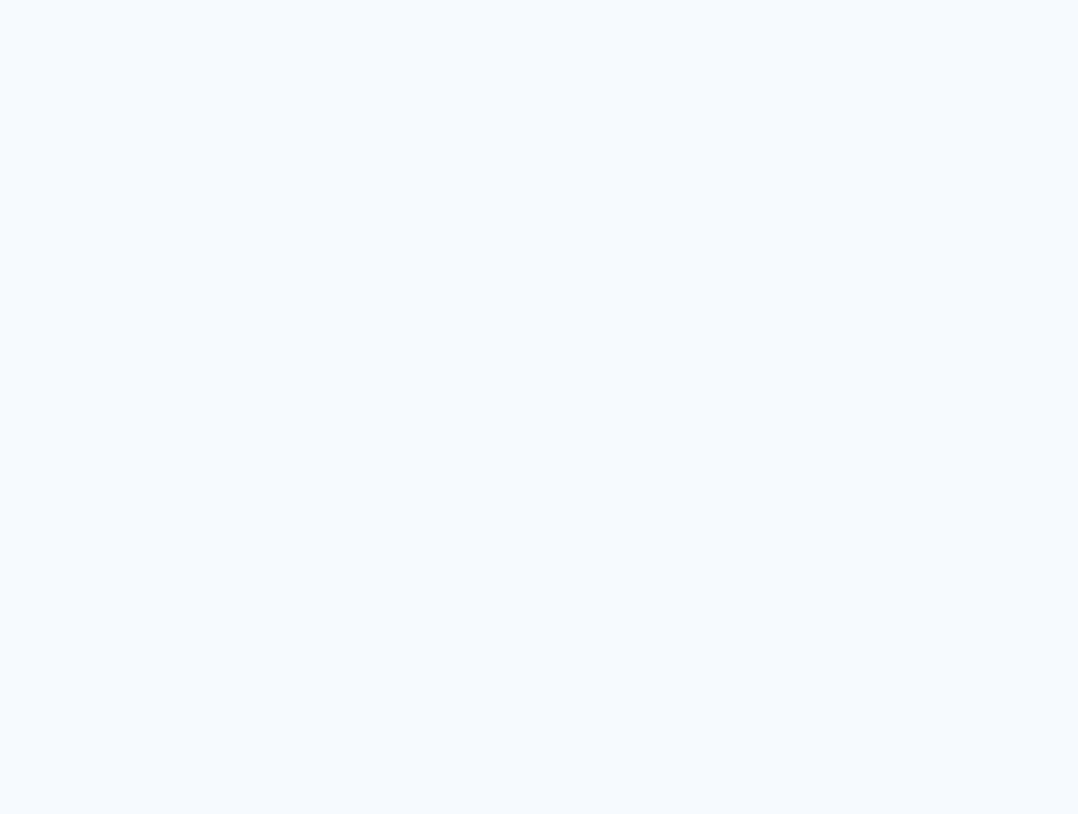 scroll, scrollTop: 0, scrollLeft: 0, axis: both 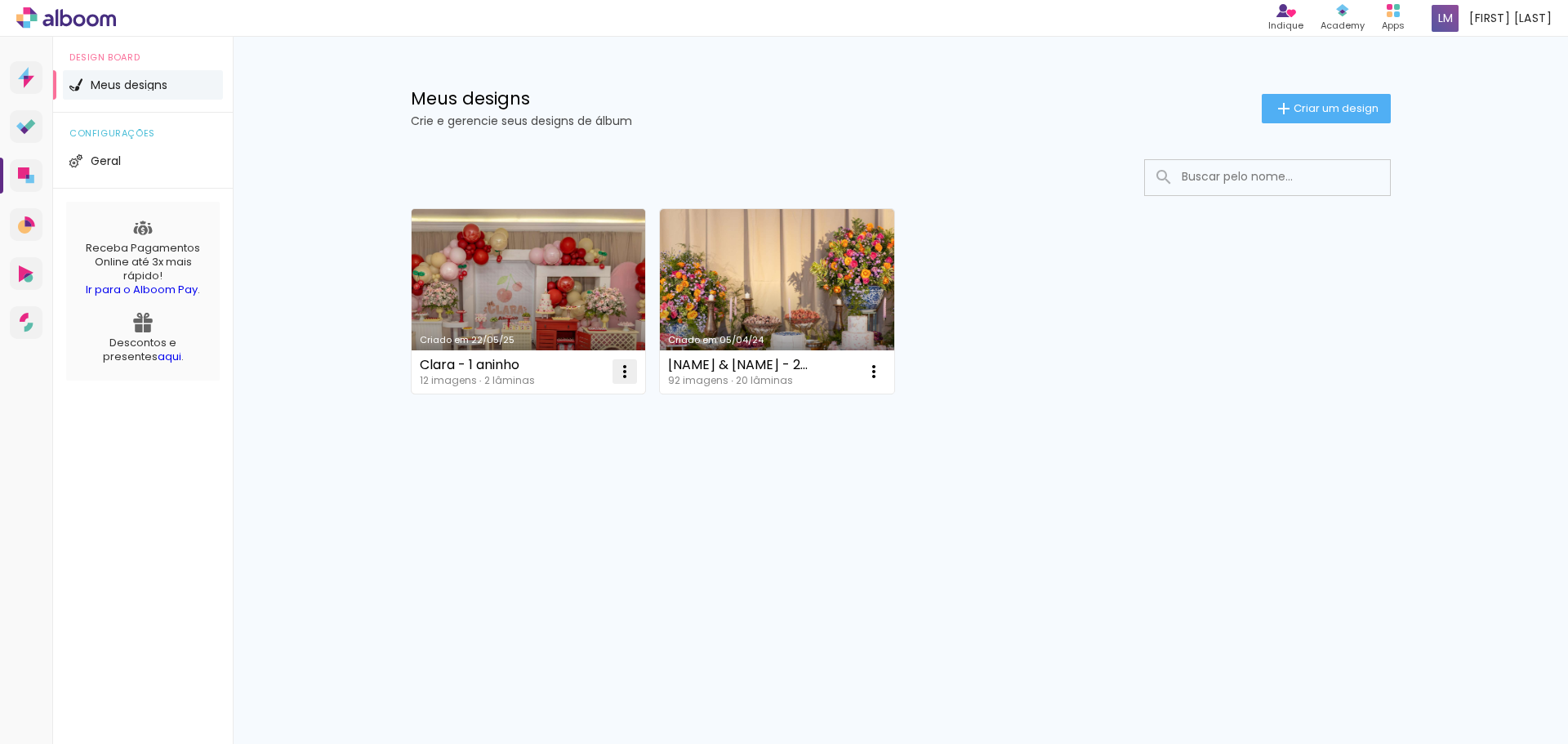 click at bounding box center (625, 372) 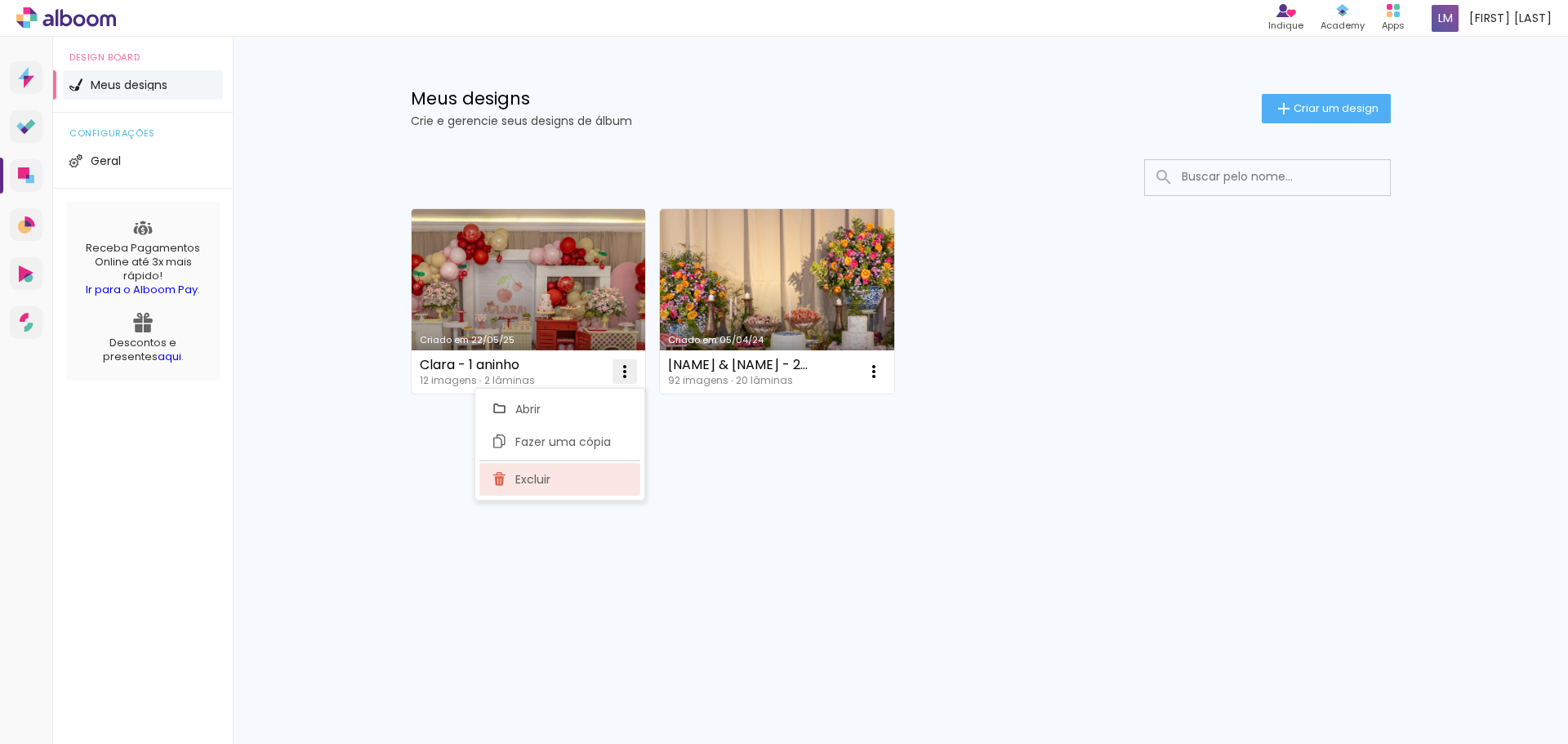 click on "Excluir" 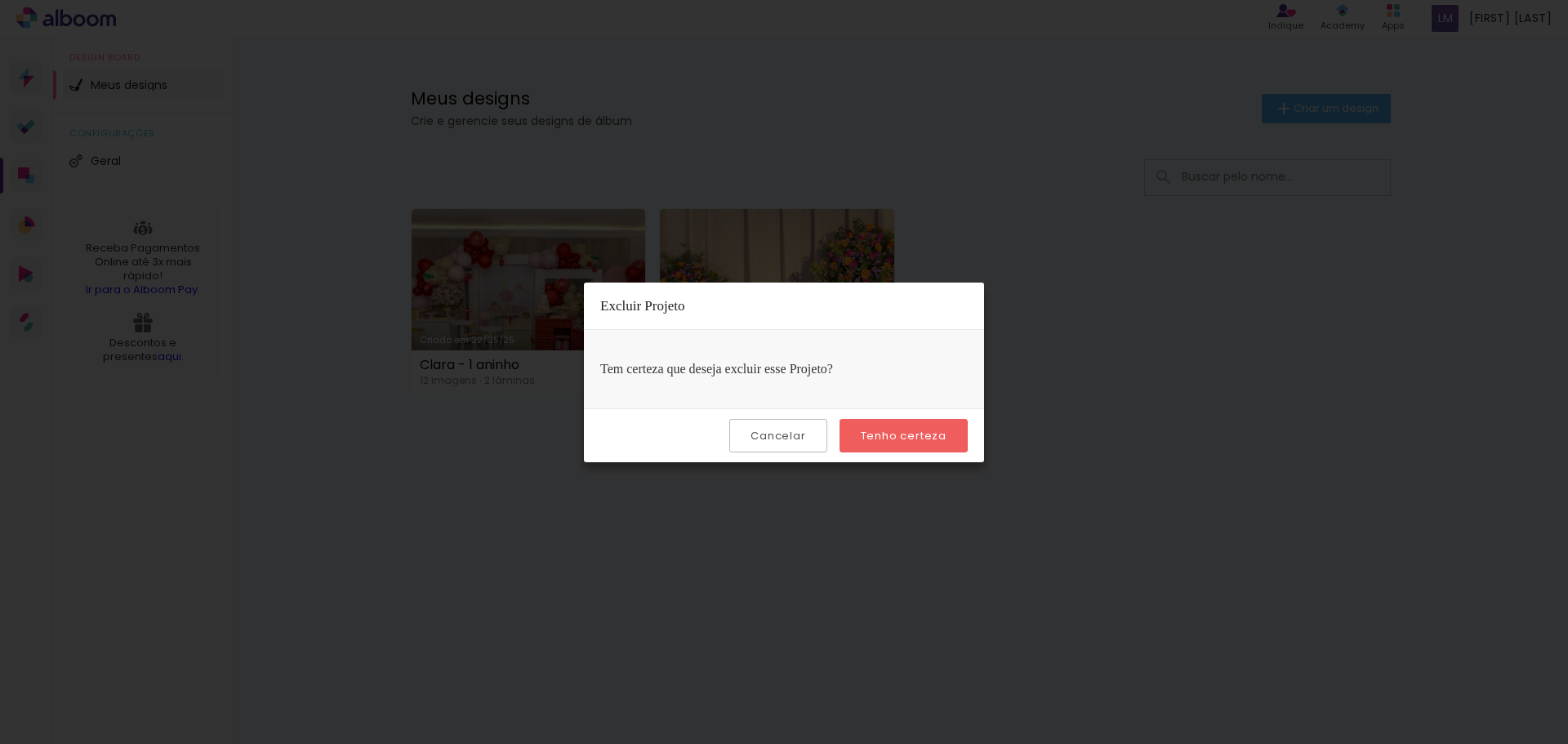 click on "Tenho certeza" at bounding box center [0, 0] 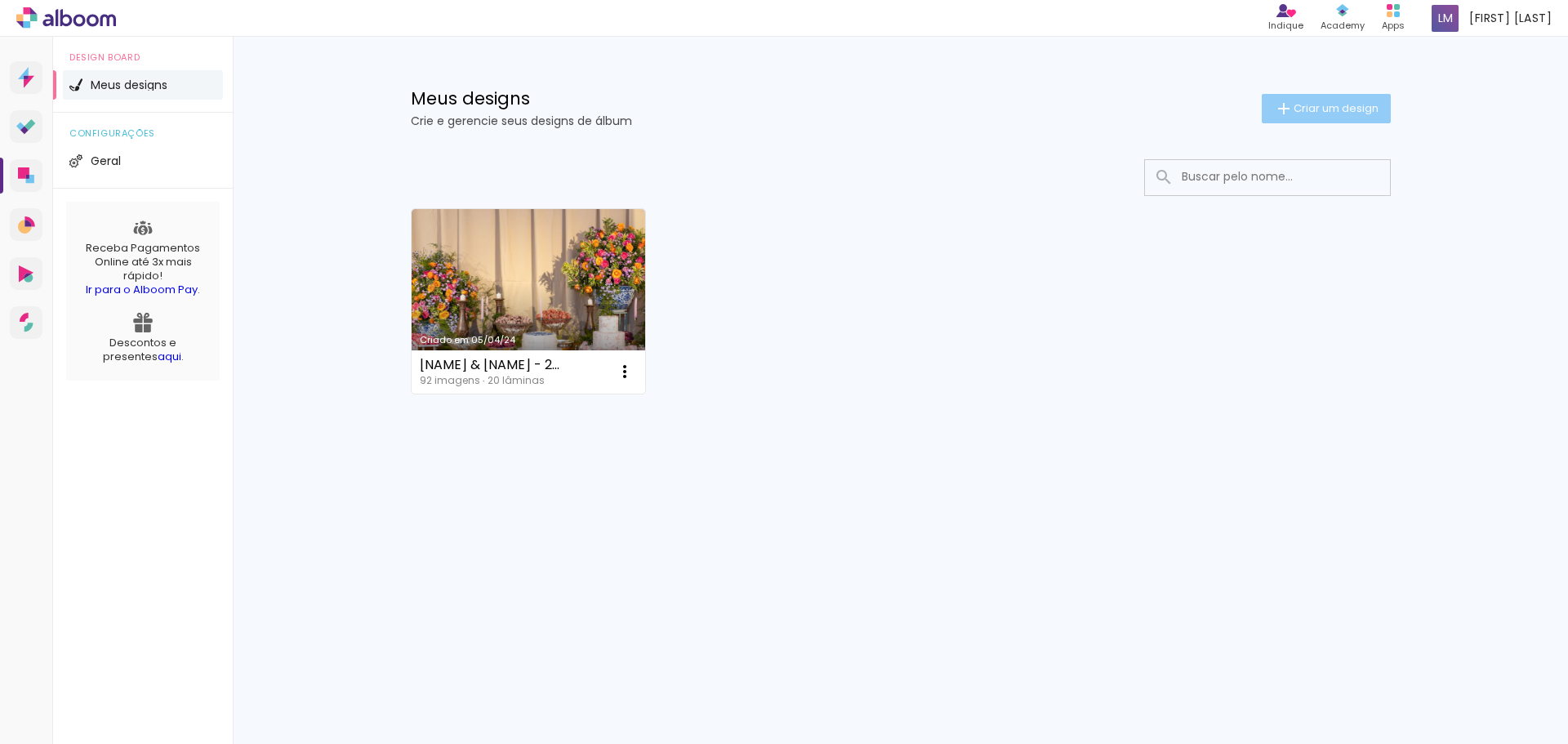 click on "Criar um design" 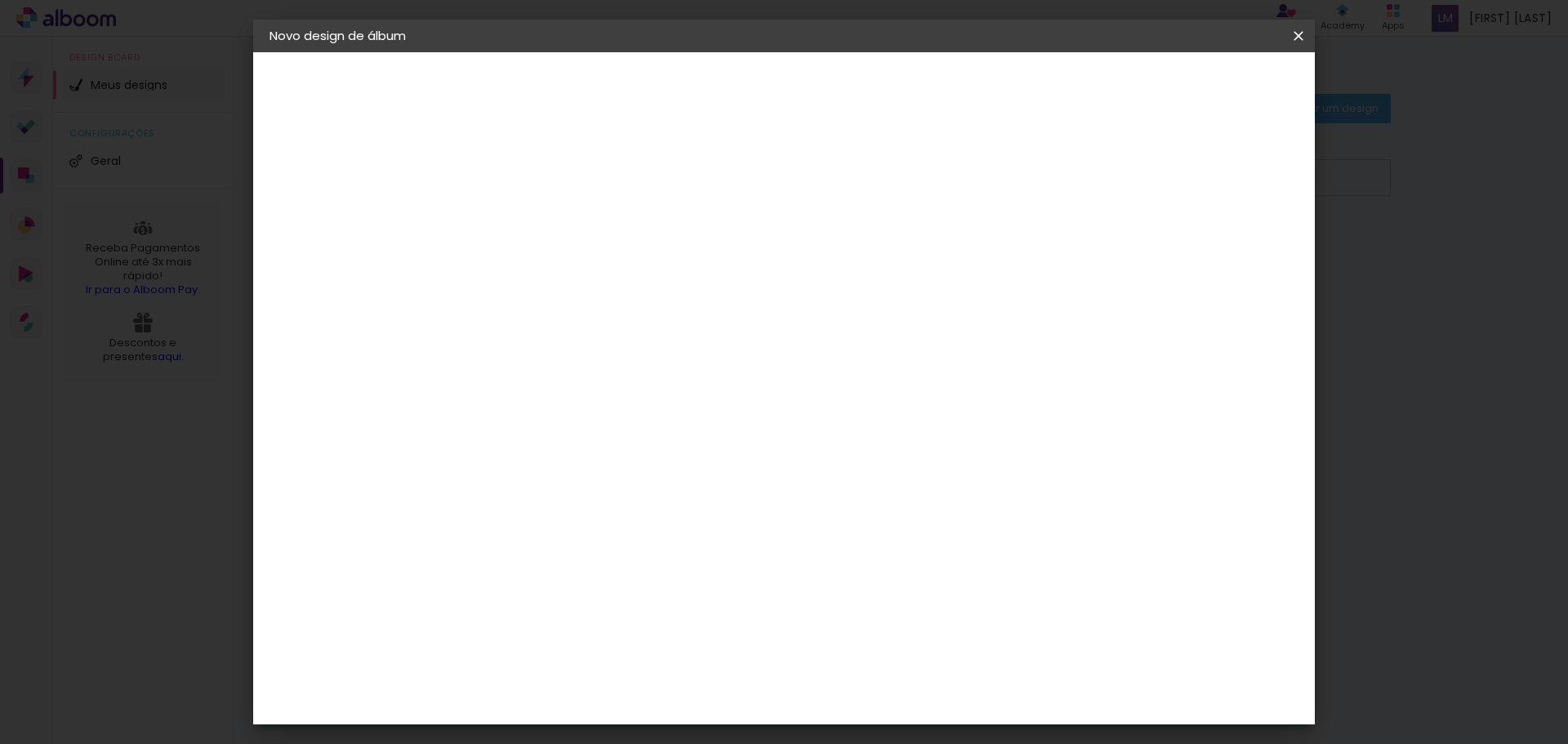 click at bounding box center (537, 219) 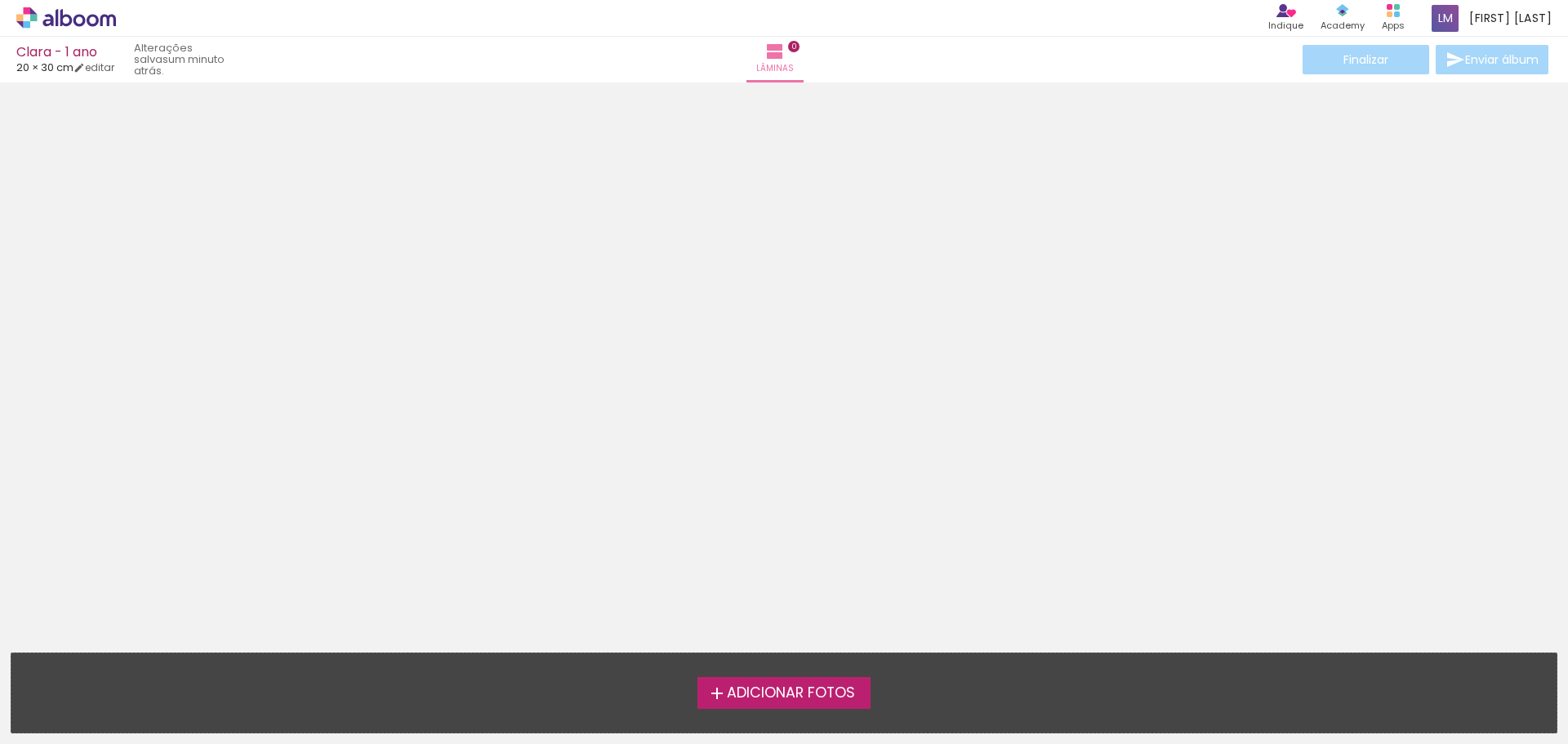 click on "Adicionar Fotos" at bounding box center [791, 693] 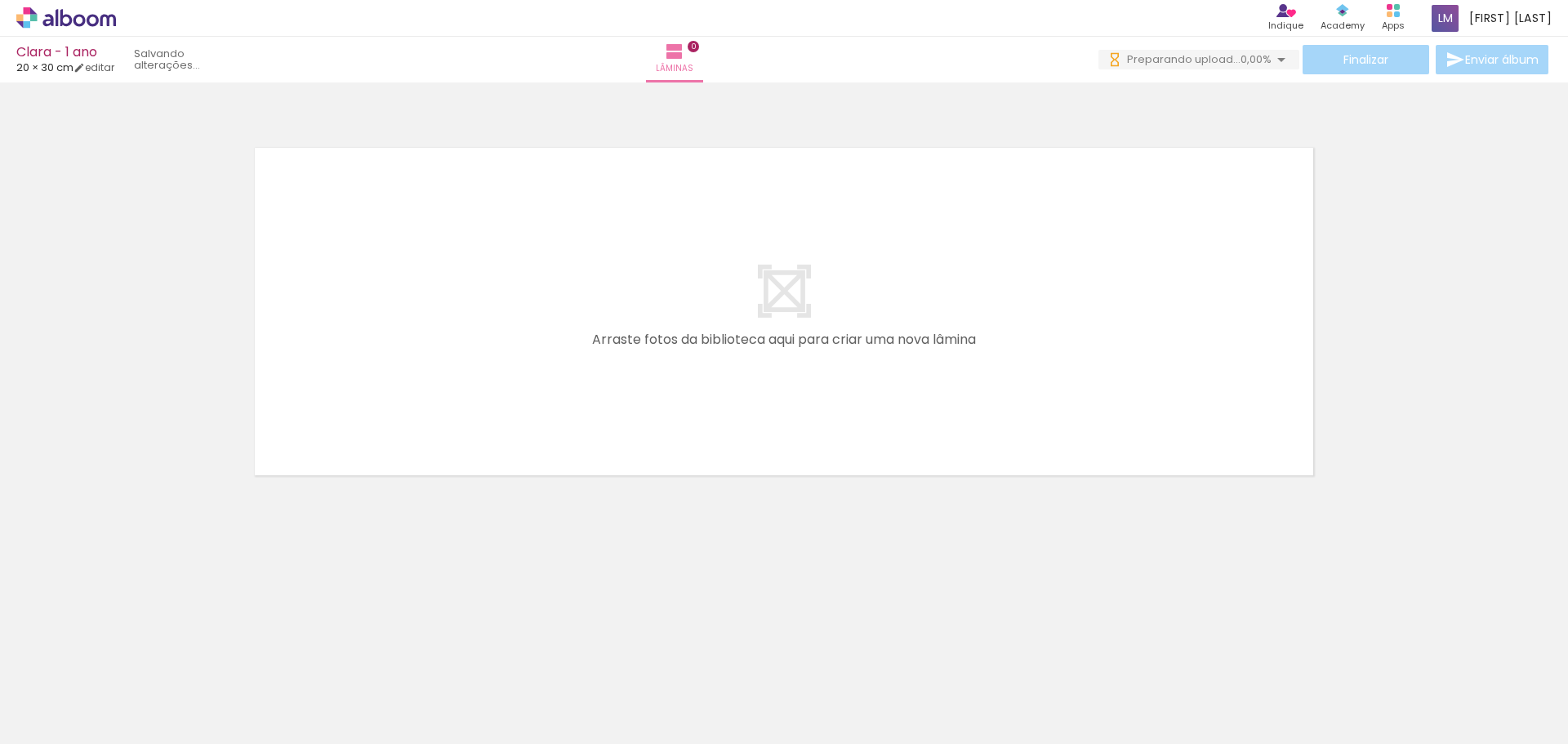 scroll, scrollTop: 0, scrollLeft: 0, axis: both 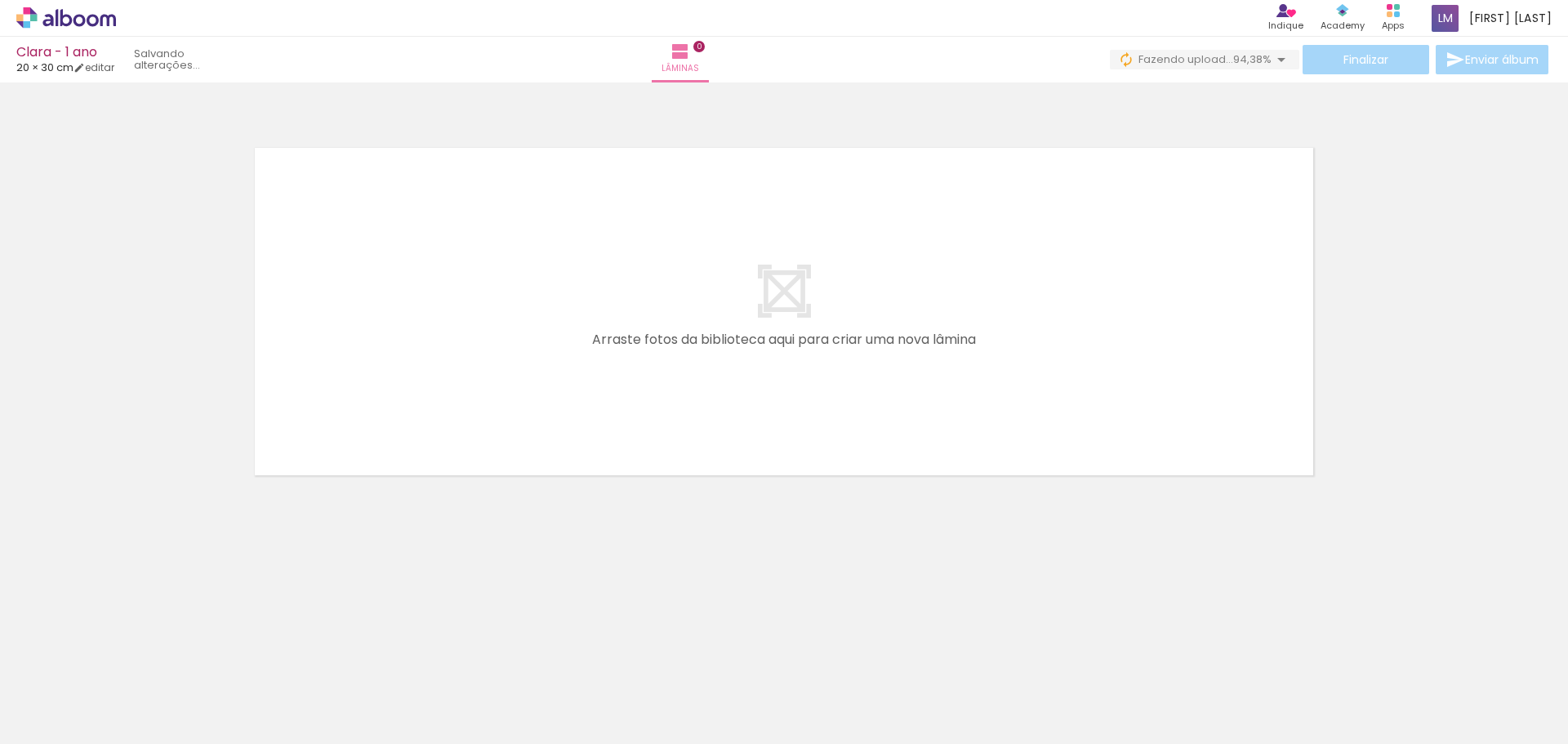 click at bounding box center (163, 689) 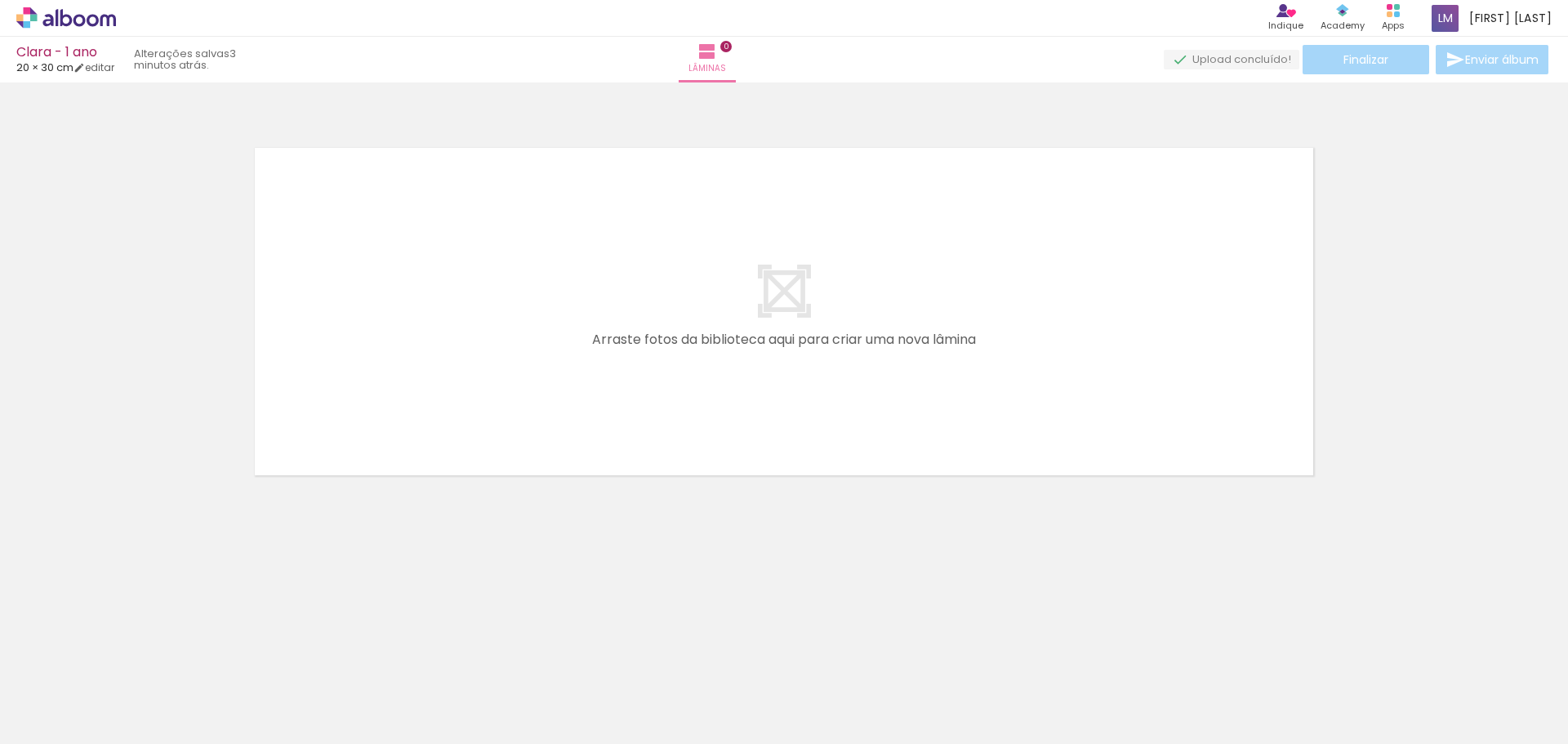 click at bounding box center (163, 689) 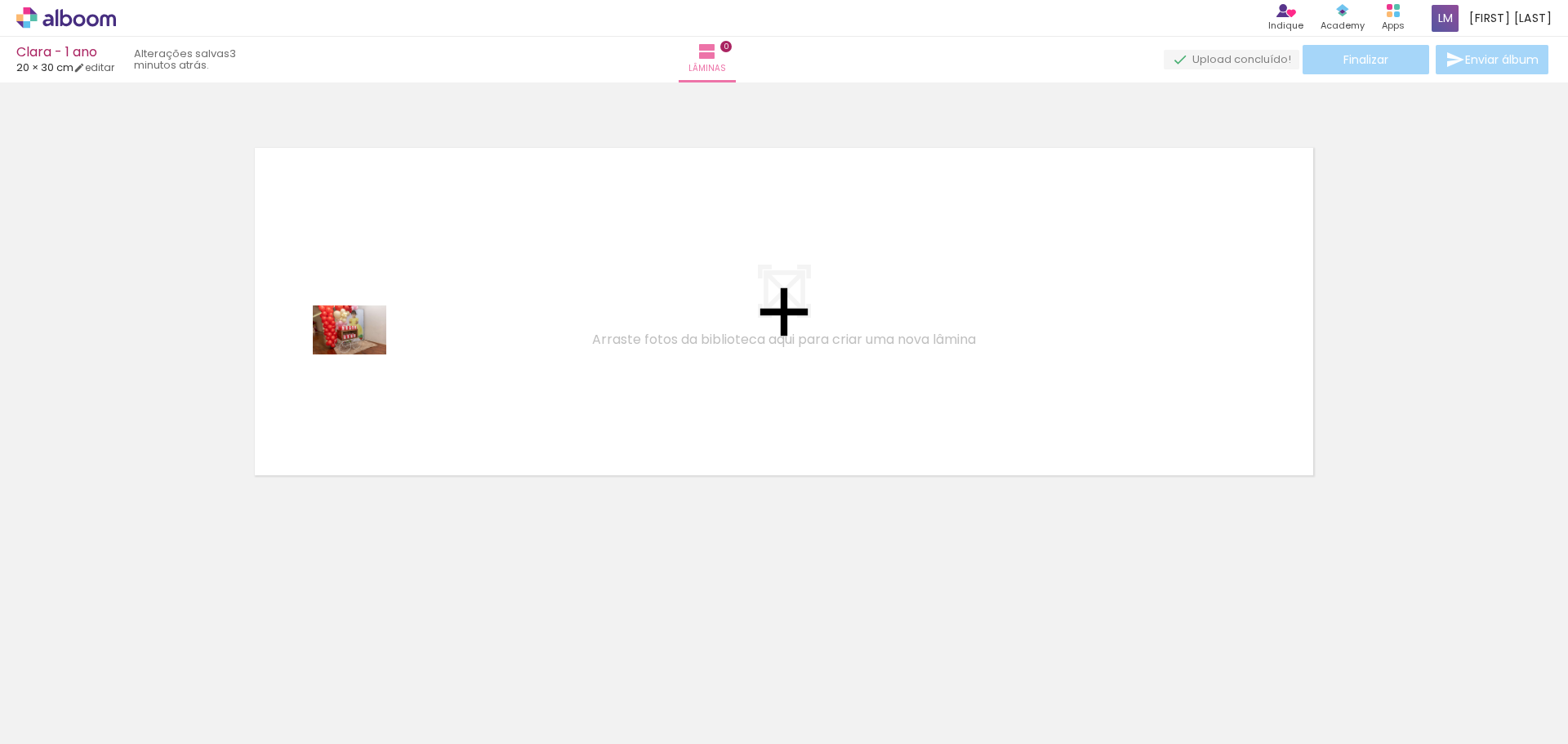 drag, startPoint x: 191, startPoint y: 697, endPoint x: 362, endPoint y: 354, distance: 383.2623 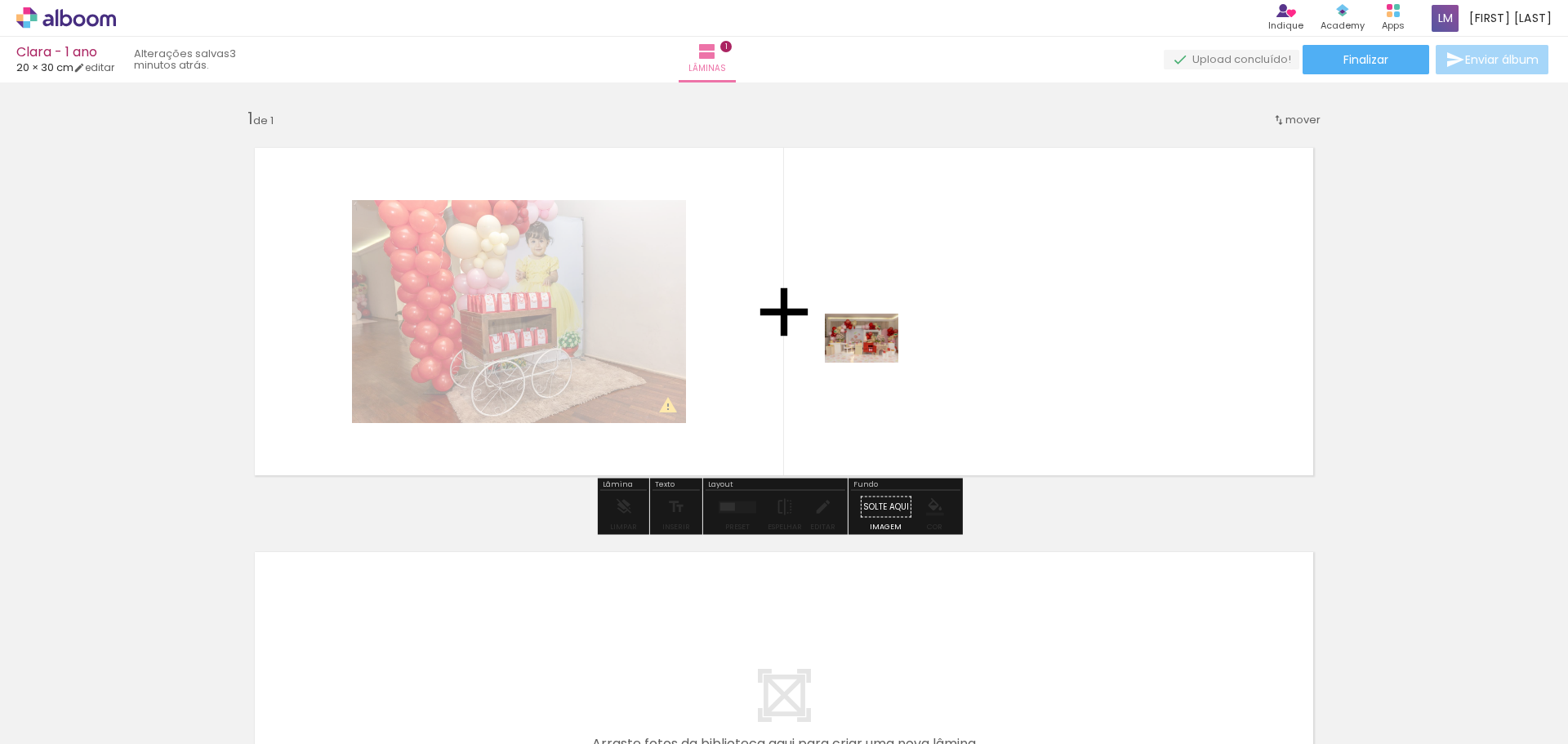 drag, startPoint x: 283, startPoint y: 695, endPoint x: 874, endPoint y: 363, distance: 677.86798 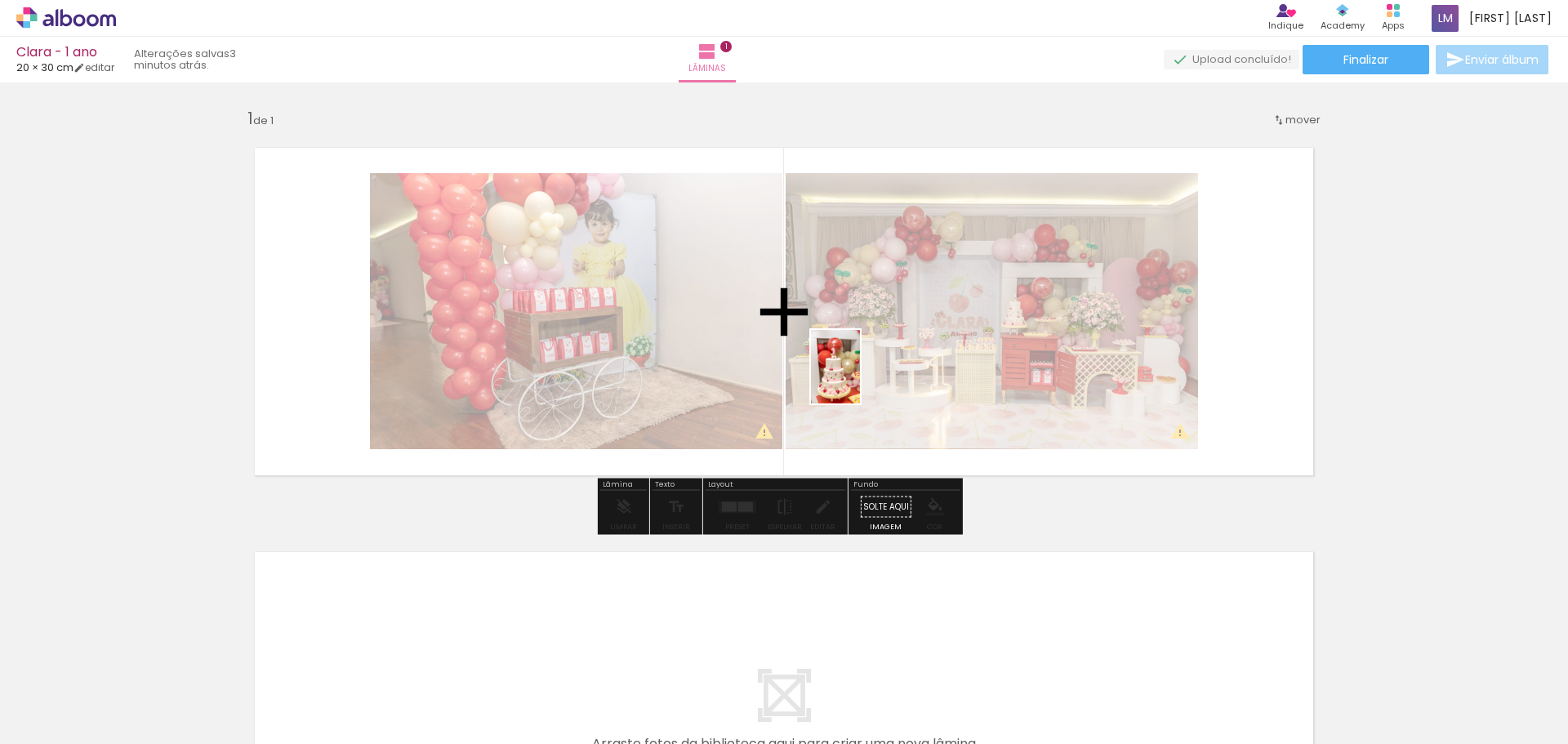 drag, startPoint x: 359, startPoint y: 702, endPoint x: 868, endPoint y: 376, distance: 604.44768 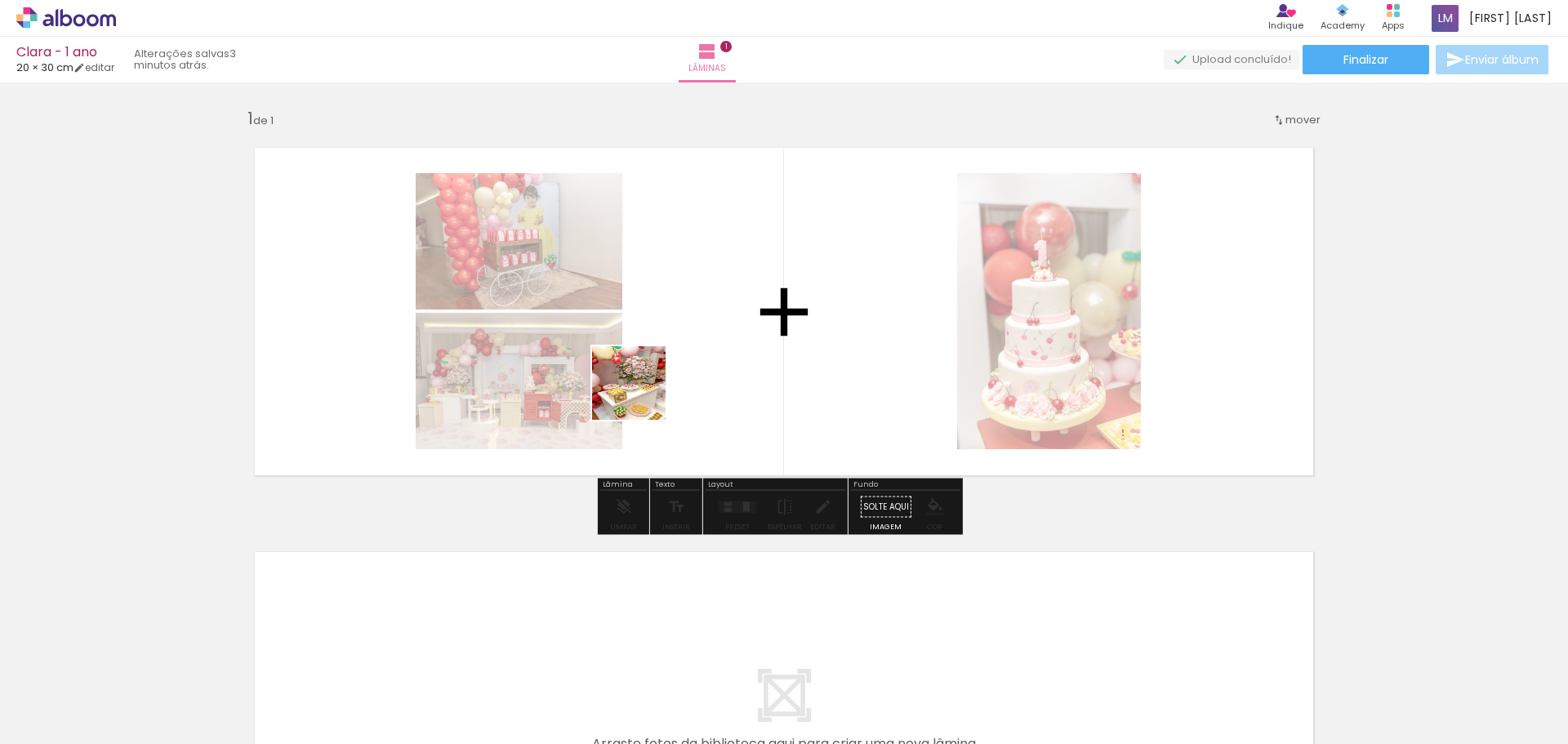 drag, startPoint x: 457, startPoint y: 702, endPoint x: 646, endPoint y: 390, distance: 364.7808 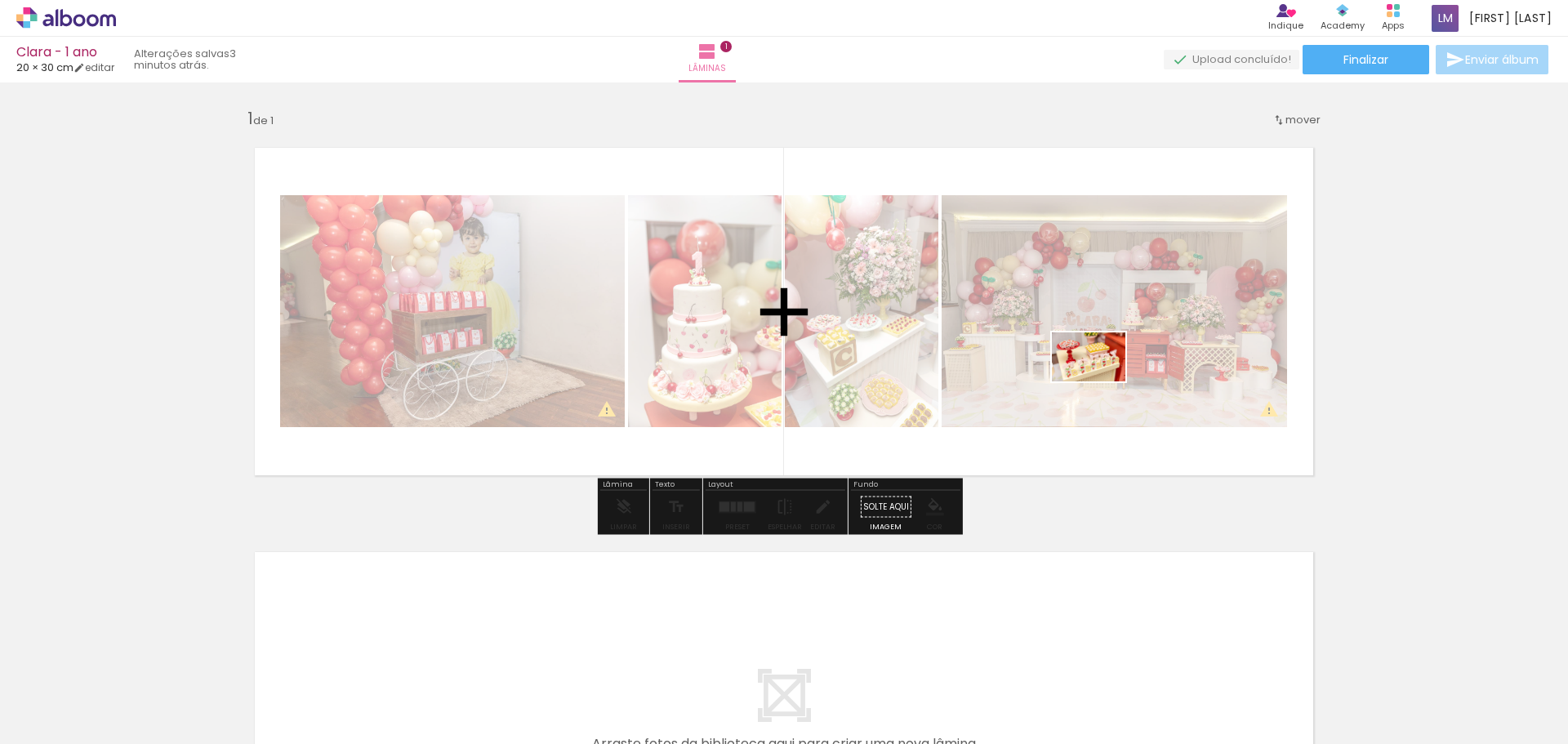 drag, startPoint x: 562, startPoint y: 684, endPoint x: 1101, endPoint y: 381, distance: 618.32839 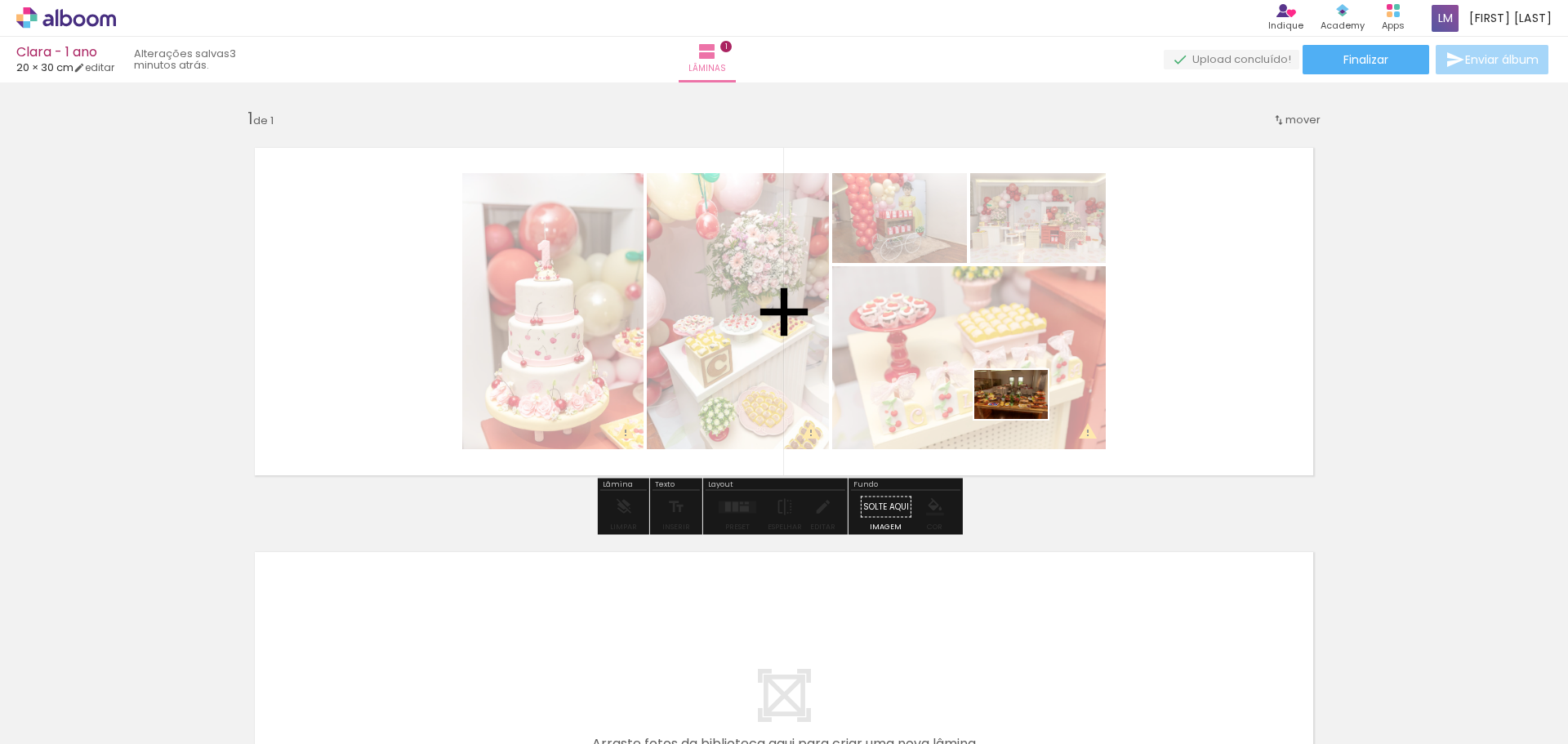 drag, startPoint x: 640, startPoint y: 711, endPoint x: 1023, endPoint y: 418, distance: 482.2219 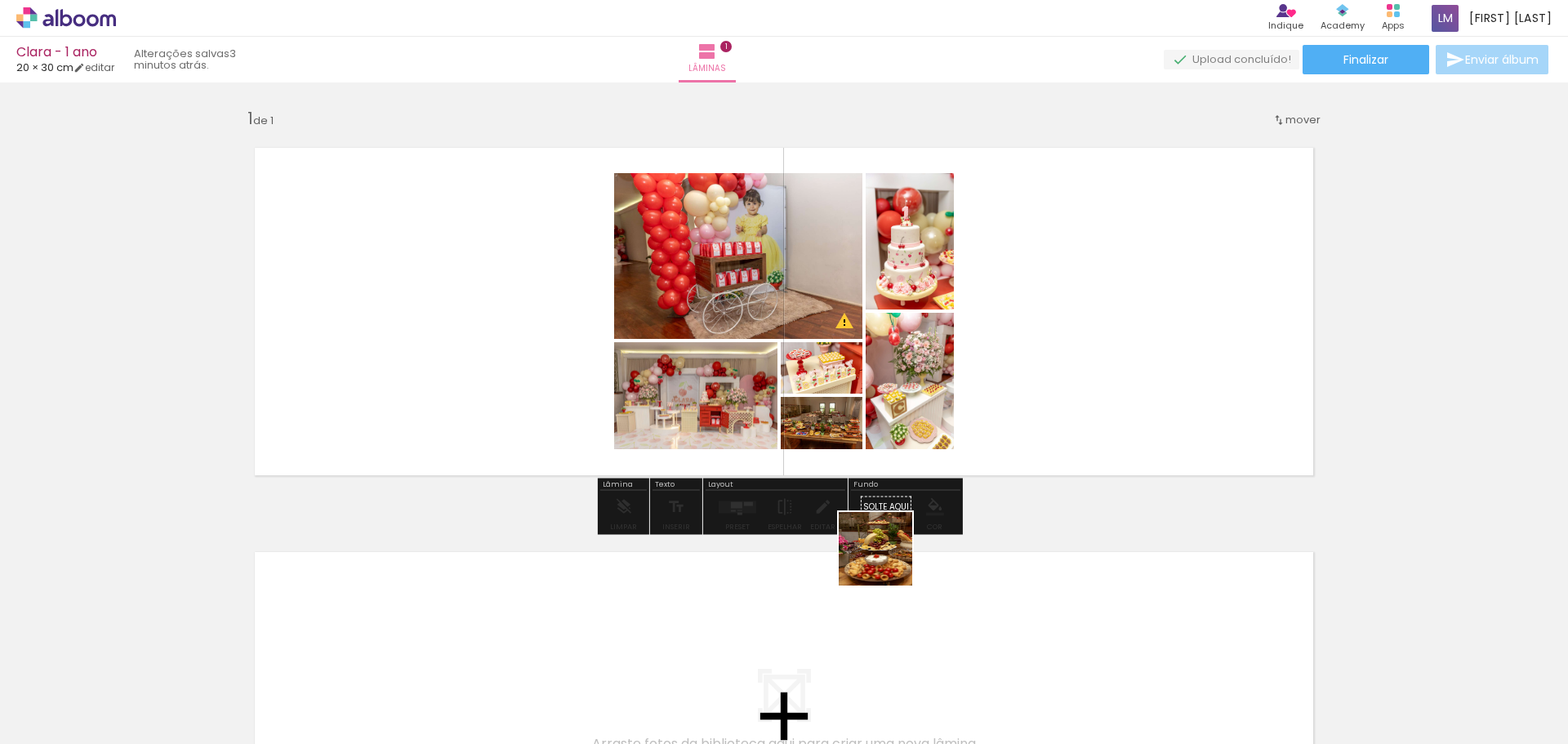 drag, startPoint x: 831, startPoint y: 613, endPoint x: 1075, endPoint y: 381, distance: 336.68977 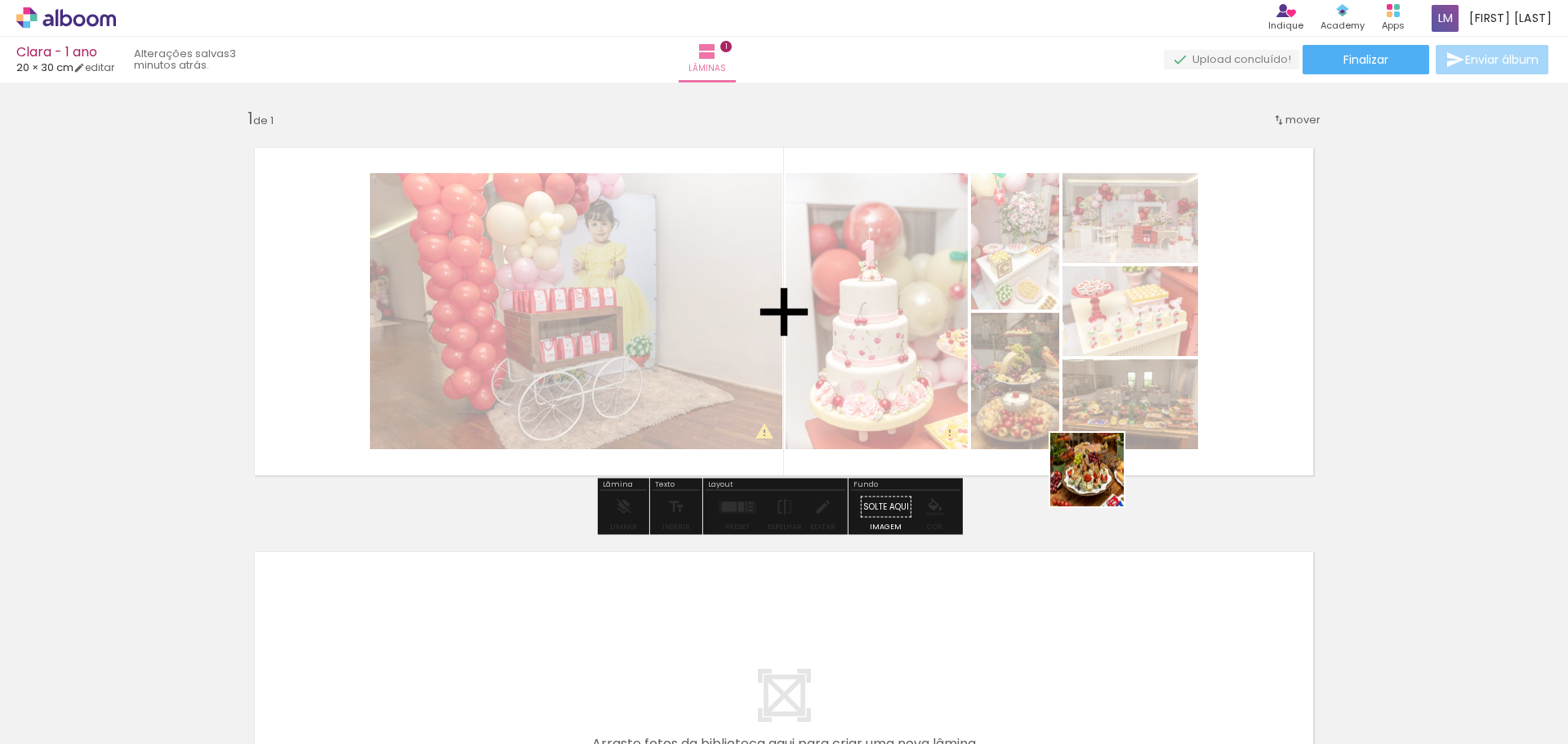 drag, startPoint x: 835, startPoint y: 699, endPoint x: 1169, endPoint y: 402, distance: 446.95078 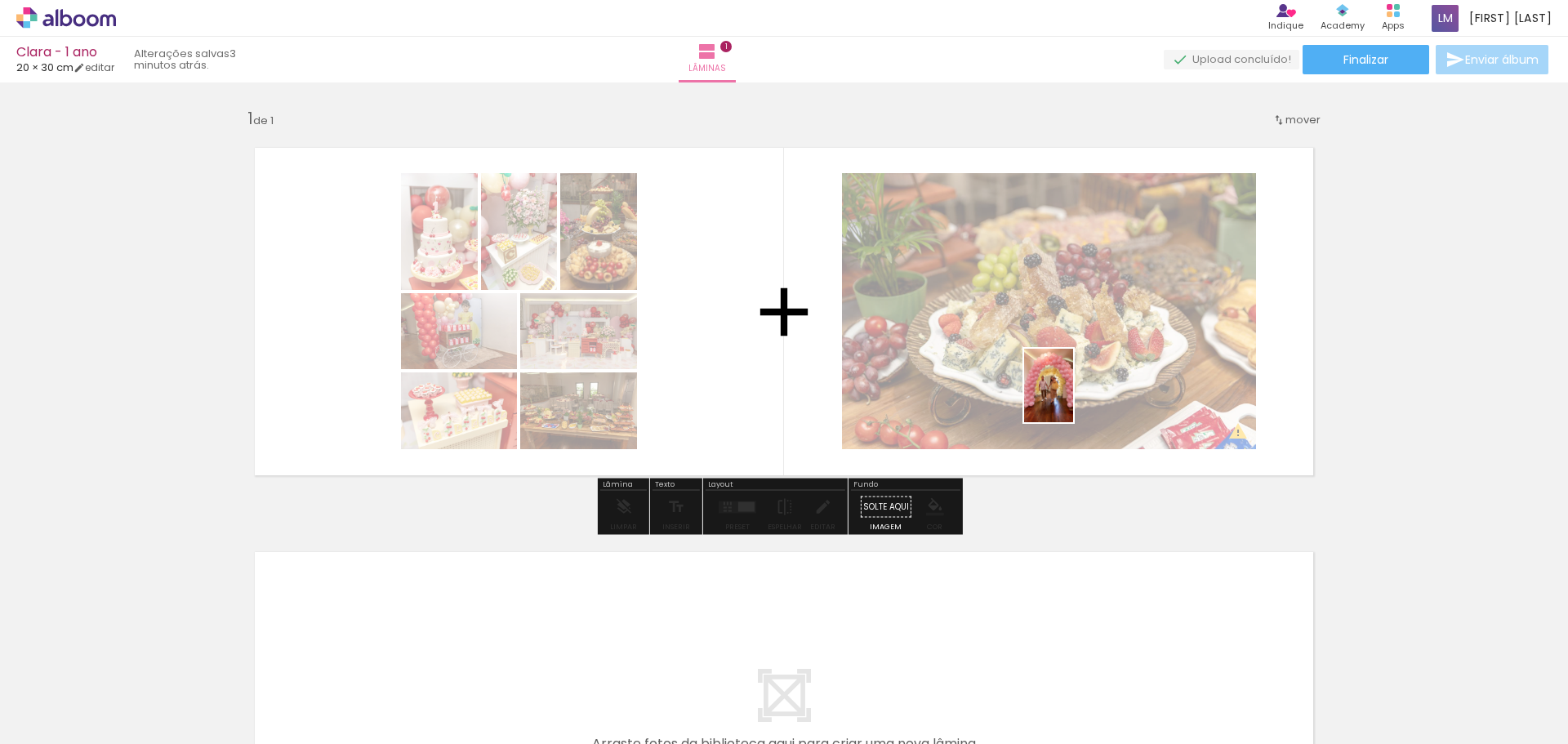 drag, startPoint x: 907, startPoint y: 711, endPoint x: 1073, endPoint y: 398, distance: 354.29507 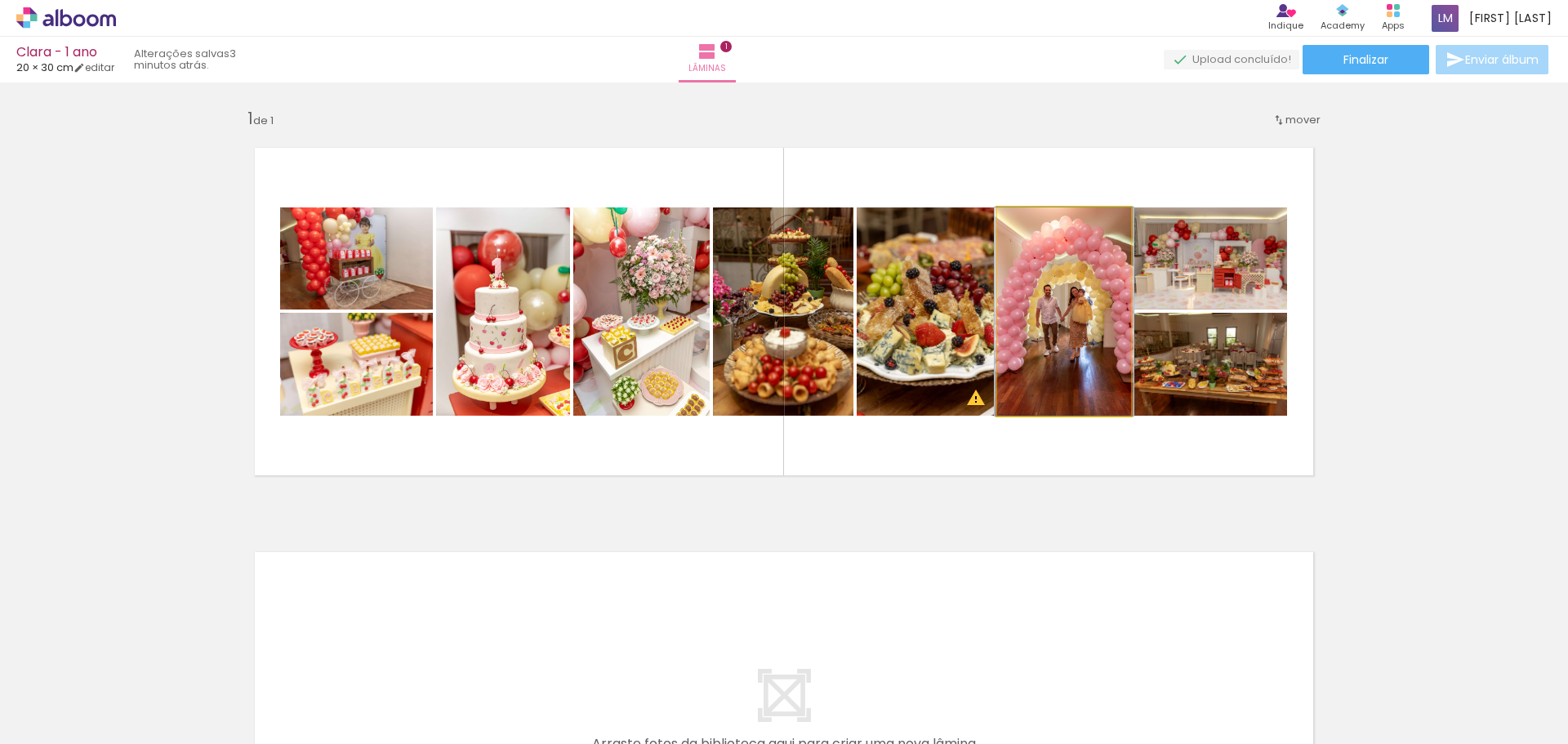 click 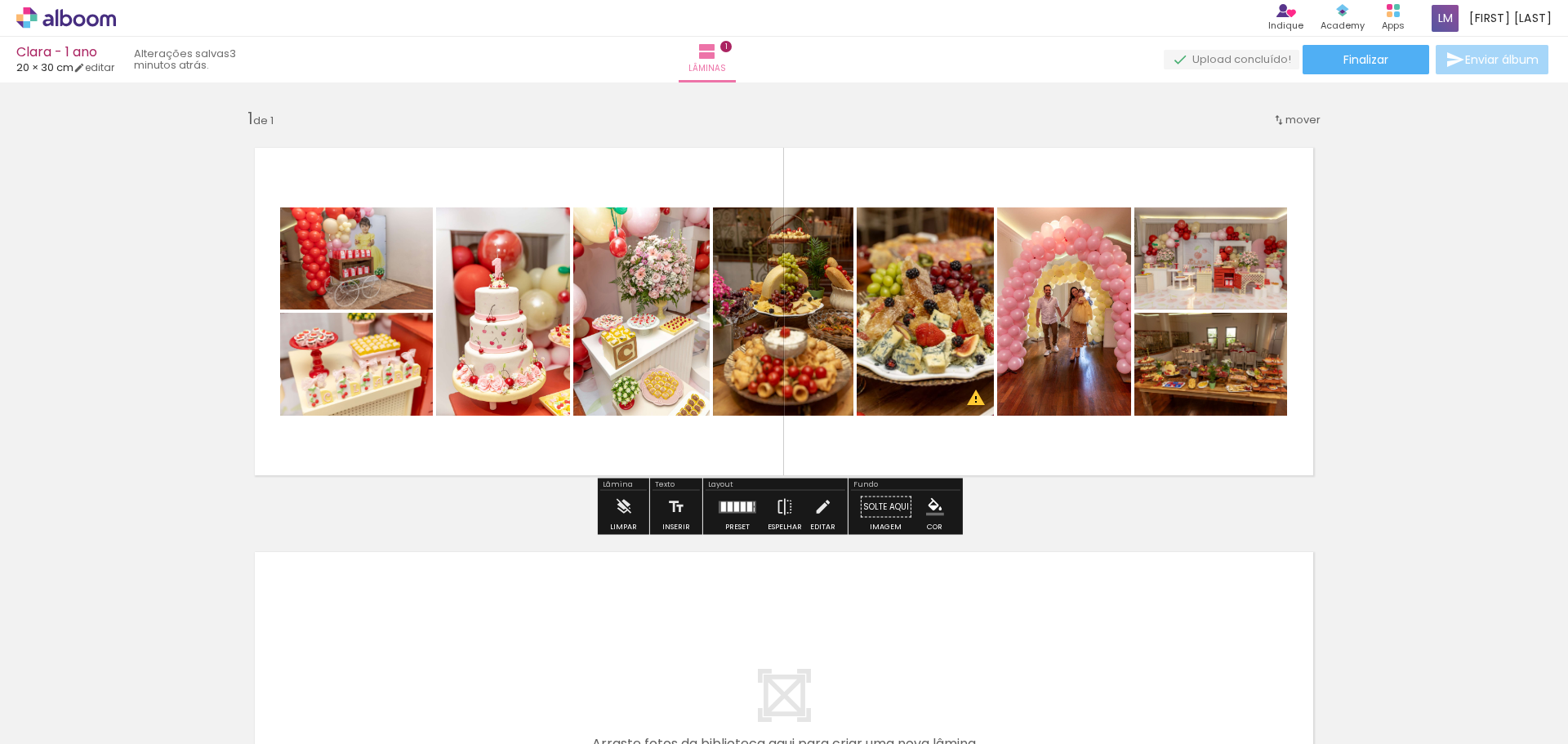 drag, startPoint x: 1058, startPoint y: 305, endPoint x: 1047, endPoint y: 310, distance: 12.083046 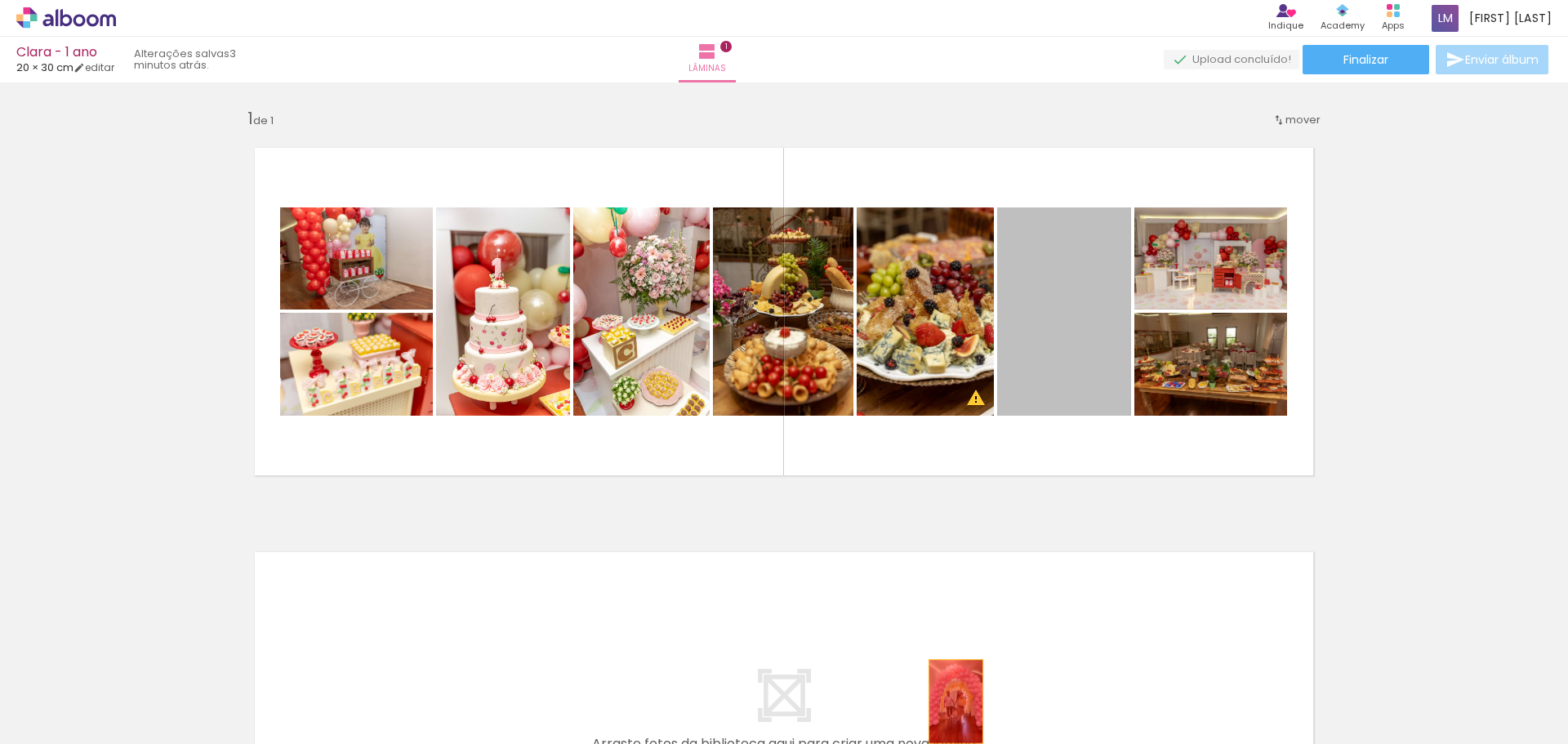 drag, startPoint x: 1047, startPoint y: 310, endPoint x: 951, endPoint y: 700, distance: 401.64163 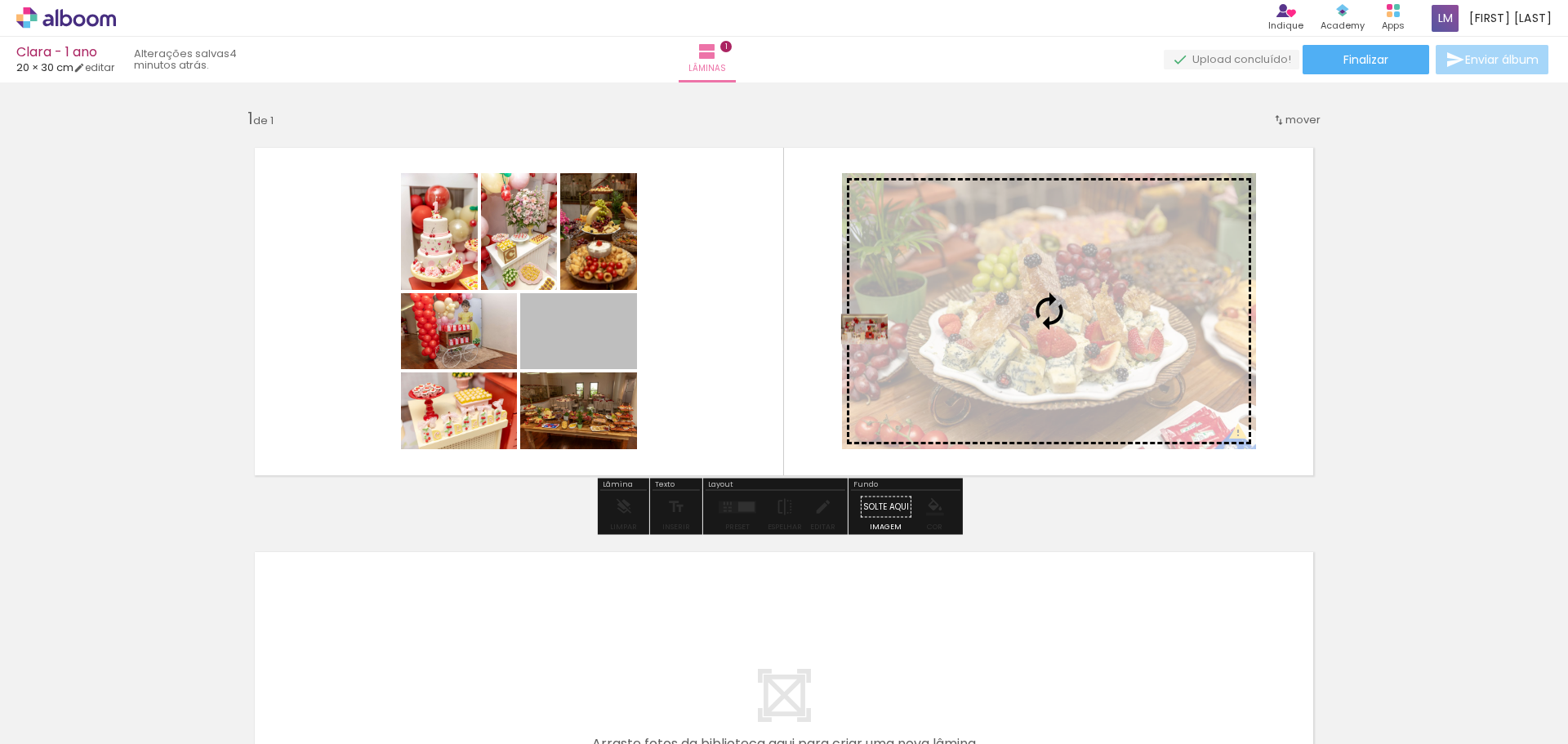 drag, startPoint x: 568, startPoint y: 337, endPoint x: 954, endPoint y: 324, distance: 386.21885 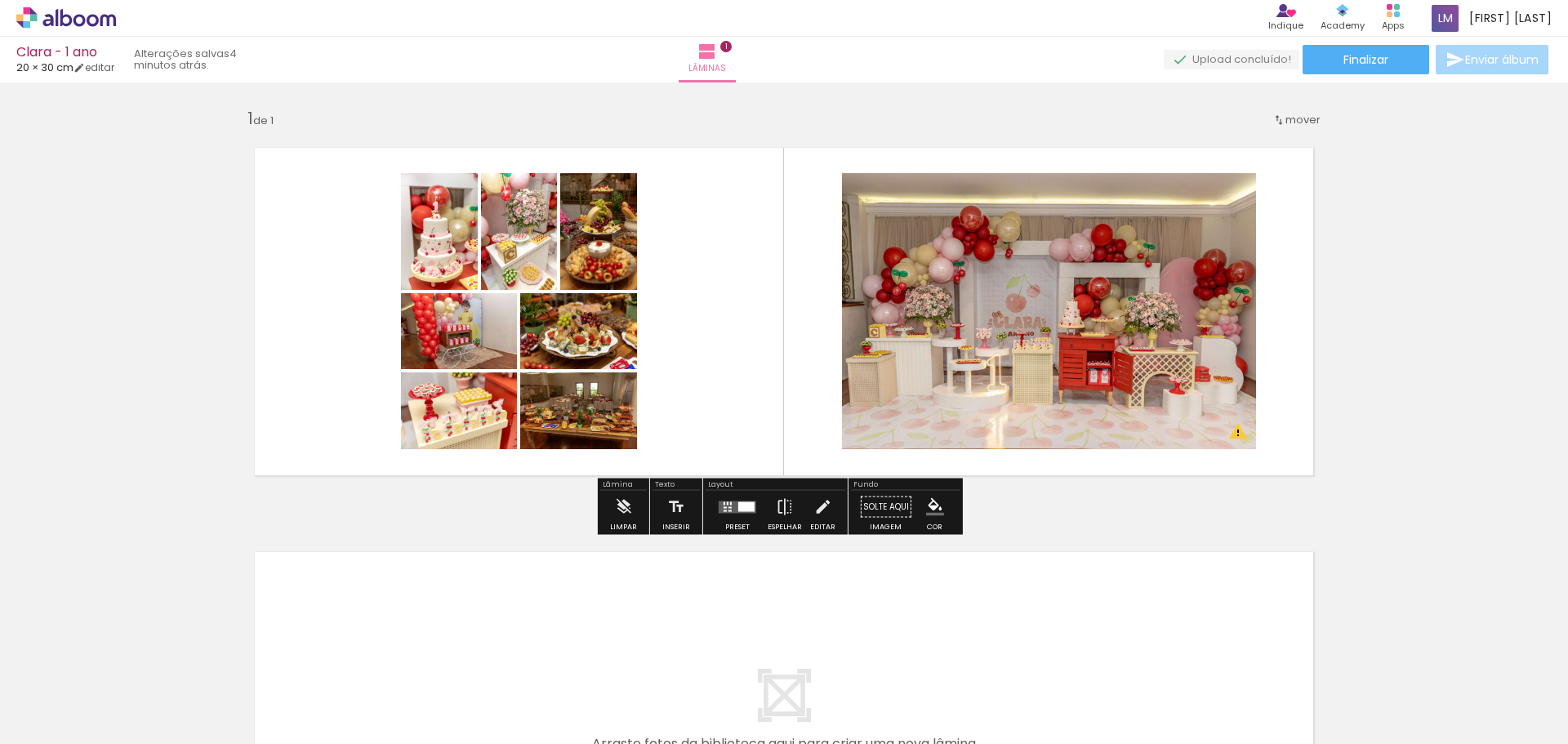 click at bounding box center (784, 311) 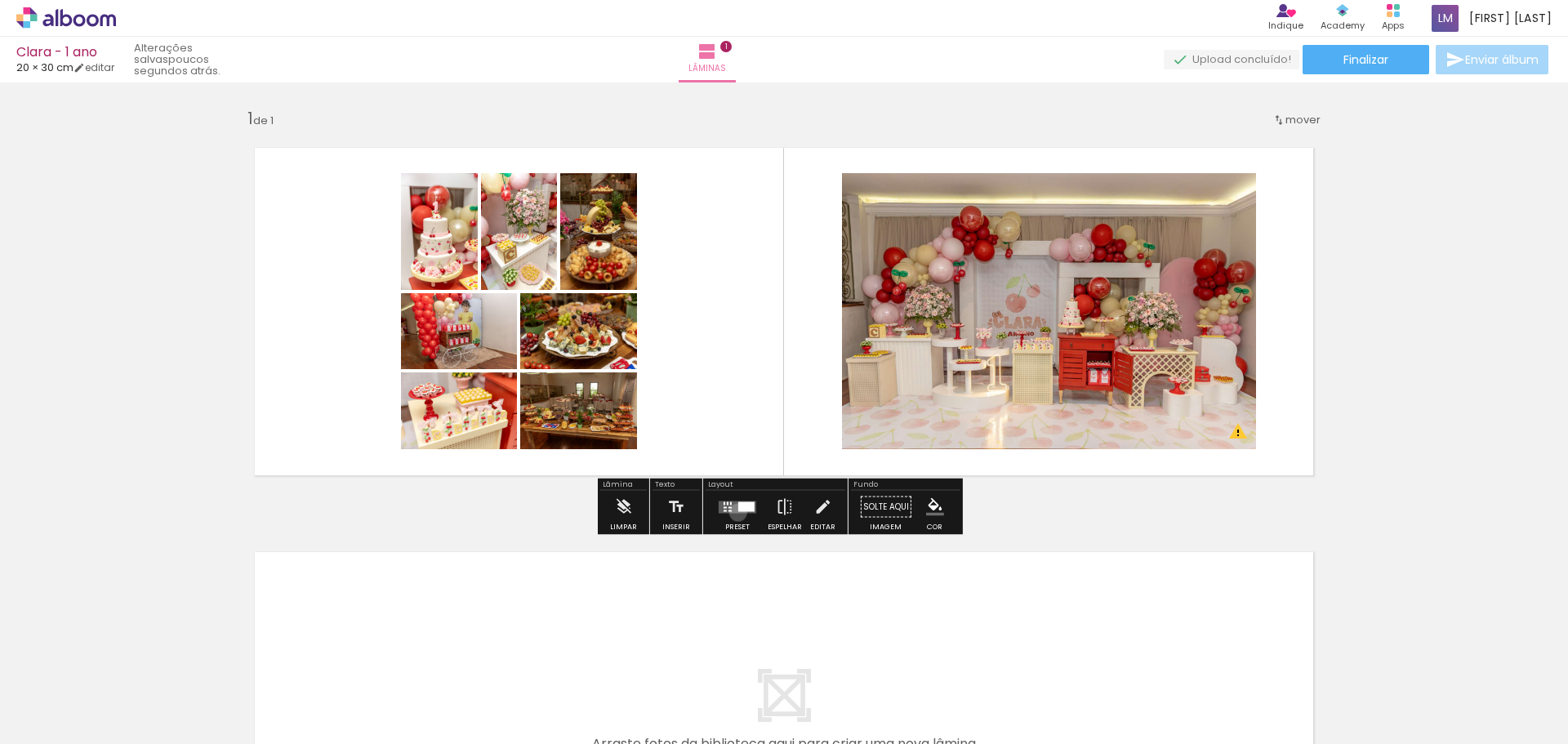 click at bounding box center [737, 506] 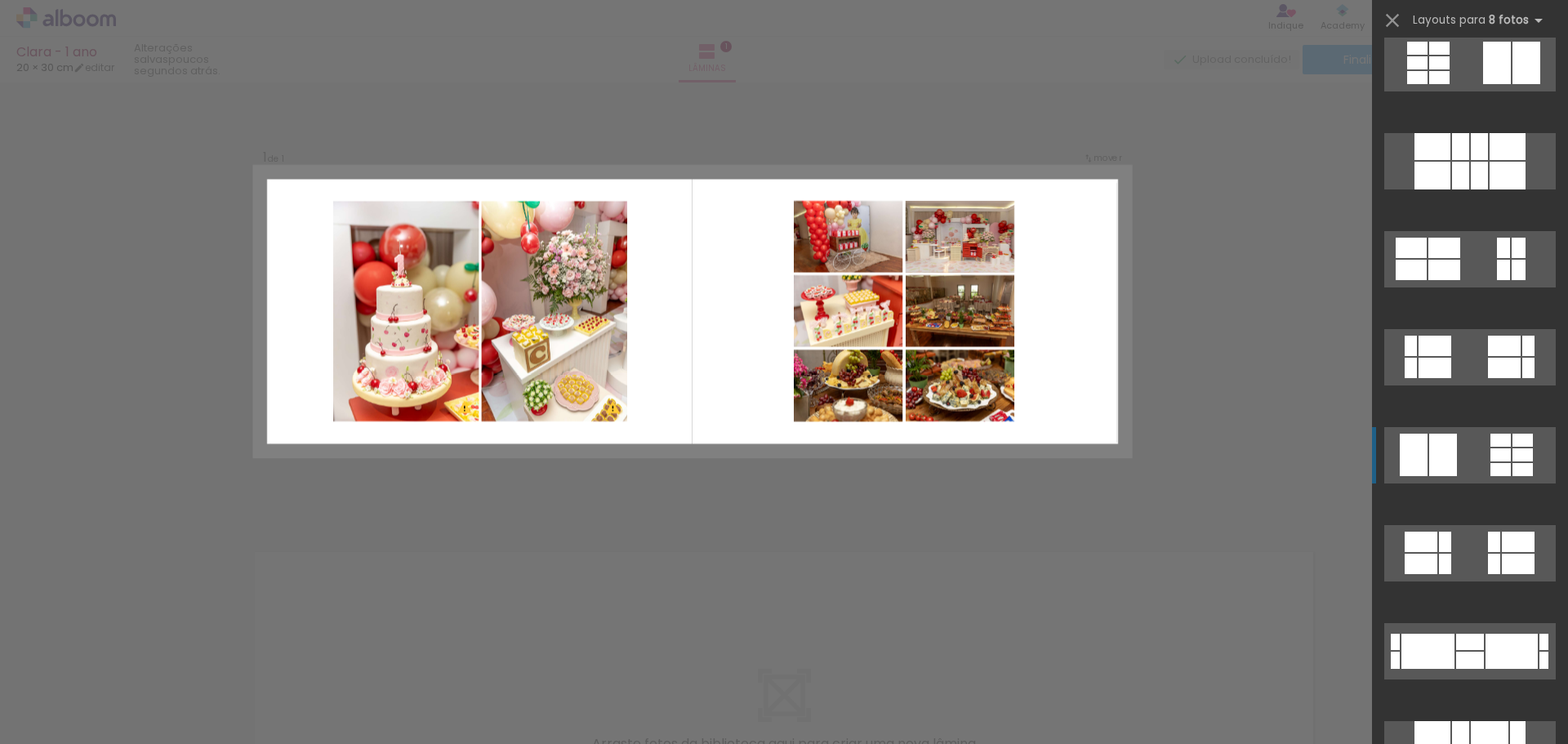 scroll, scrollTop: 408, scrollLeft: 0, axis: vertical 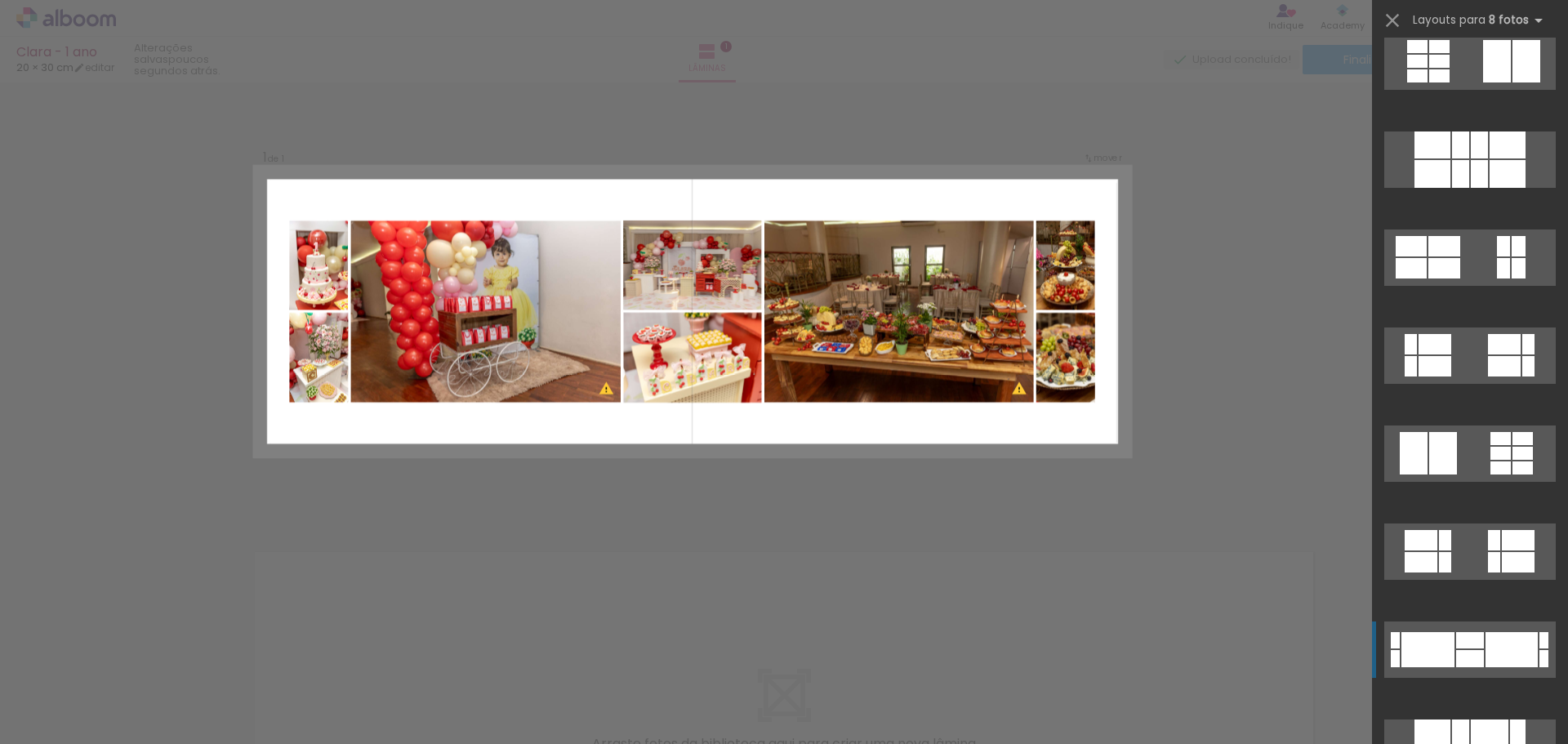 click at bounding box center [1451, -135] 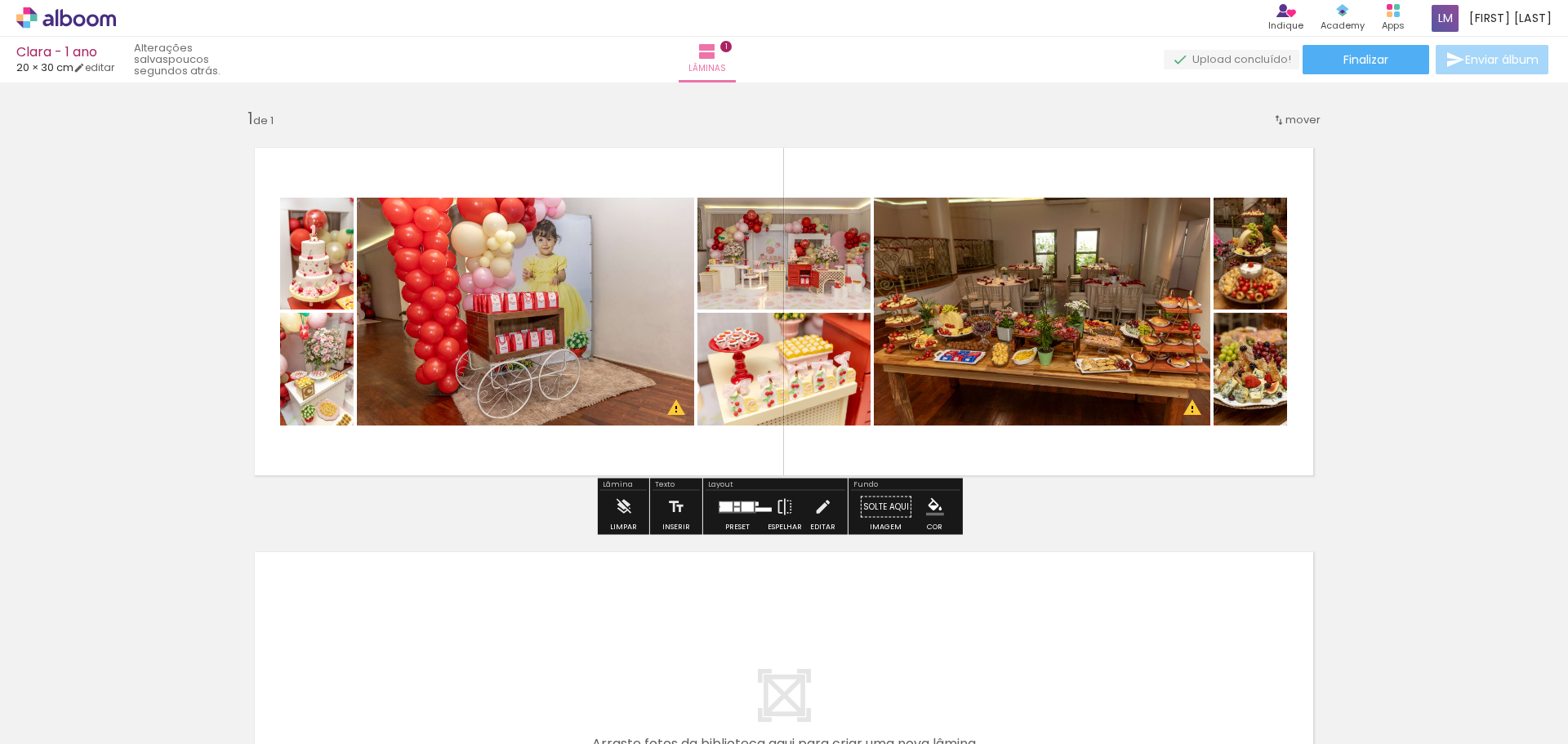 click at bounding box center (784, 715) 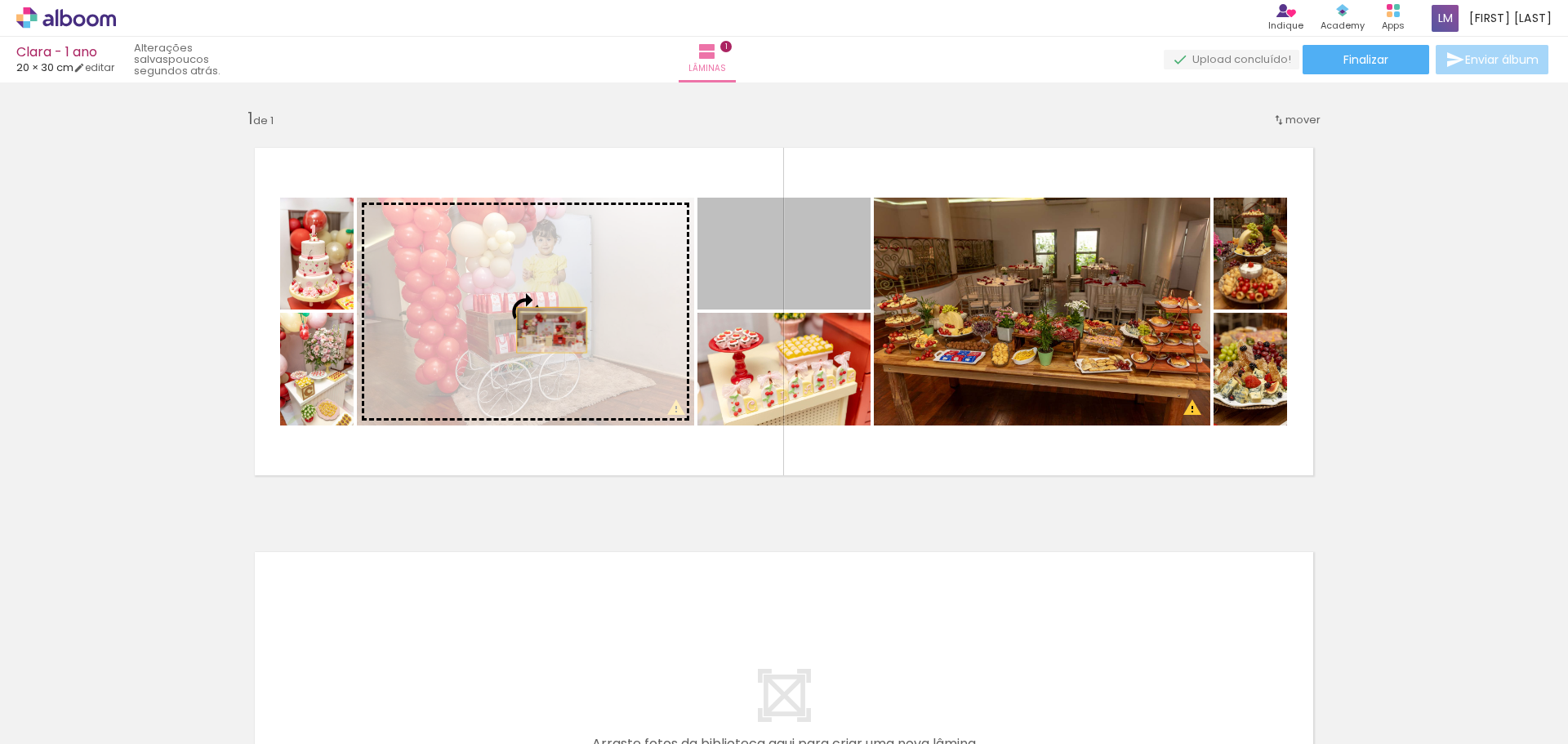 drag, startPoint x: 795, startPoint y: 281, endPoint x: 546, endPoint y: 330, distance: 253.77549 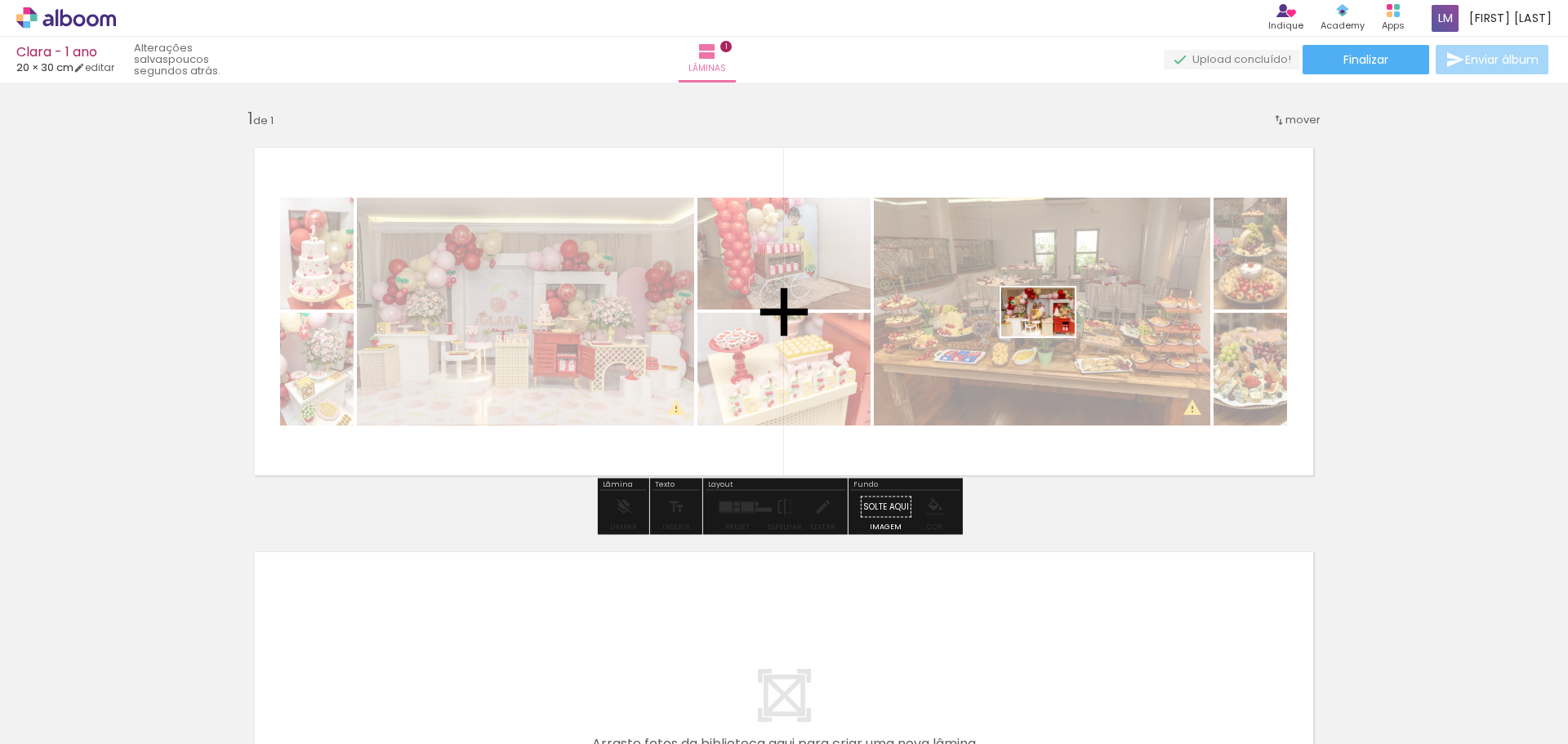 drag, startPoint x: 1365, startPoint y: 691, endPoint x: 1050, endPoint y: 339, distance: 472.3653 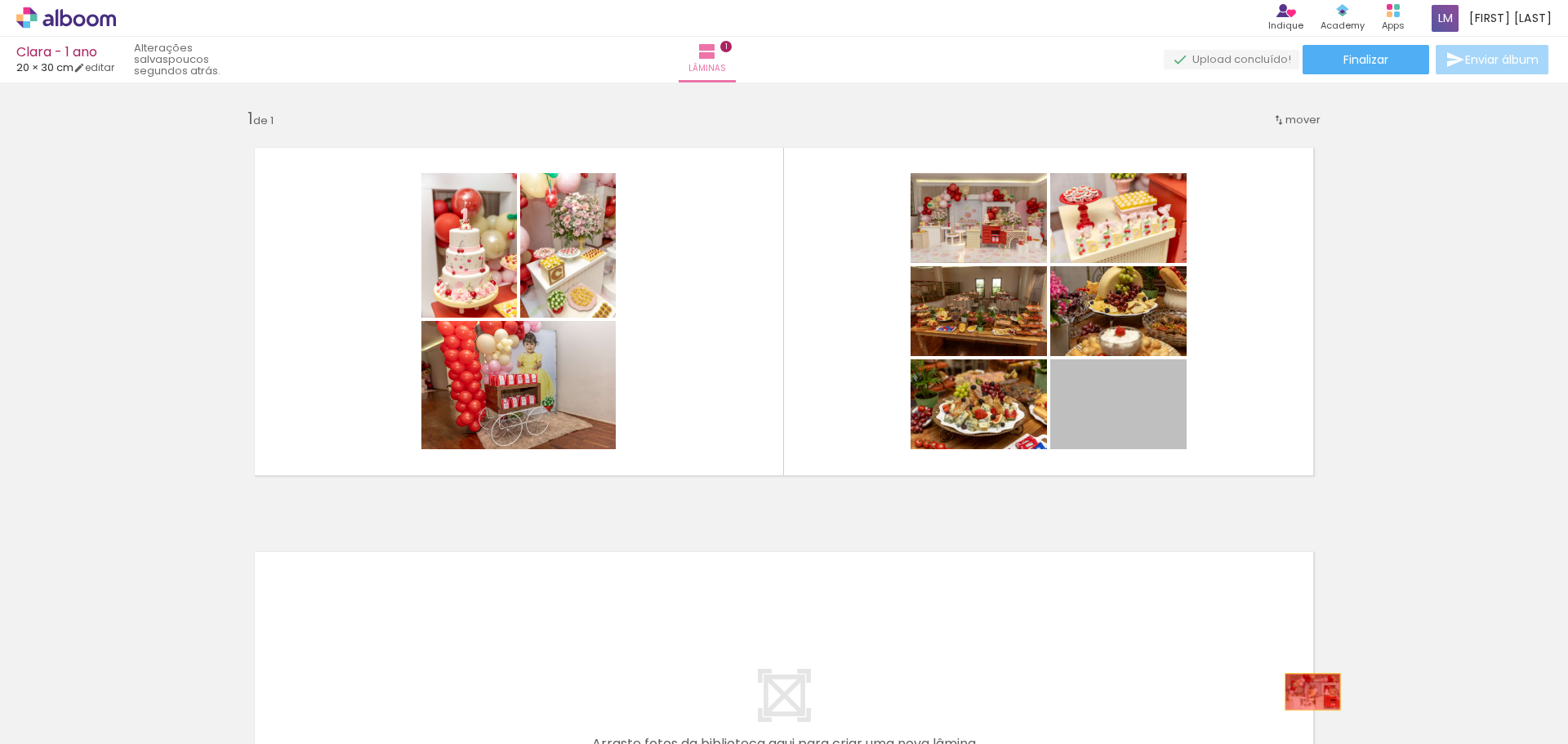 drag, startPoint x: 1101, startPoint y: 421, endPoint x: 1307, endPoint y: 692, distance: 340.4071 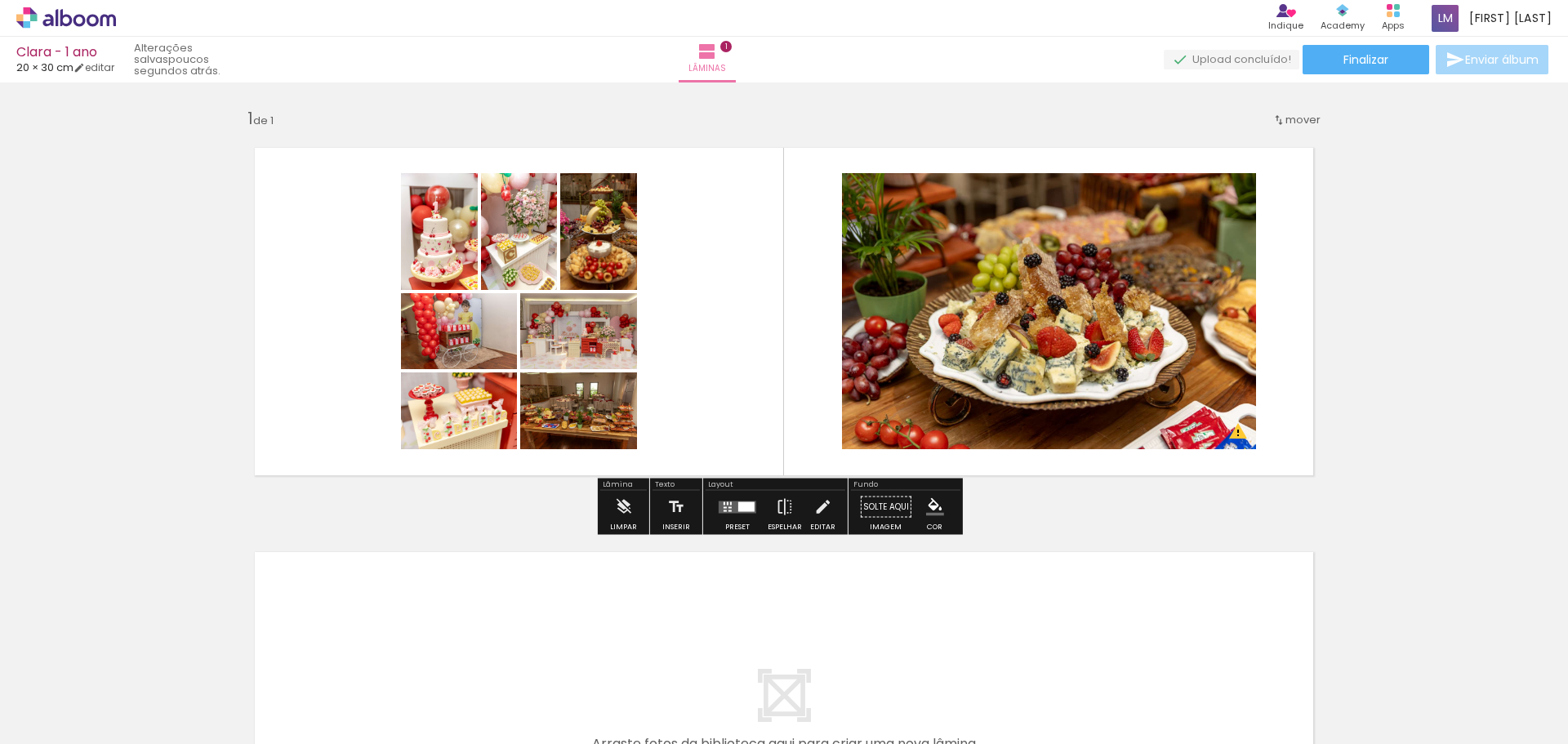 click at bounding box center (746, 506) 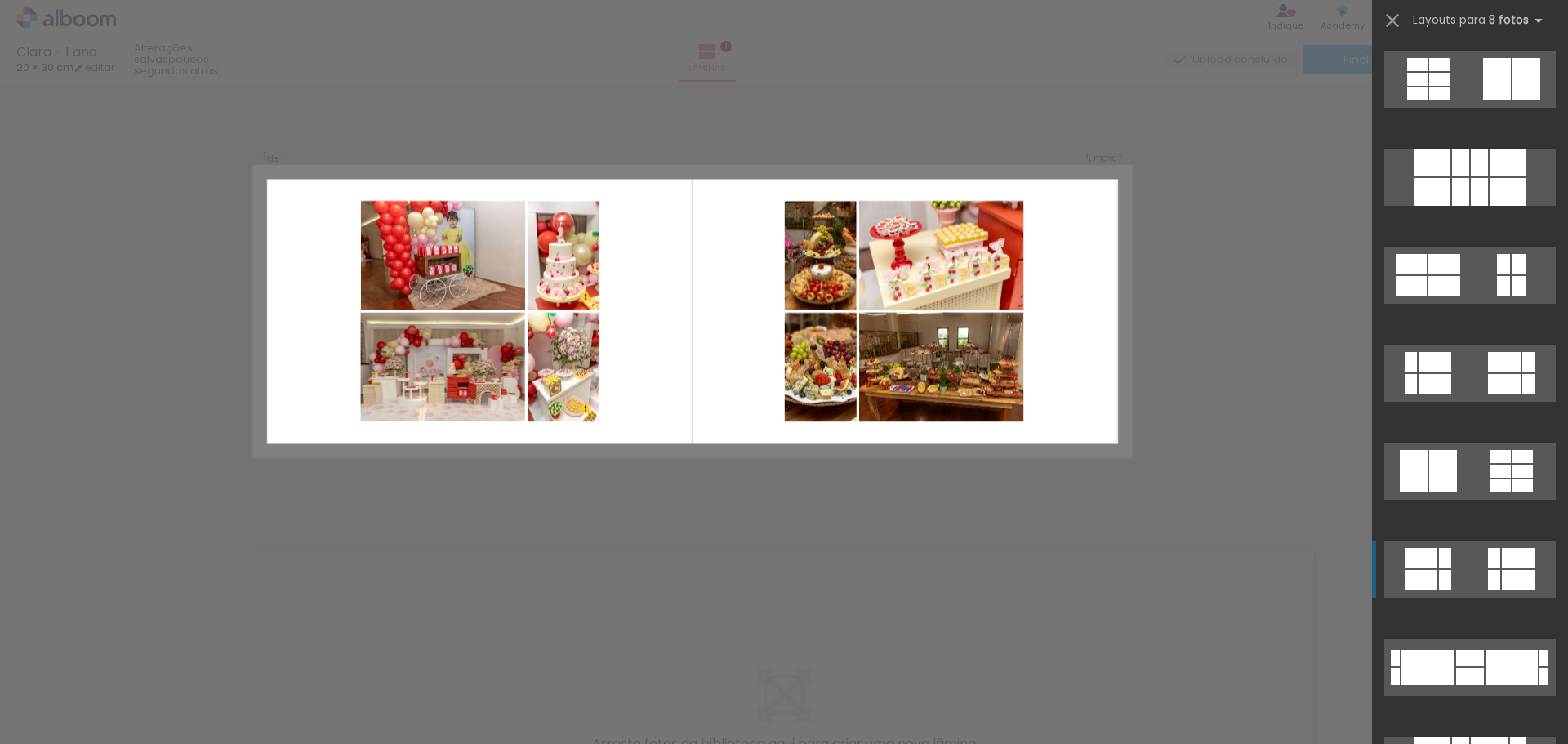 scroll, scrollTop: 490, scrollLeft: 0, axis: vertical 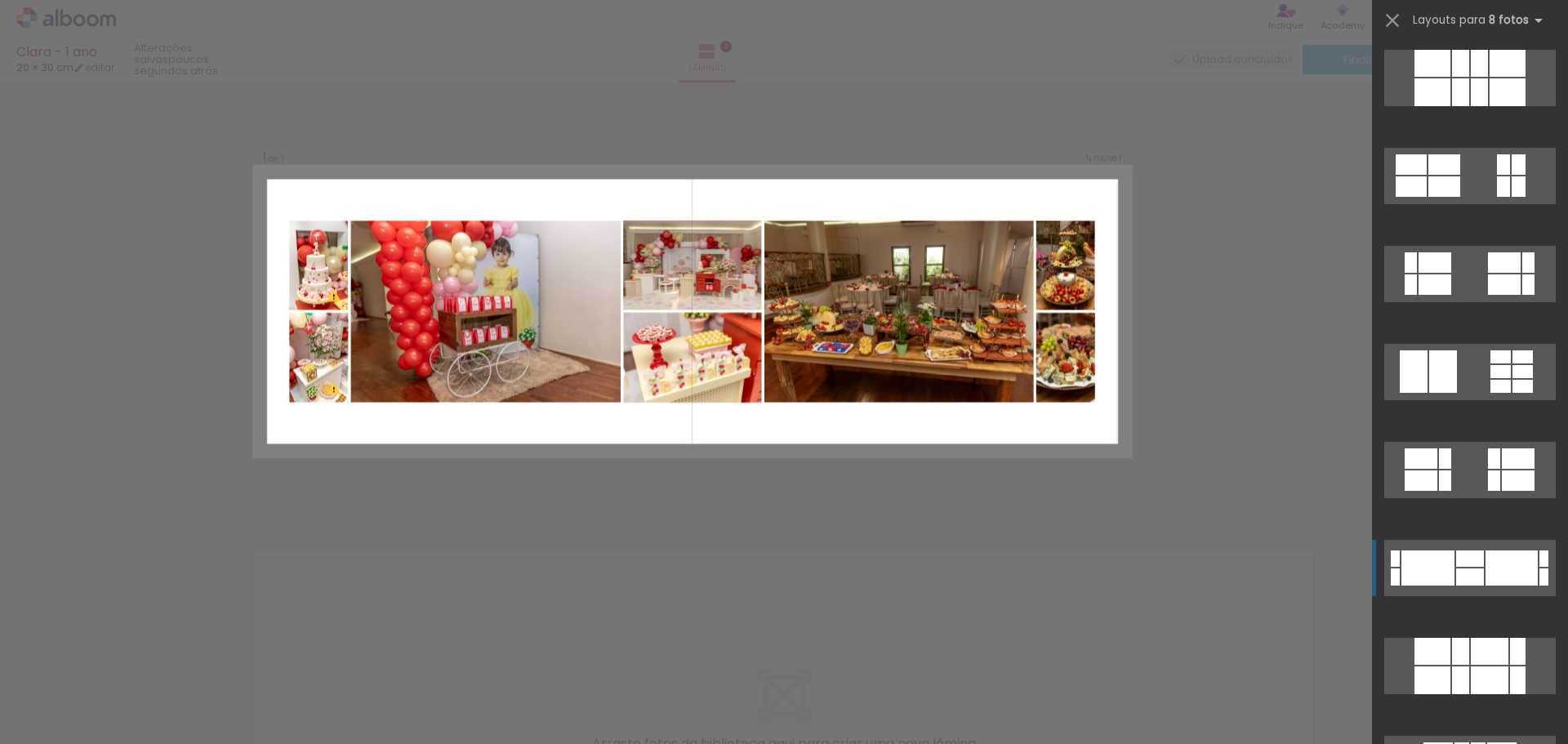 click at bounding box center [1470, 577] 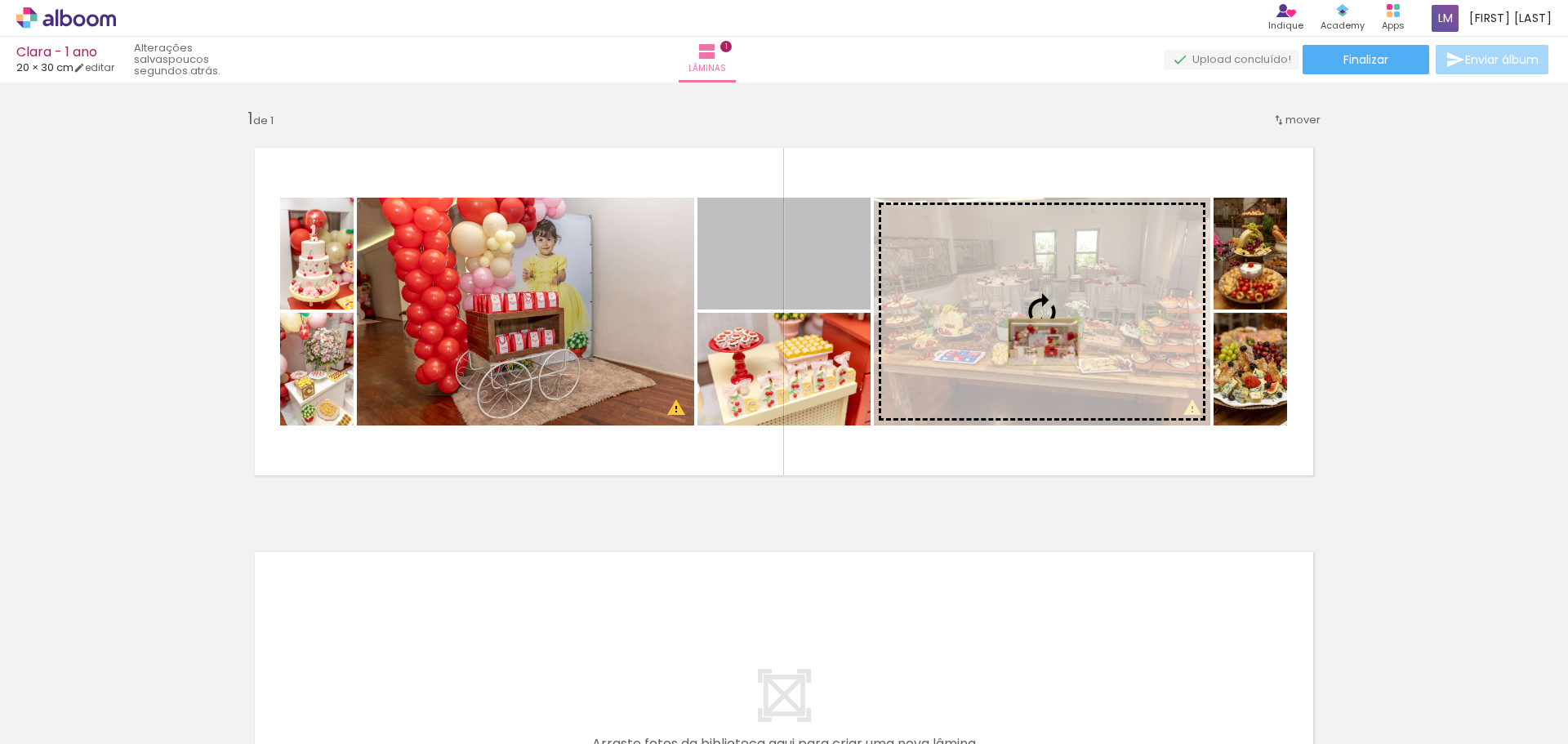 drag, startPoint x: 782, startPoint y: 283, endPoint x: 1037, endPoint y: 341, distance: 261.5129 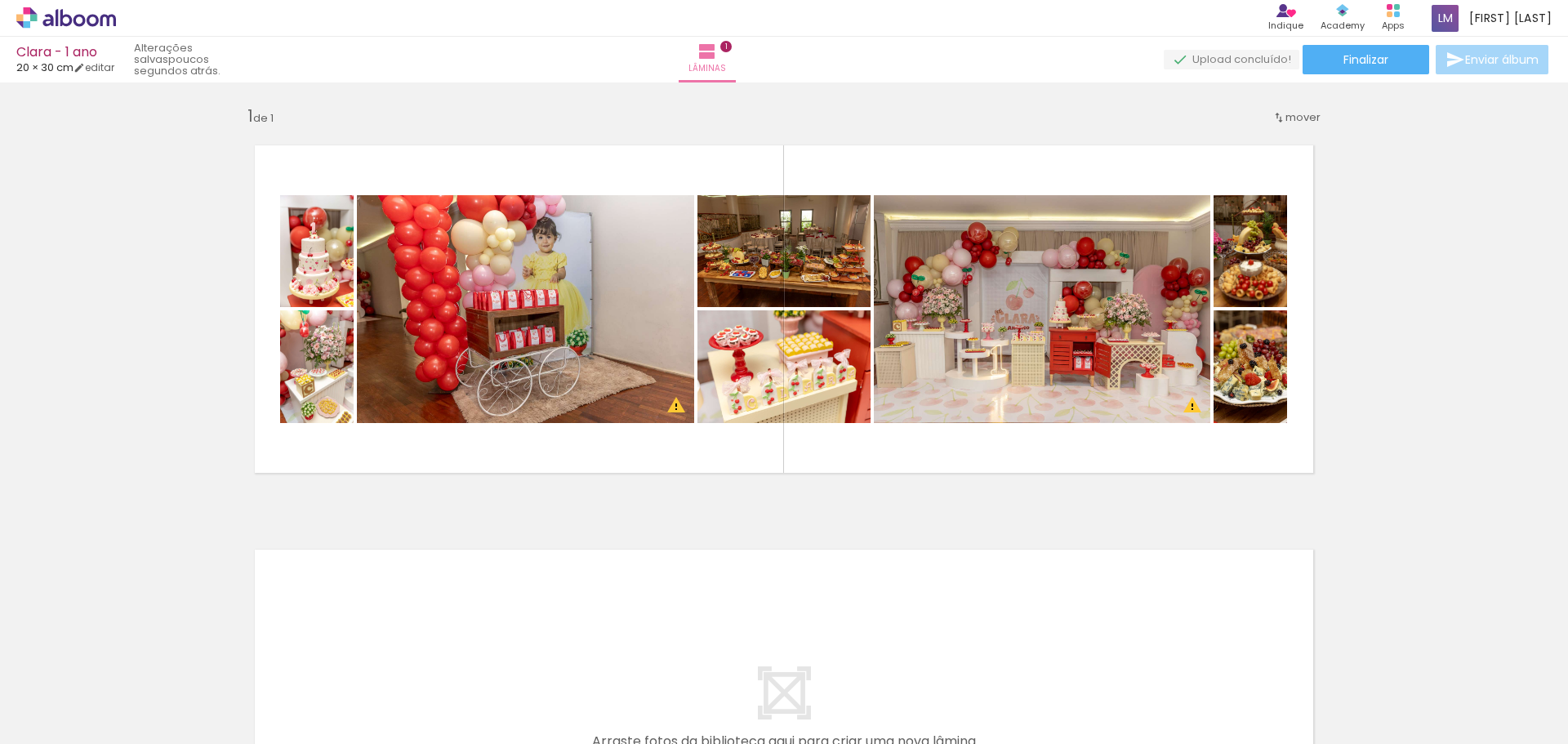 scroll, scrollTop: 0, scrollLeft: 0, axis: both 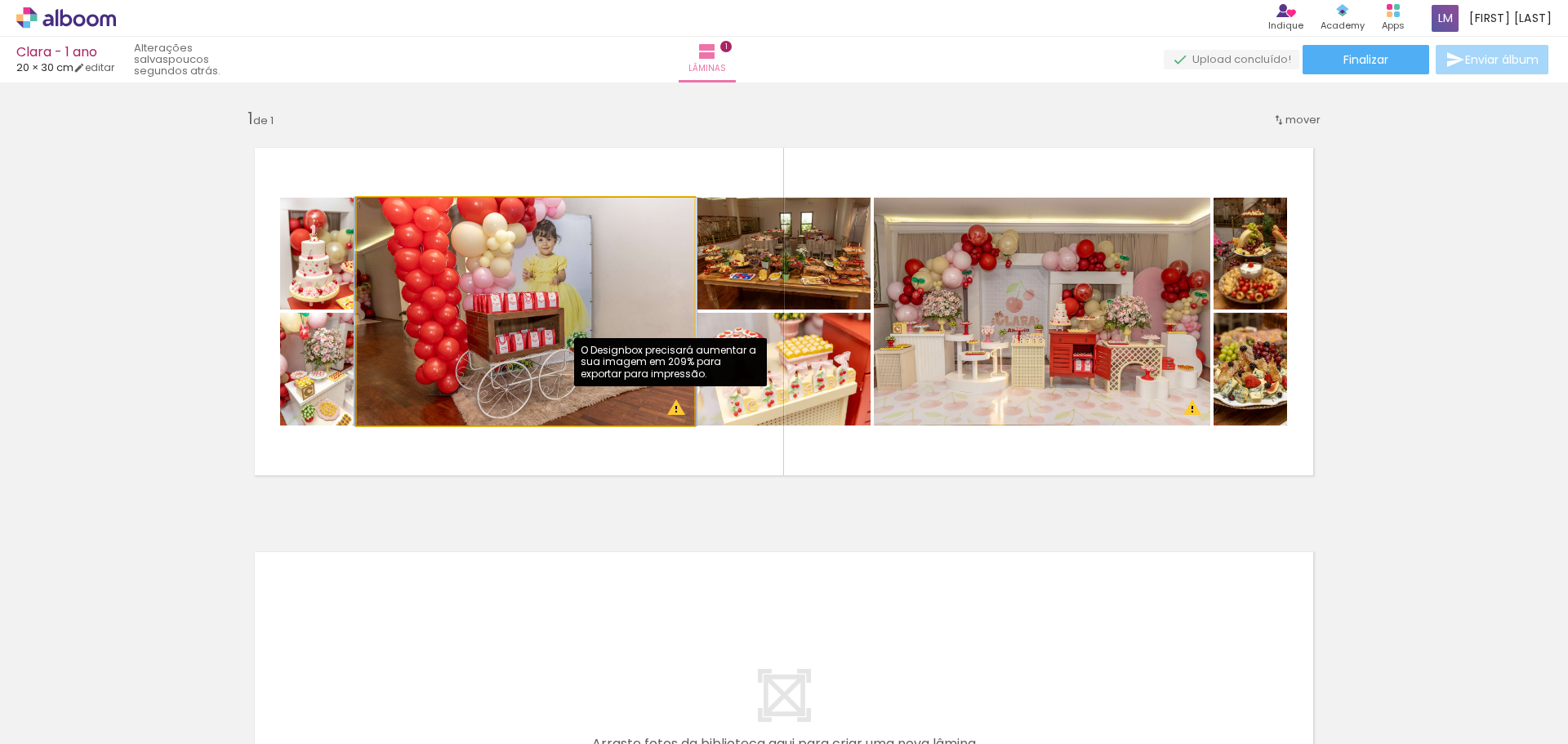 click 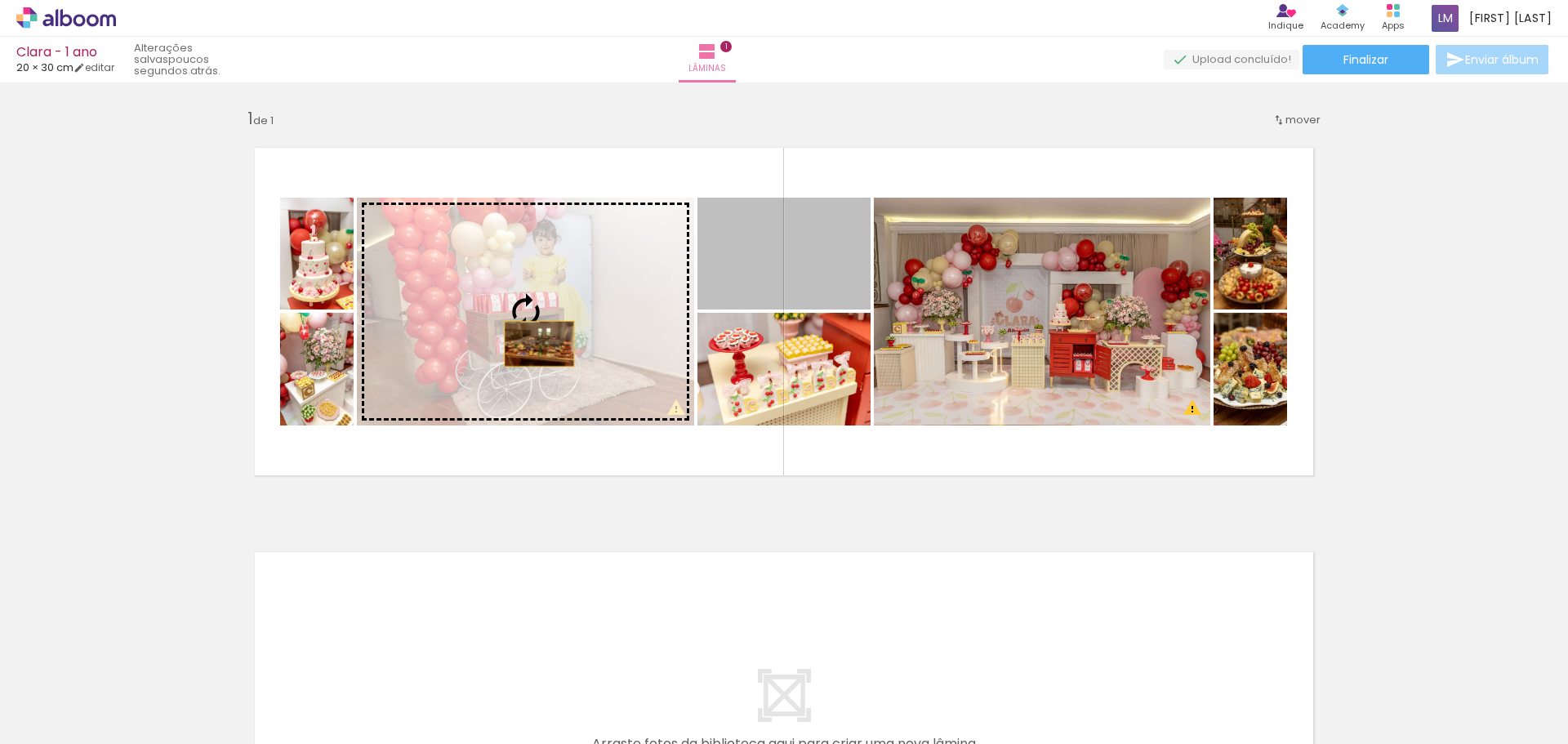 drag, startPoint x: 750, startPoint y: 283, endPoint x: 511, endPoint y: 350, distance: 248.21362 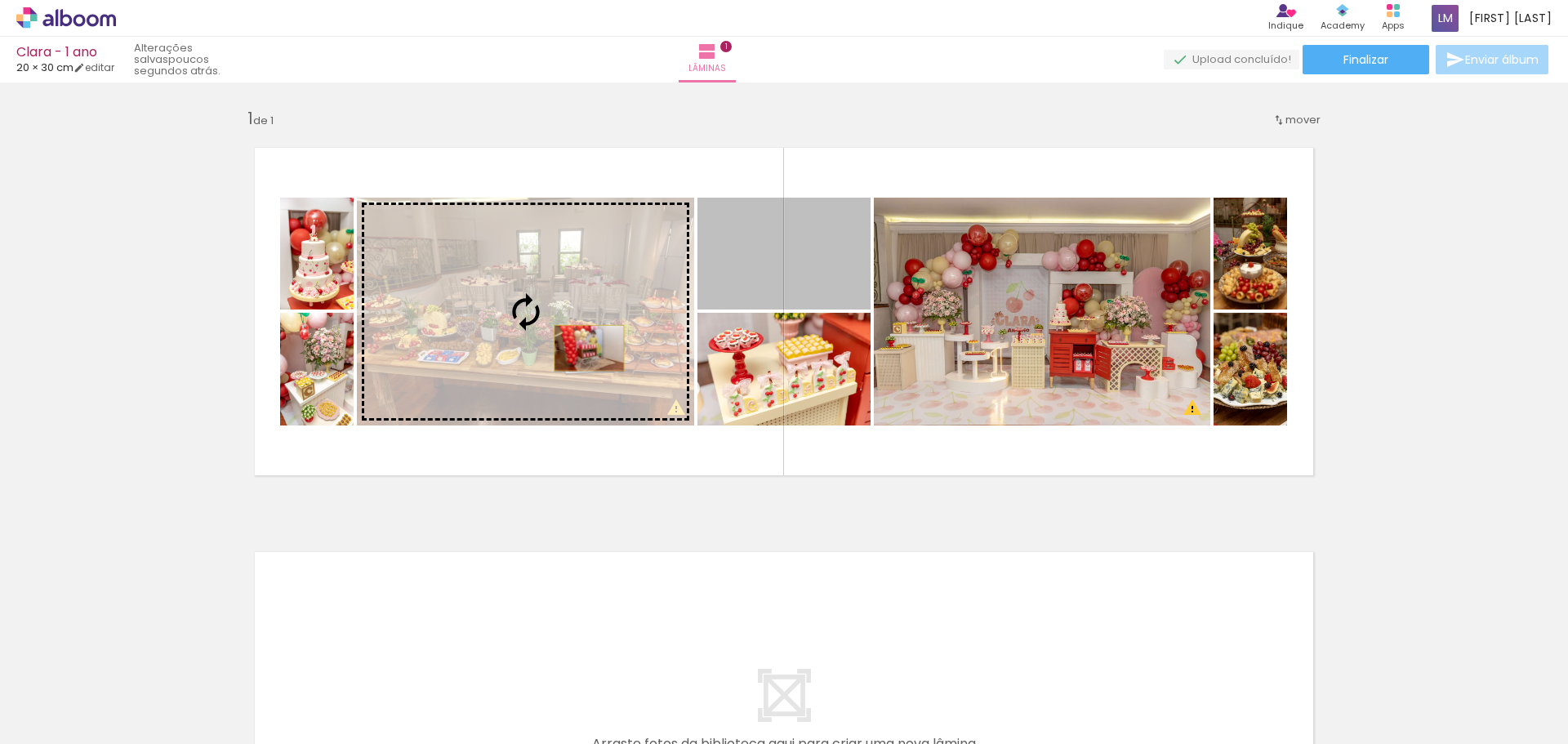 drag, startPoint x: 768, startPoint y: 279, endPoint x: 583, endPoint y: 348, distance: 197.44873 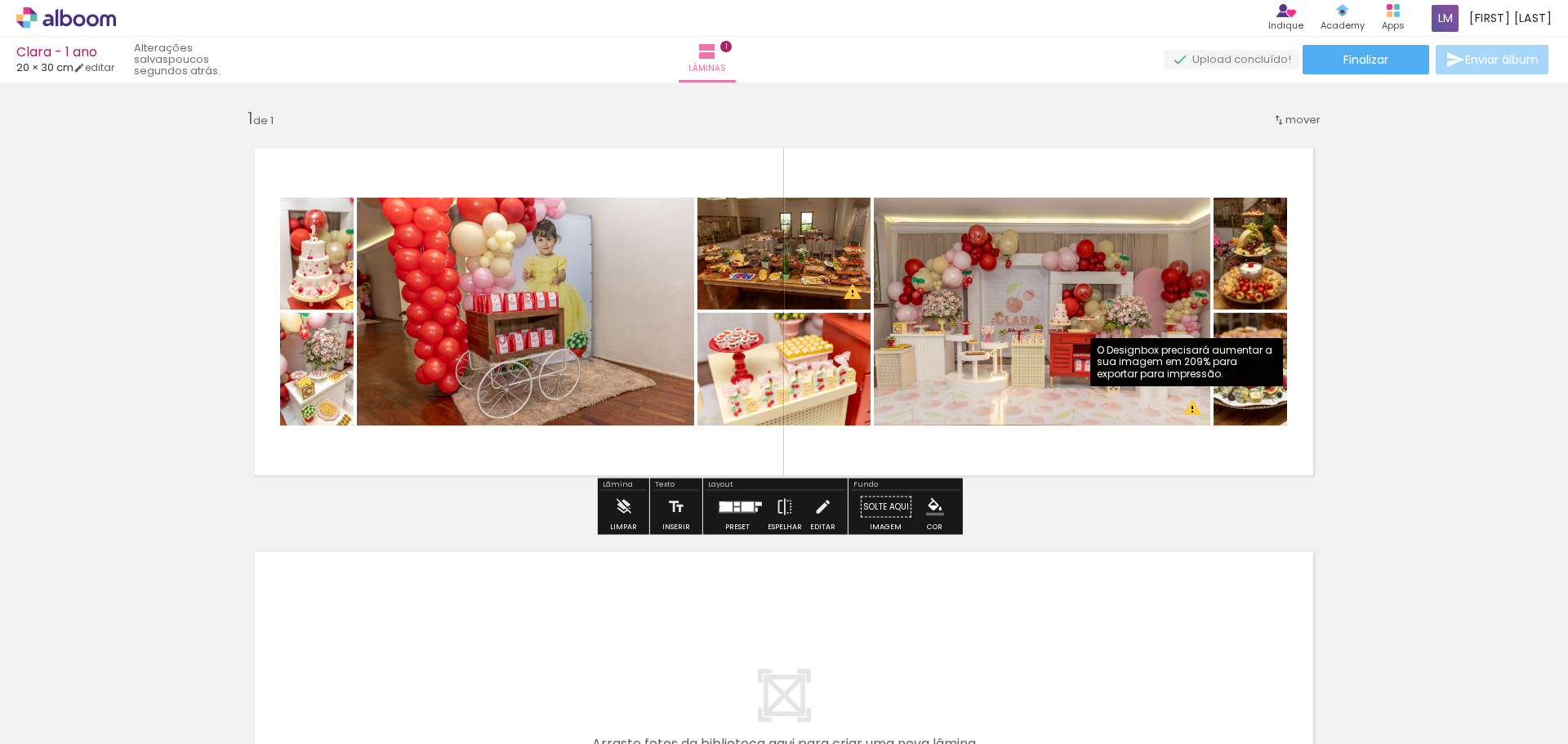 click 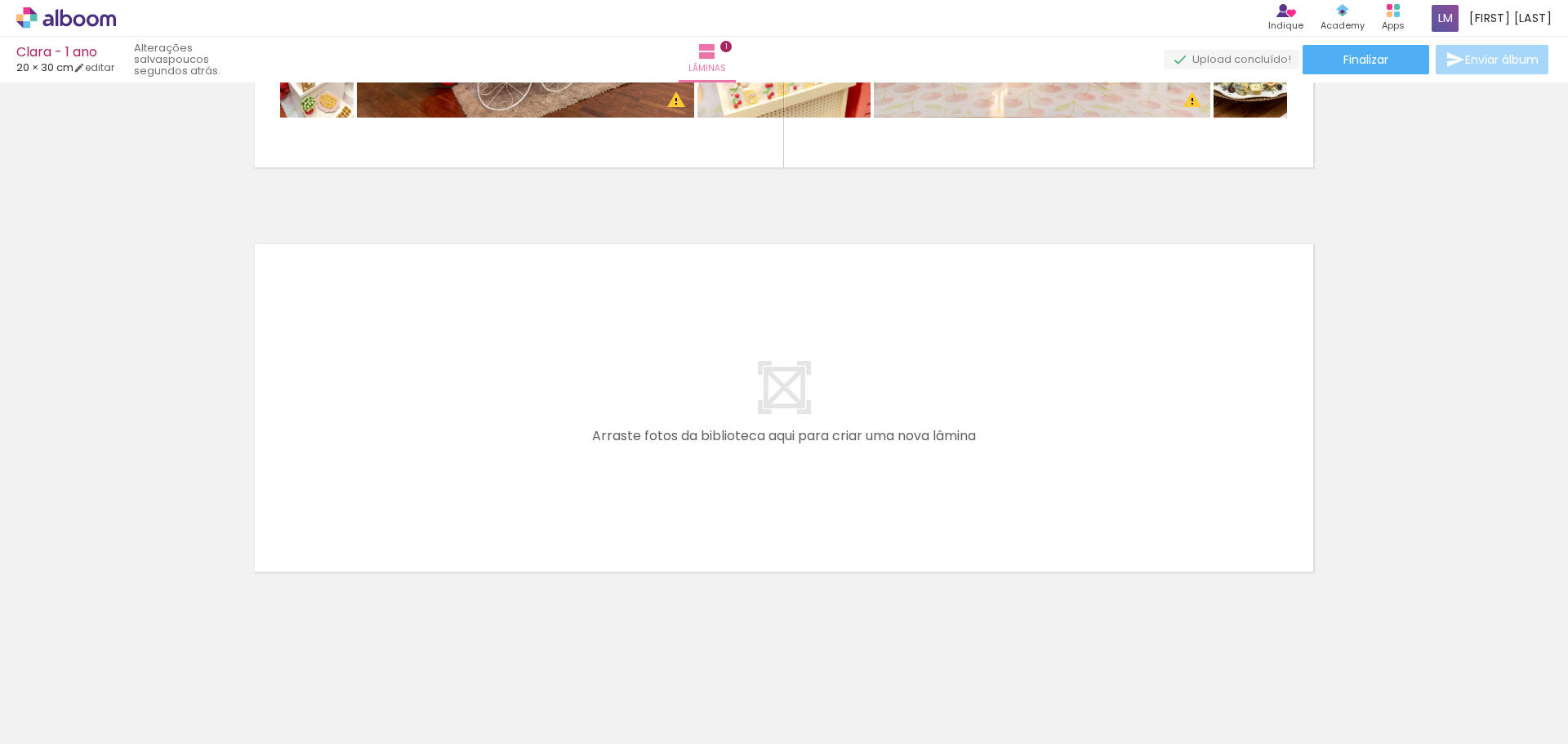 scroll, scrollTop: 313, scrollLeft: 0, axis: vertical 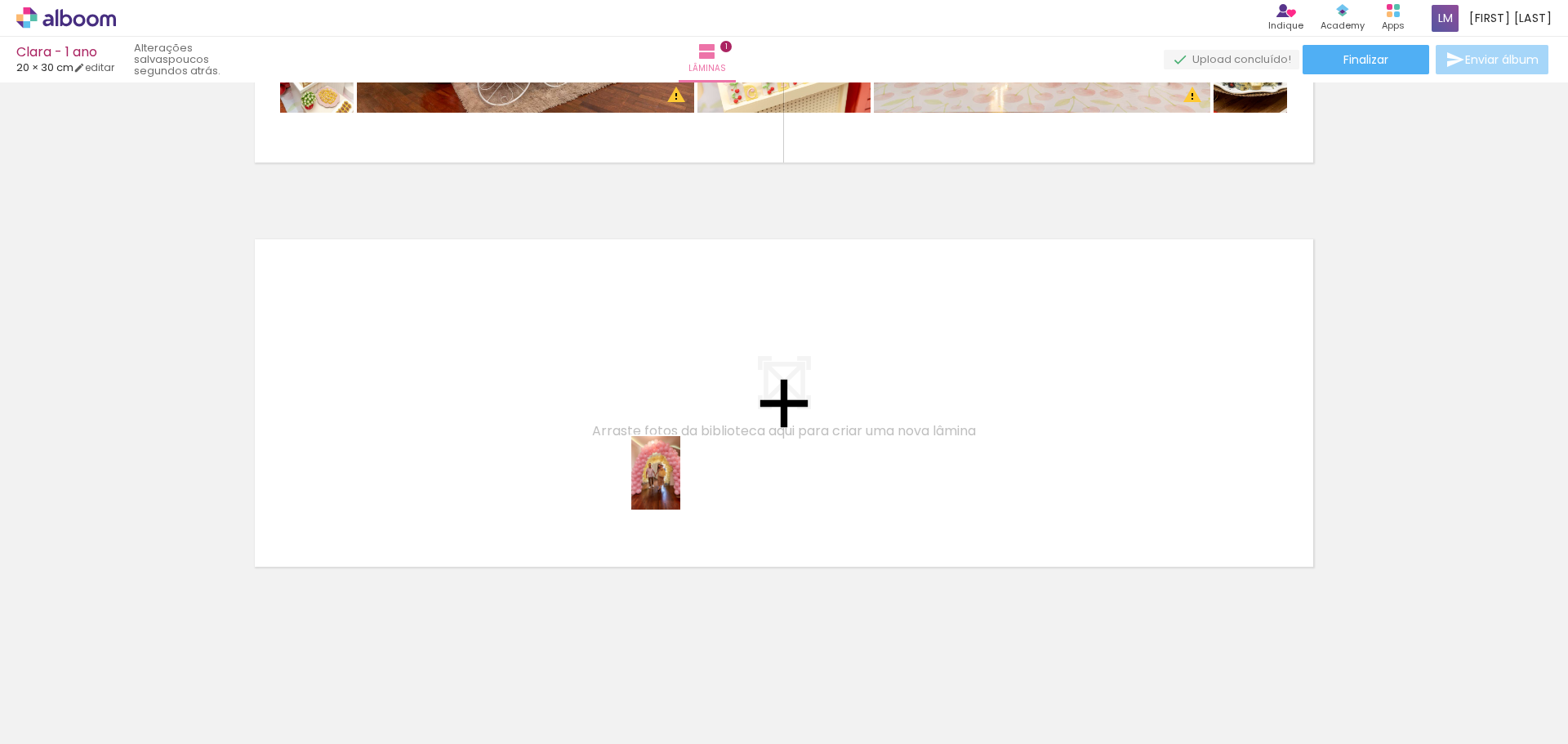 drag, startPoint x: 914, startPoint y: 702, endPoint x: 664, endPoint y: 480, distance: 334.34114 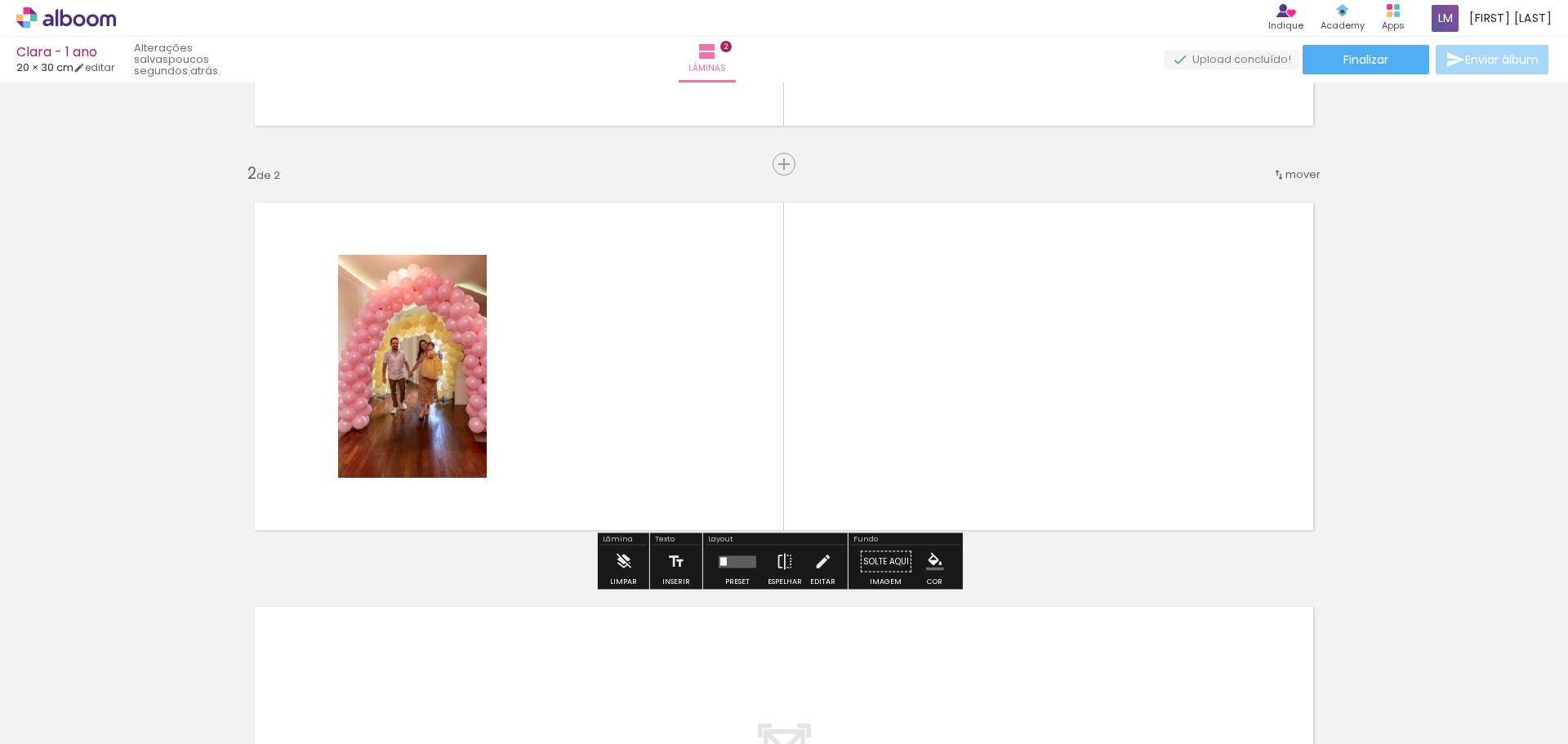 scroll, scrollTop: 354, scrollLeft: 0, axis: vertical 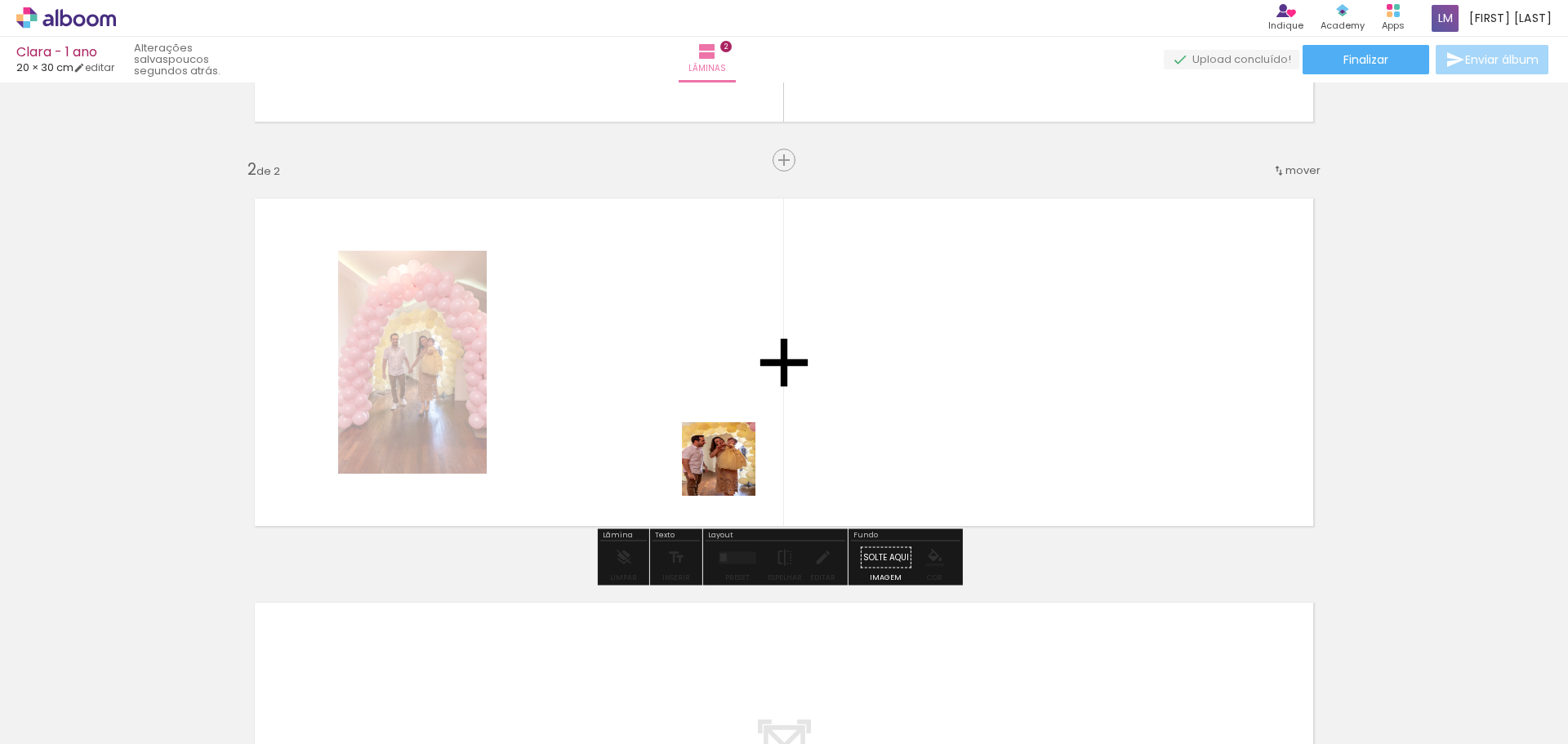 drag, startPoint x: 997, startPoint y: 699, endPoint x: 669, endPoint y: 427, distance: 426.108 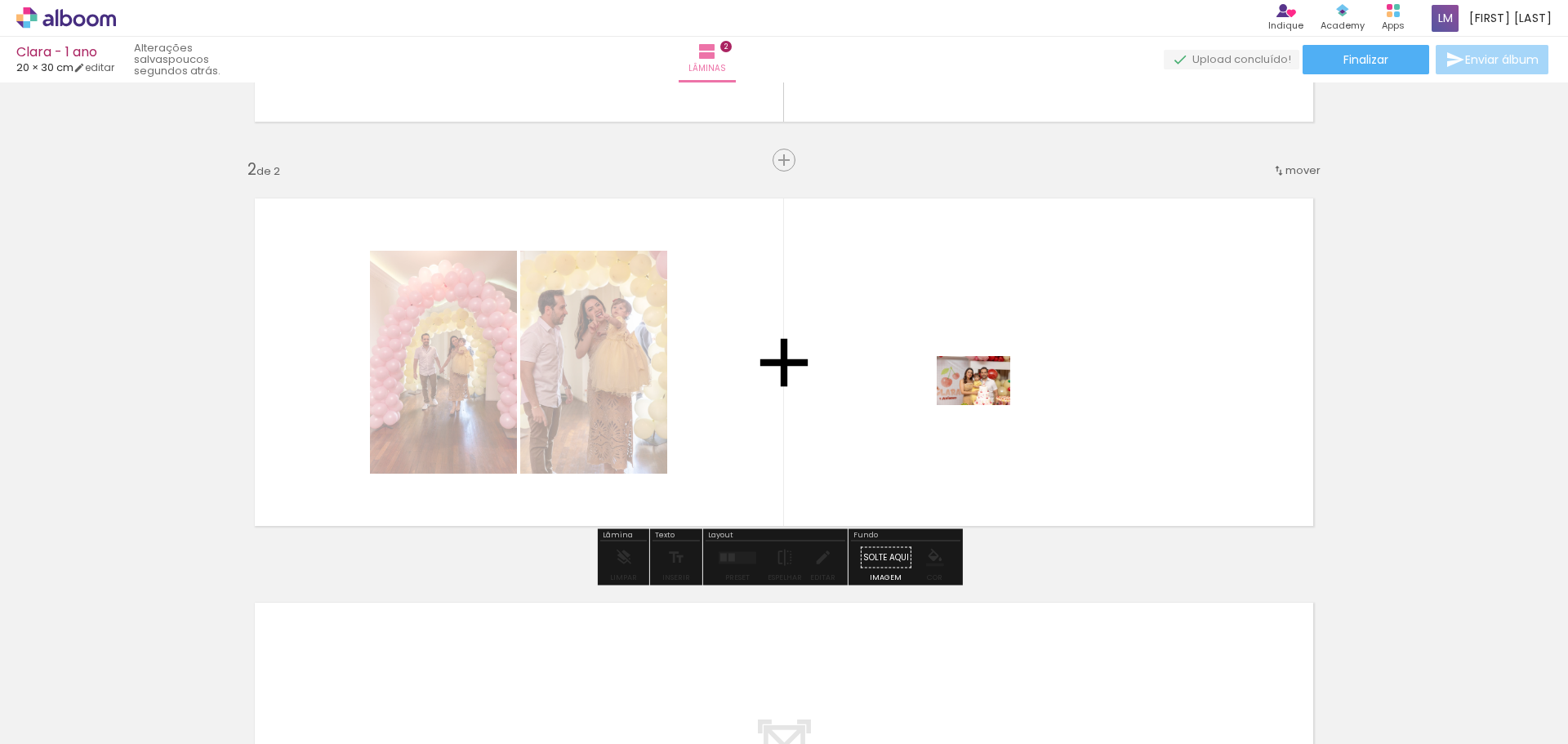 drag, startPoint x: 1092, startPoint y: 711, endPoint x: 984, endPoint y: 403, distance: 326.38627 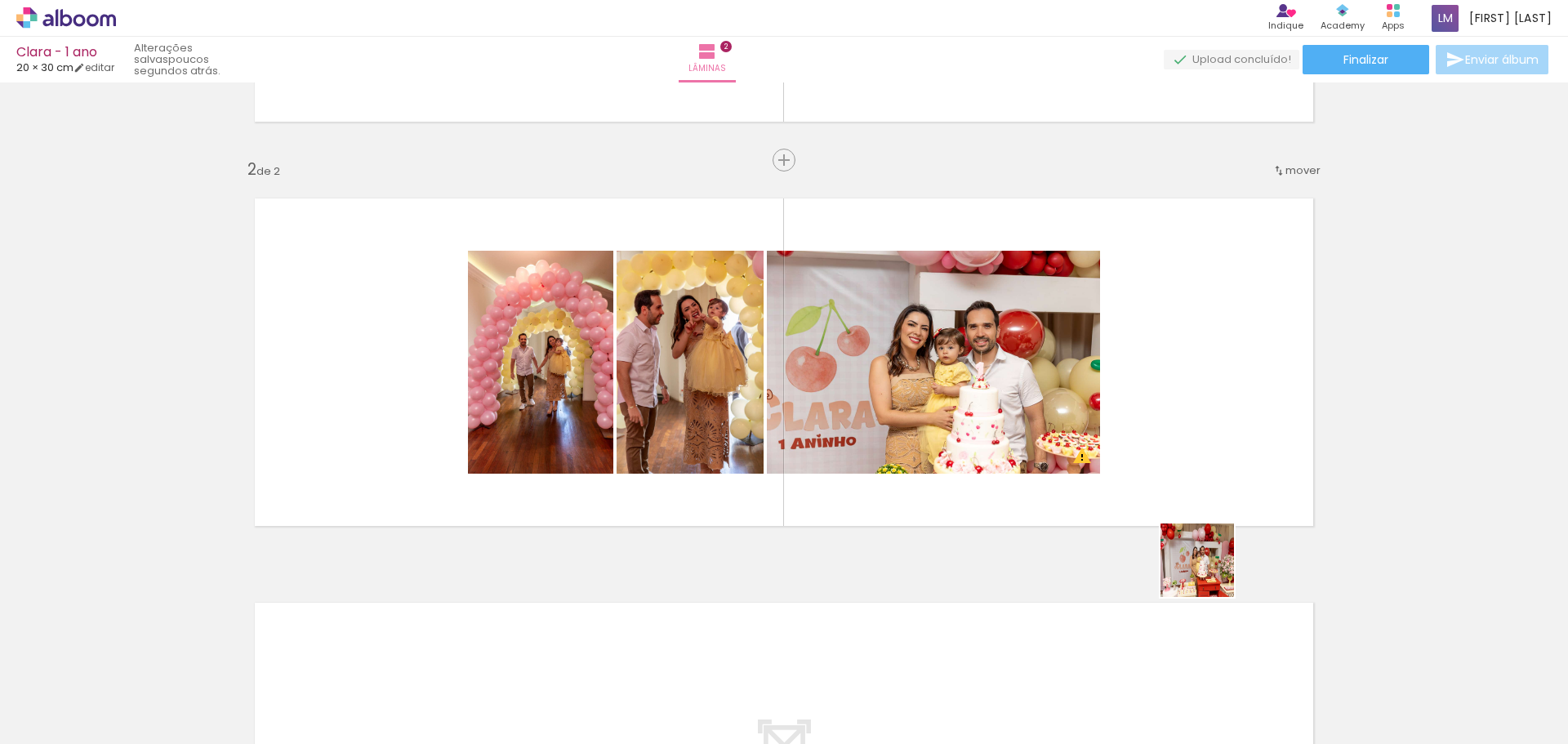 drag, startPoint x: 1187, startPoint y: 711, endPoint x: 1234, endPoint y: 437, distance: 278.0018 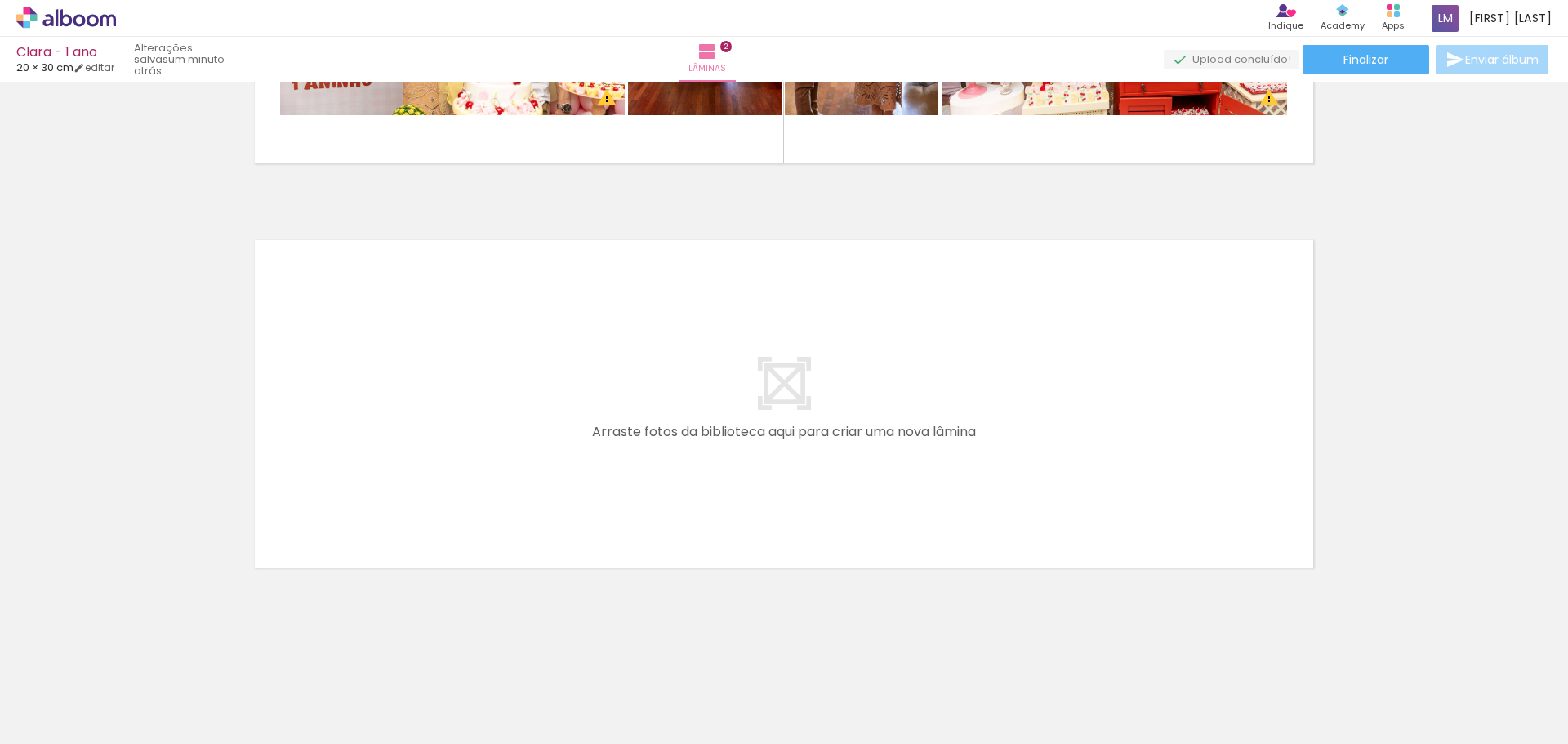 scroll, scrollTop: 717, scrollLeft: 0, axis: vertical 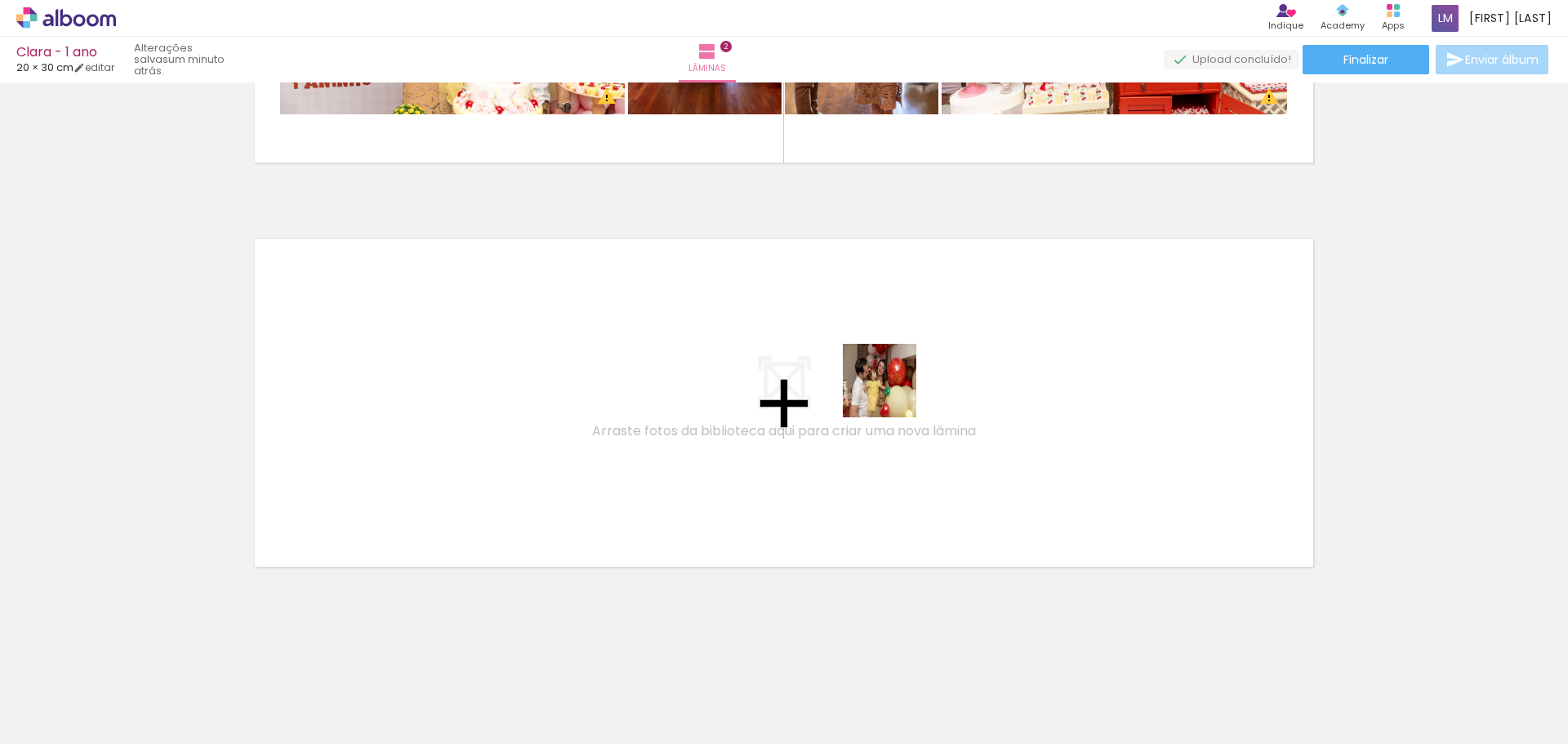 drag, startPoint x: 1285, startPoint y: 700, endPoint x: 823, endPoint y: 388, distance: 557.484 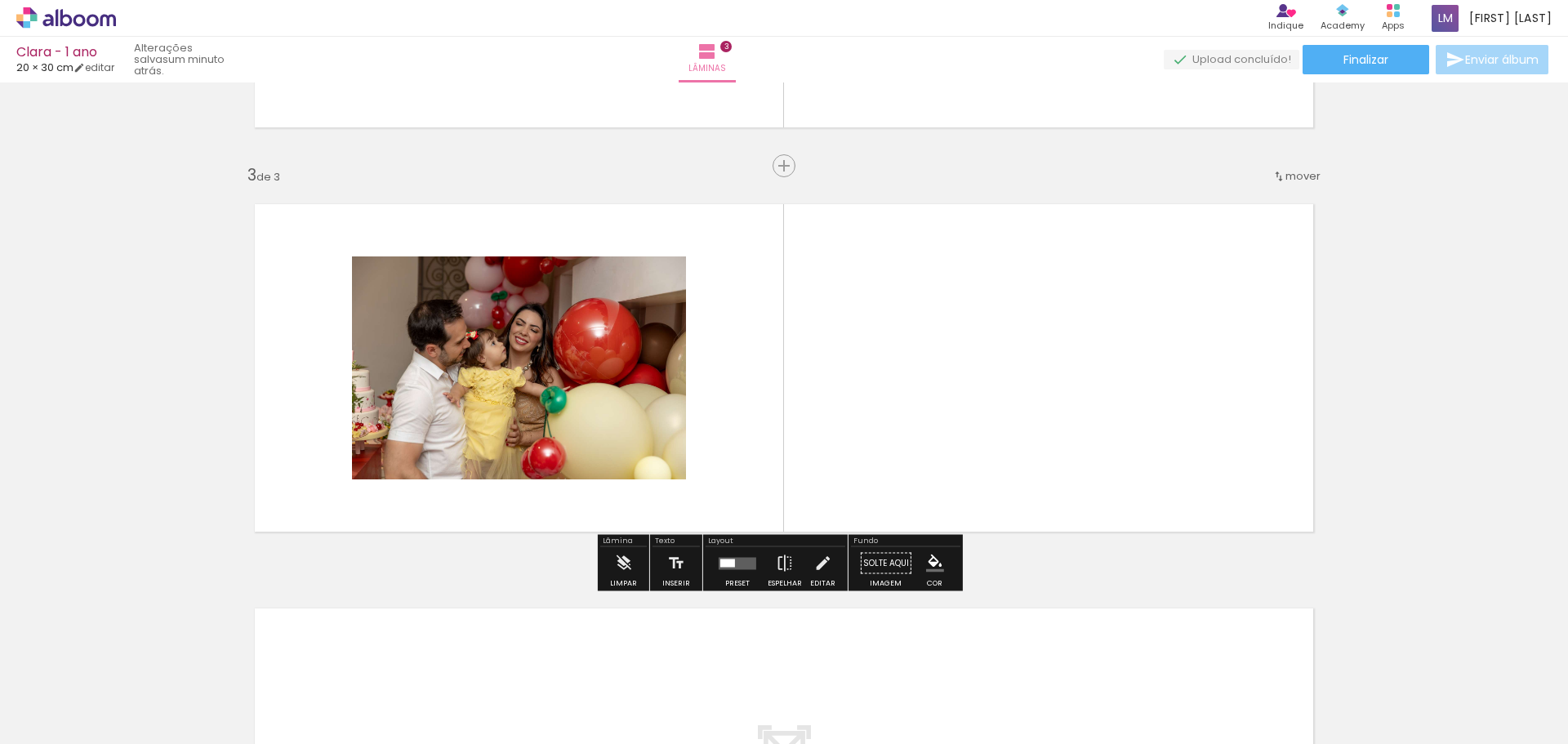 scroll, scrollTop: 758, scrollLeft: 0, axis: vertical 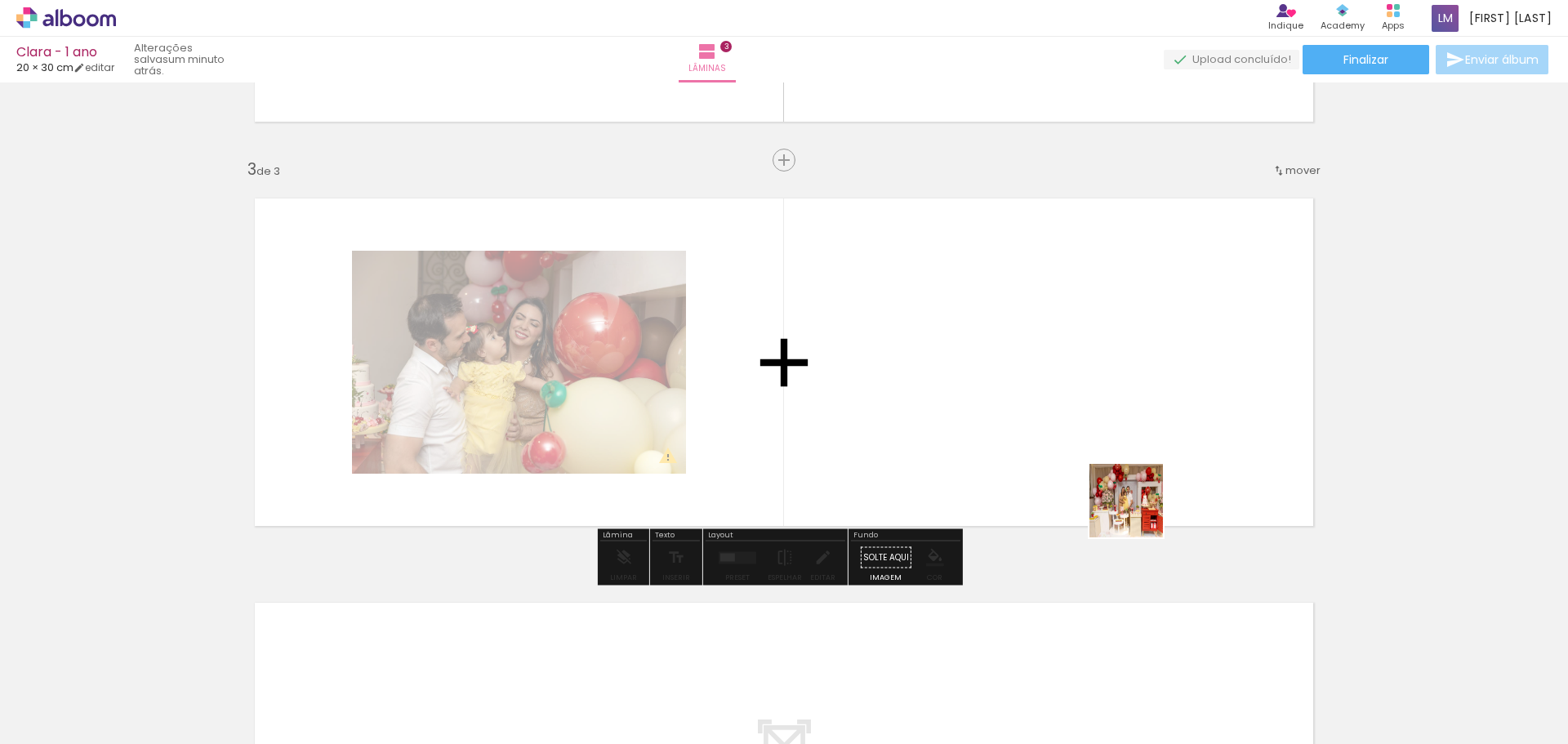 drag, startPoint x: 1358, startPoint y: 710, endPoint x: 1124, endPoint y: 485, distance: 324.6244 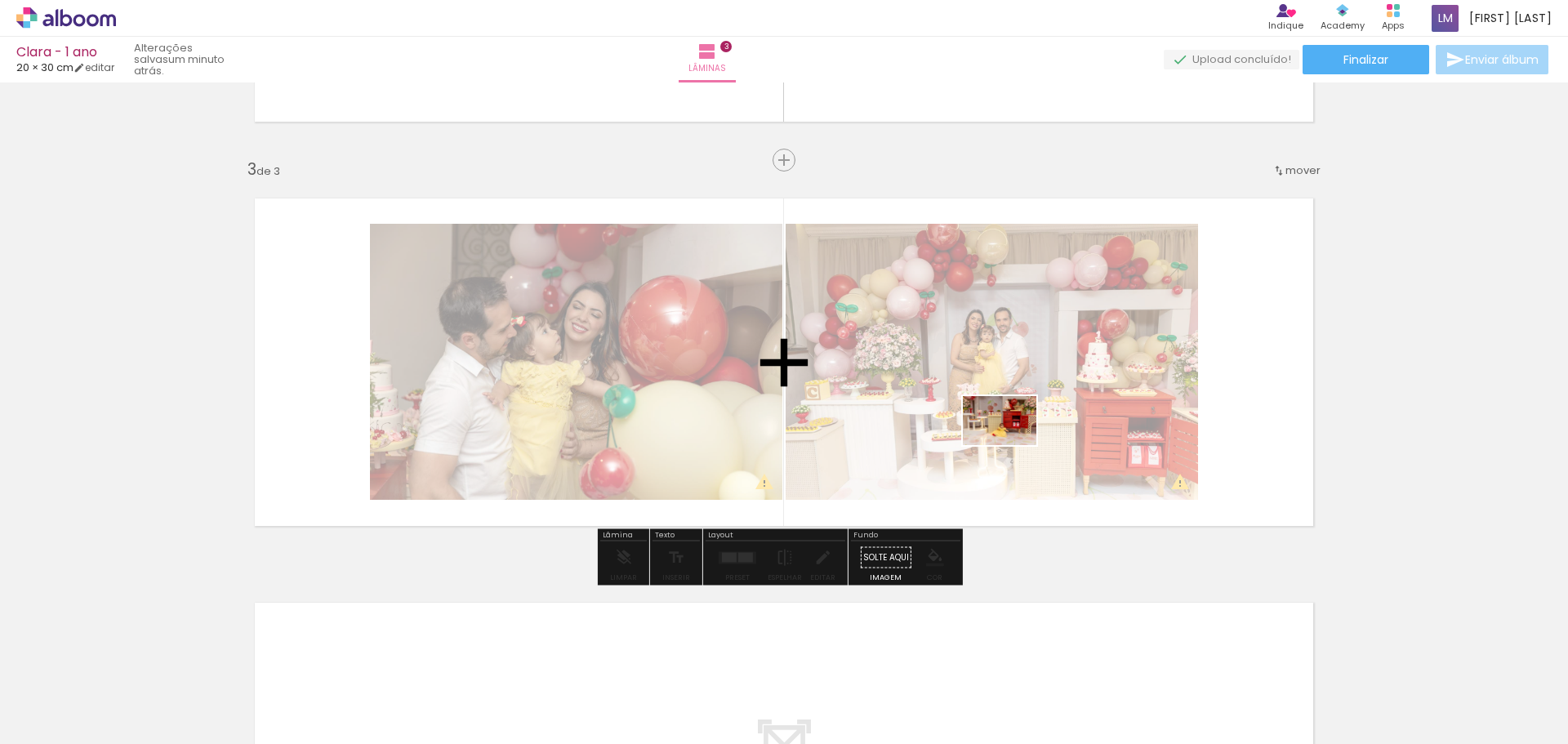 drag, startPoint x: 1458, startPoint y: 708, endPoint x: 1036, endPoint y: 437, distance: 501.52268 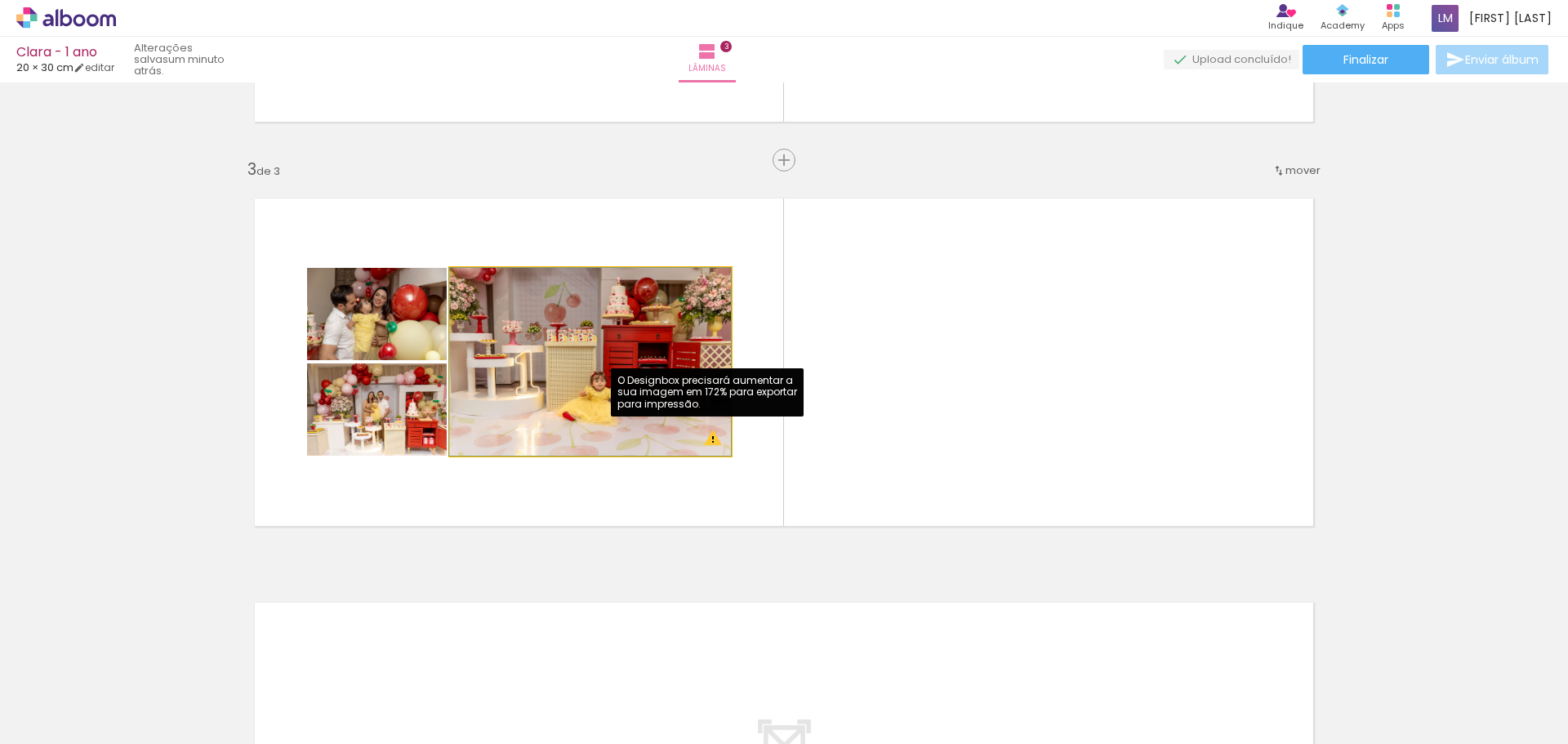 click 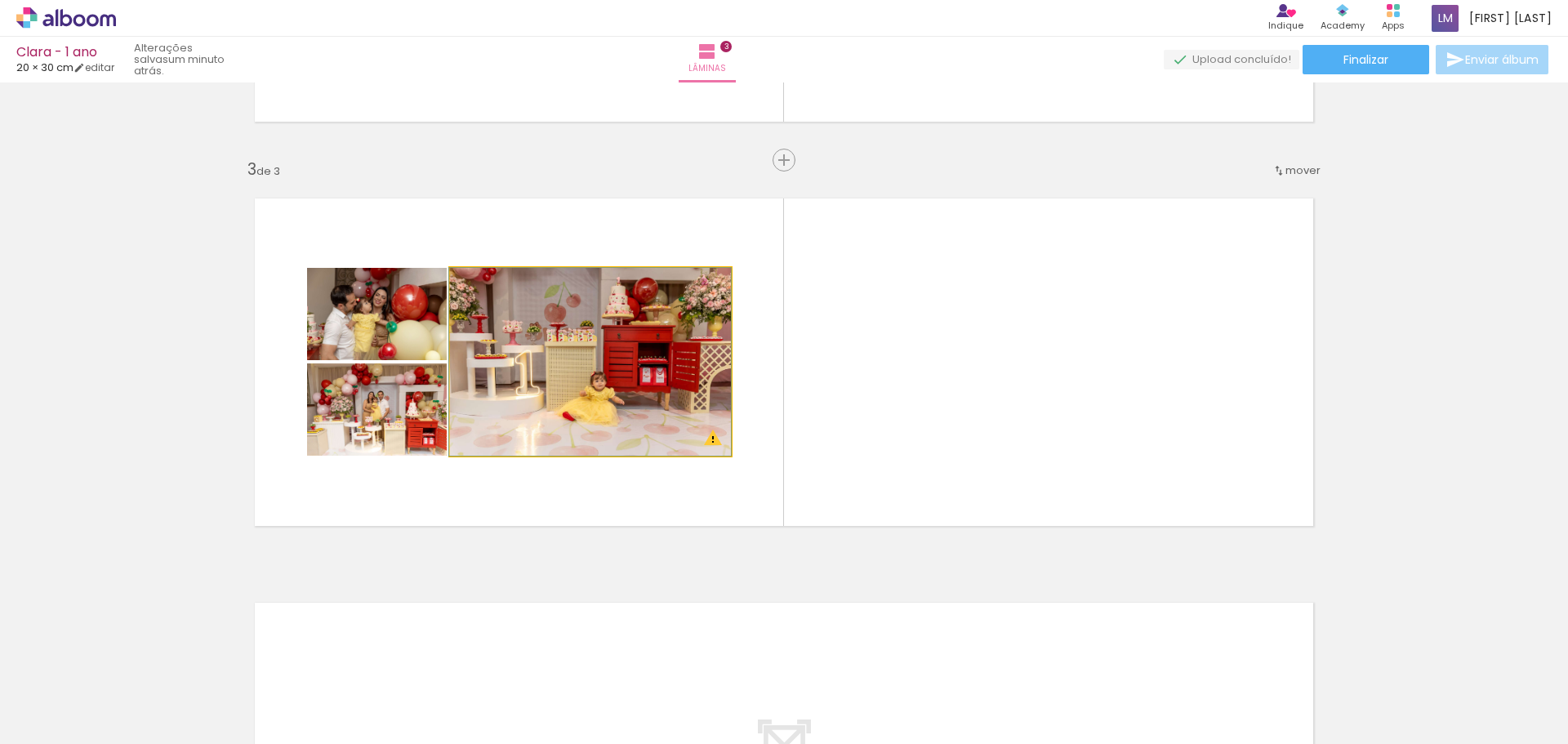 click 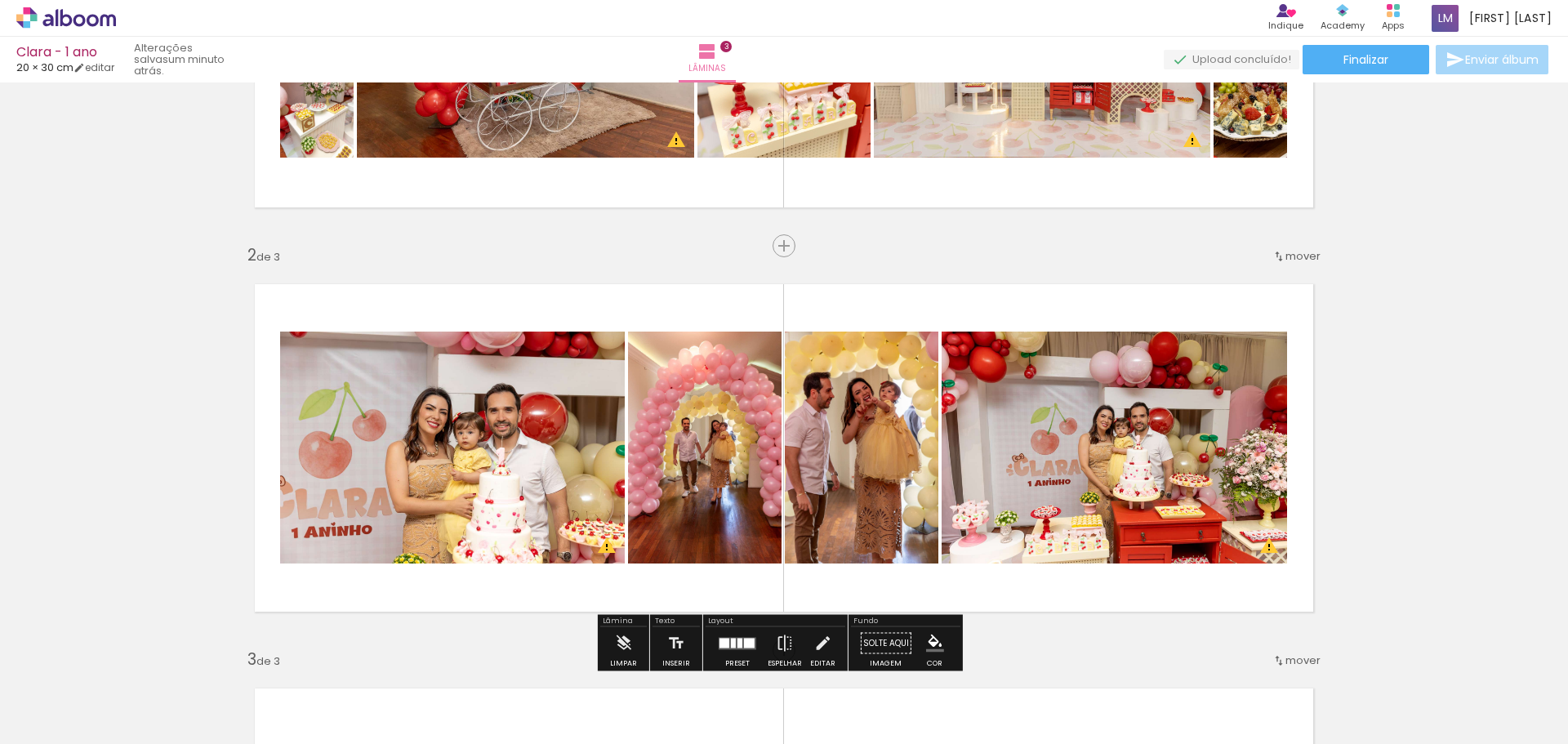 scroll, scrollTop: 0, scrollLeft: 0, axis: both 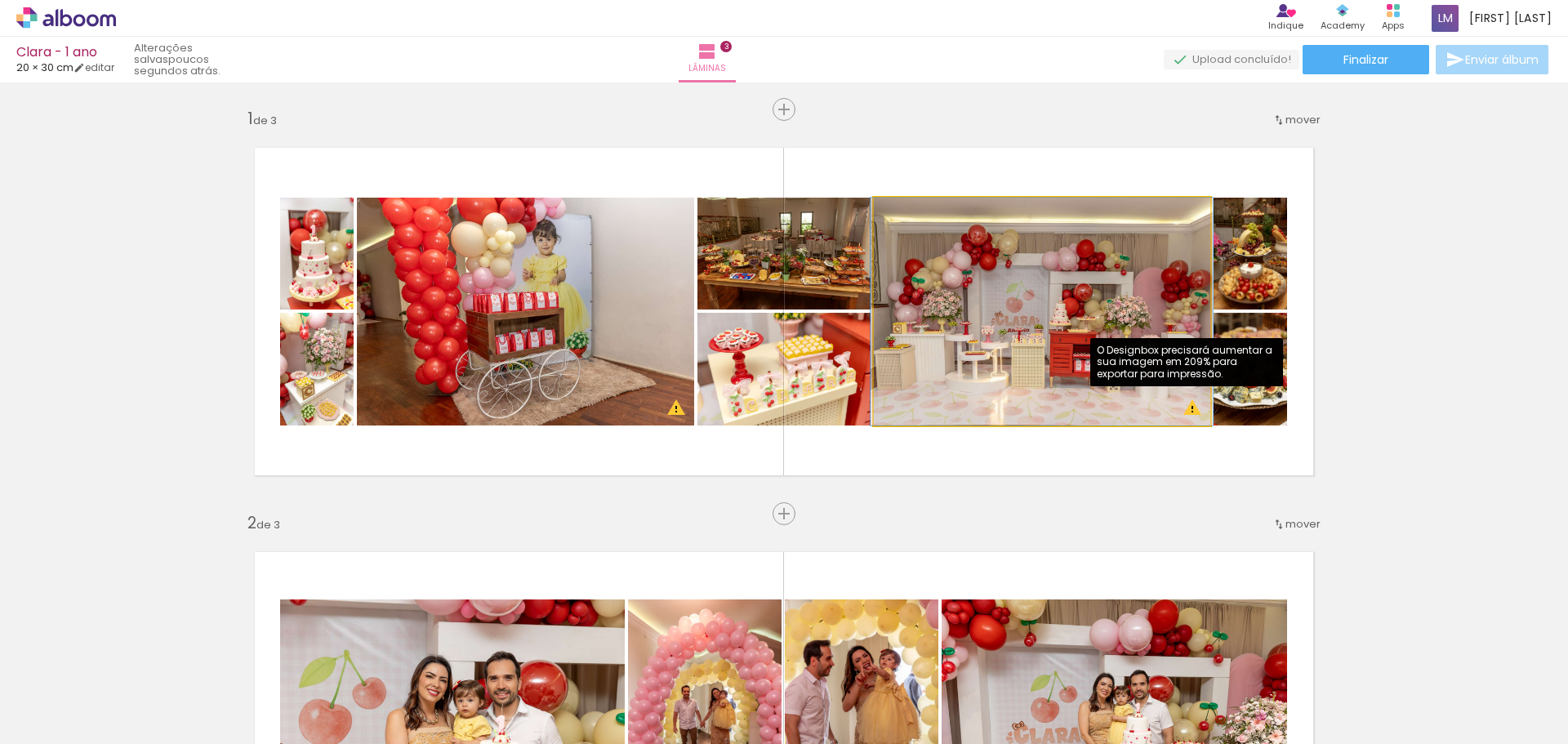 click 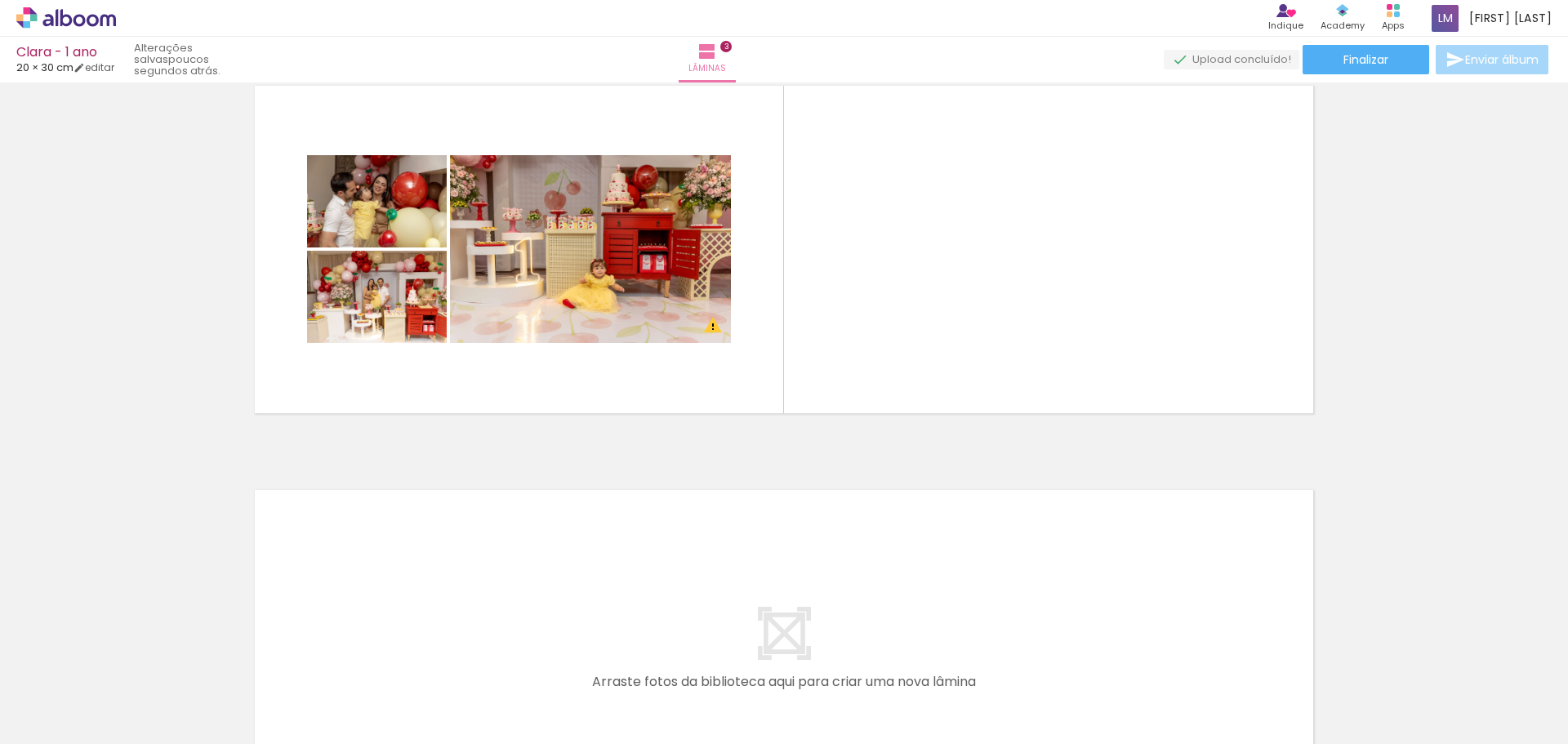scroll, scrollTop: 898, scrollLeft: 0, axis: vertical 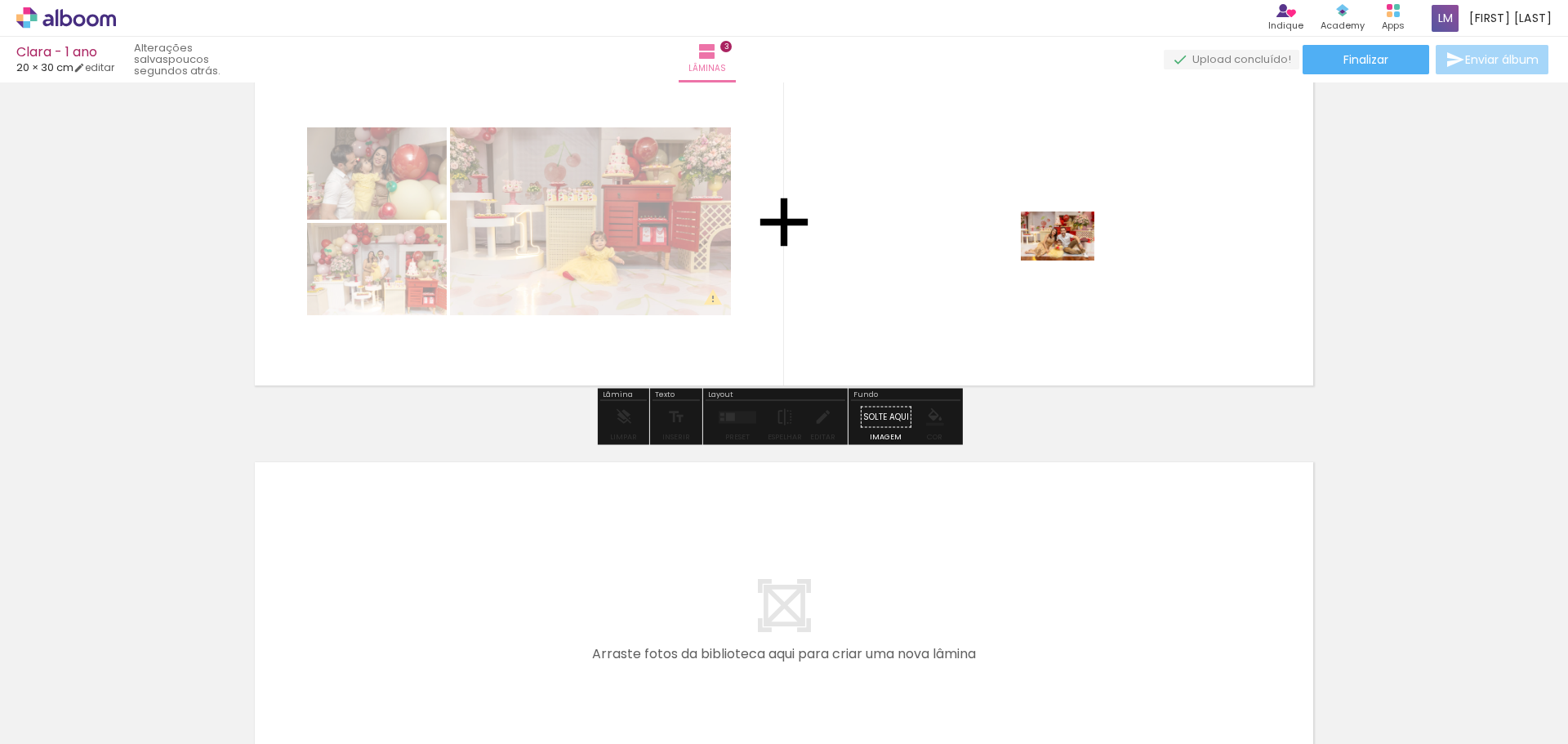 drag, startPoint x: 750, startPoint y: 713, endPoint x: 1070, endPoint y: 261, distance: 553.80863 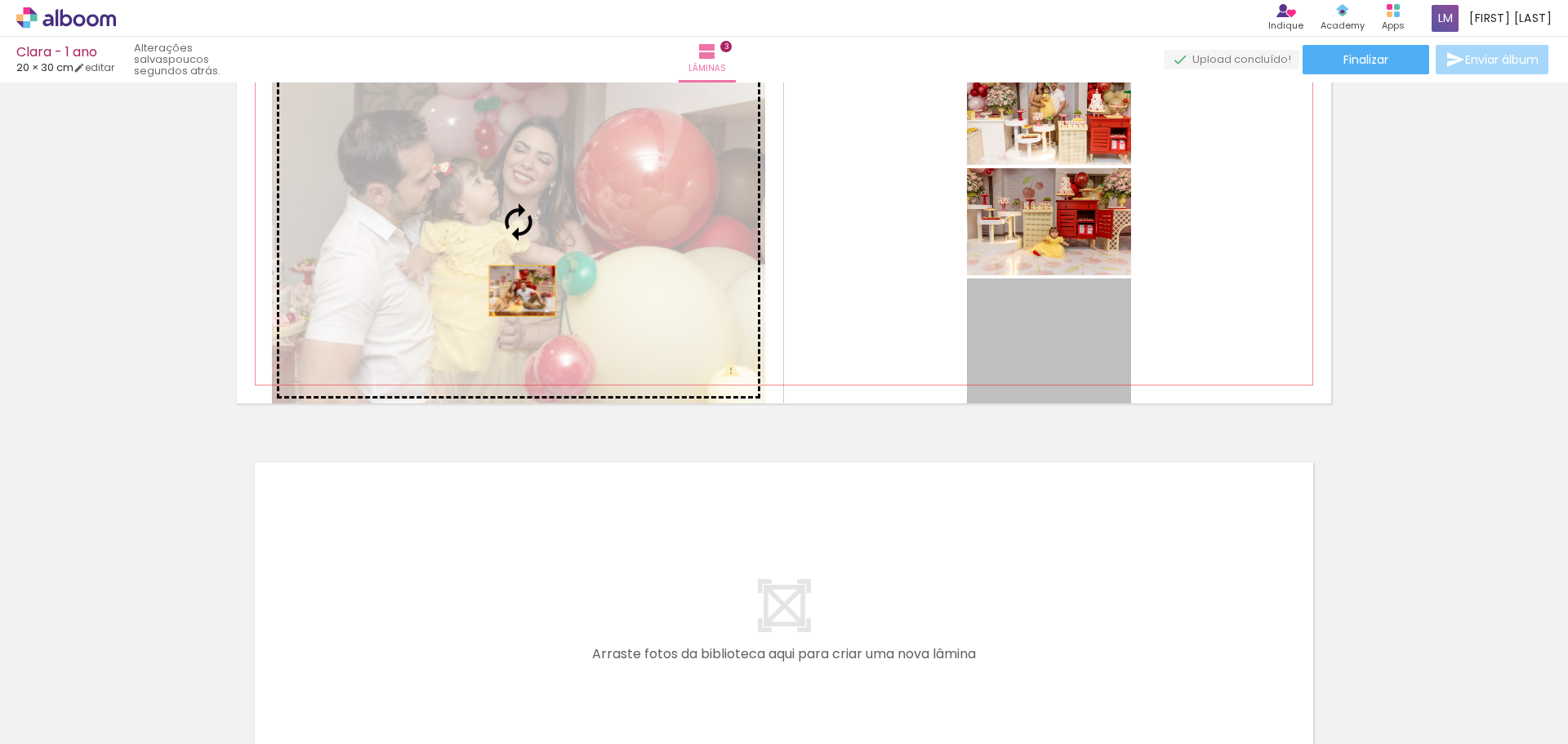 drag, startPoint x: 1062, startPoint y: 348, endPoint x: 516, endPoint y: 291, distance: 548.96721 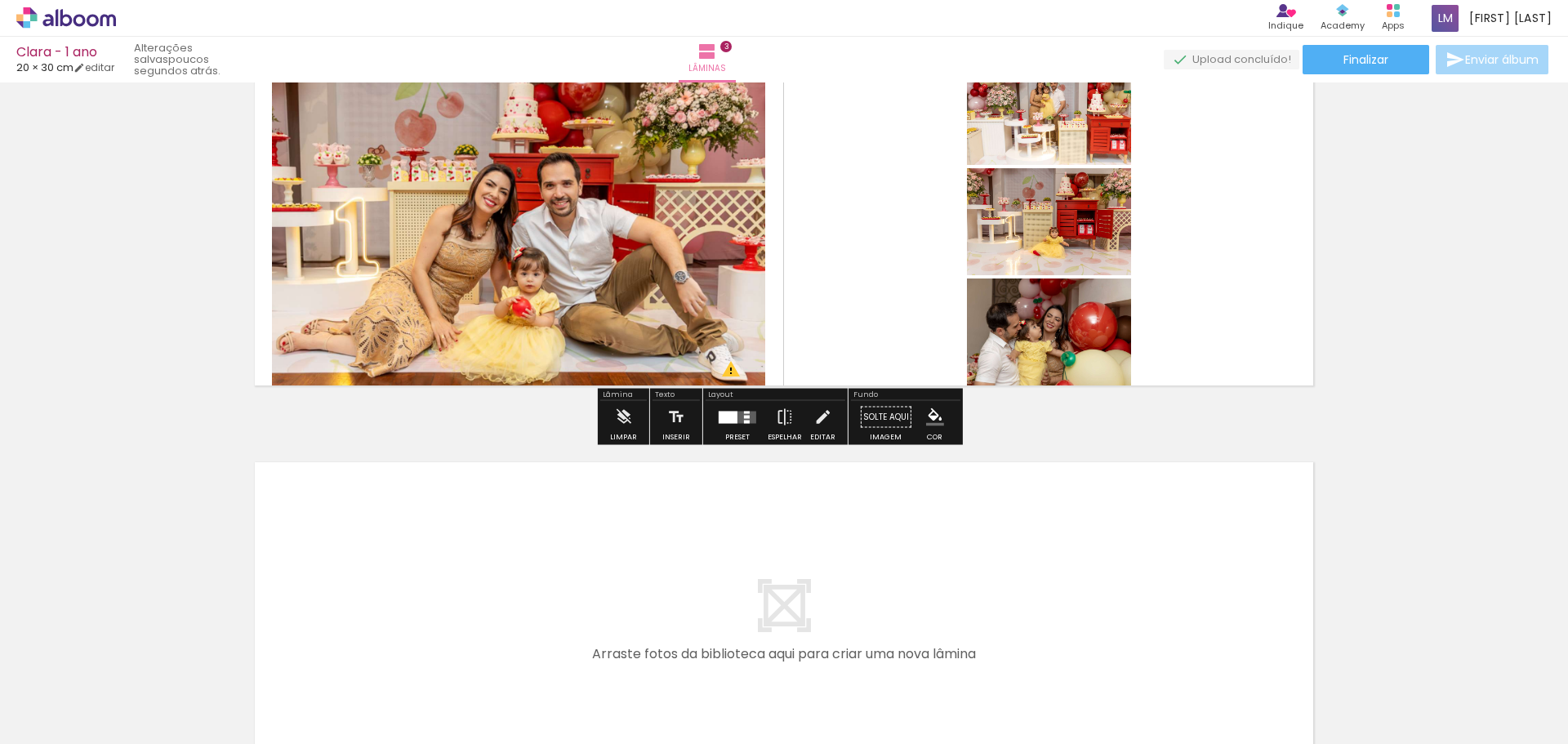 click at bounding box center (784, 221) 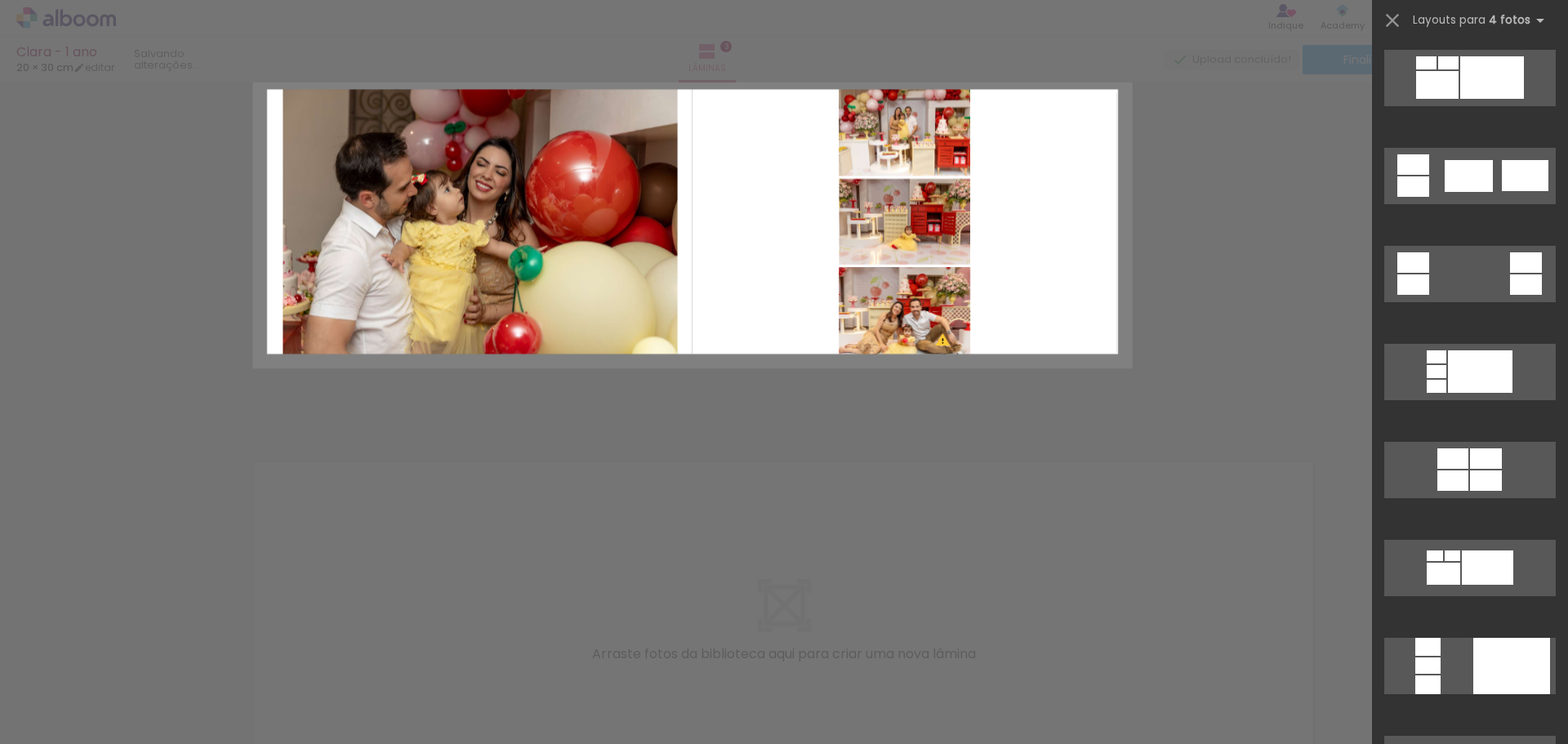scroll, scrollTop: 0, scrollLeft: 0, axis: both 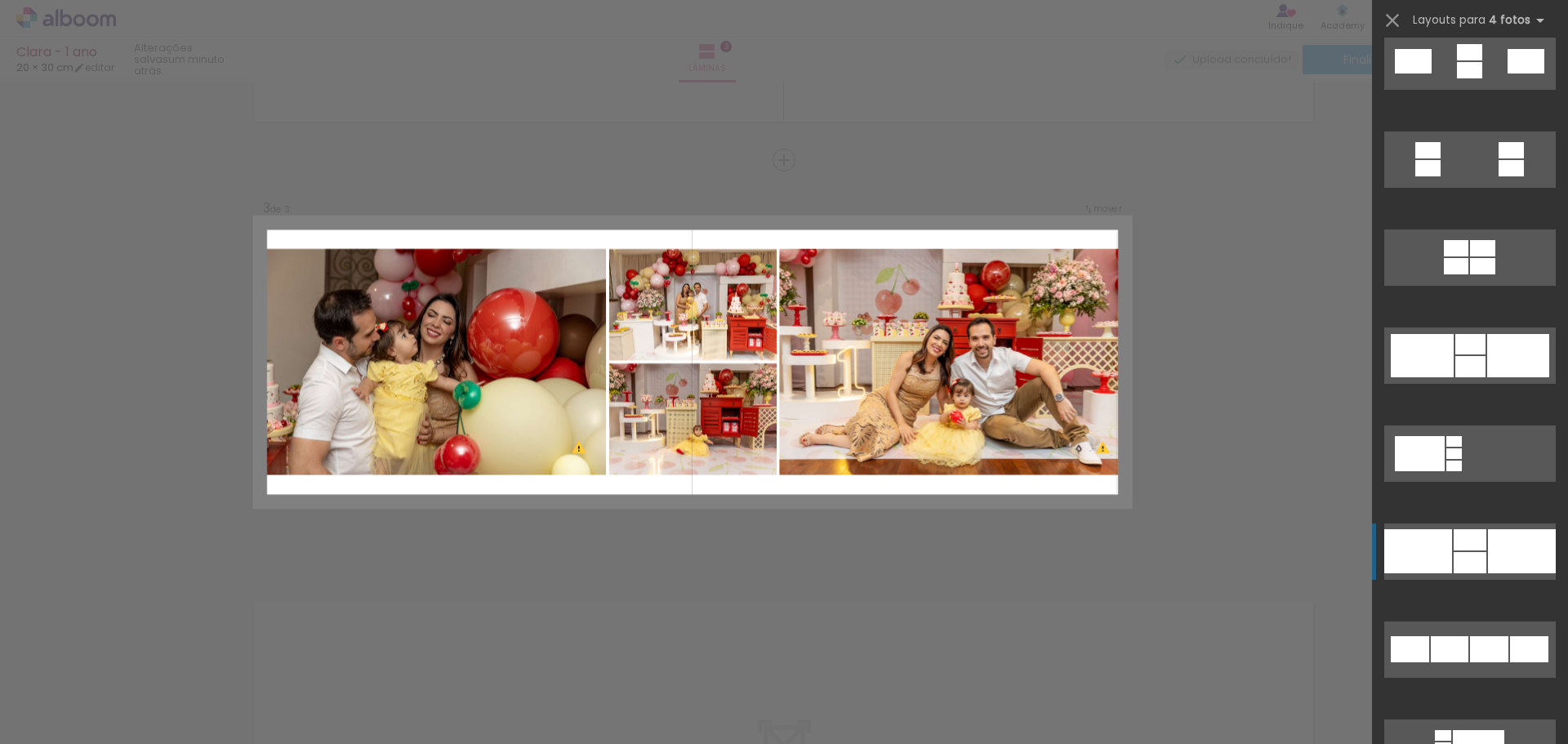 click at bounding box center [1469, 70] 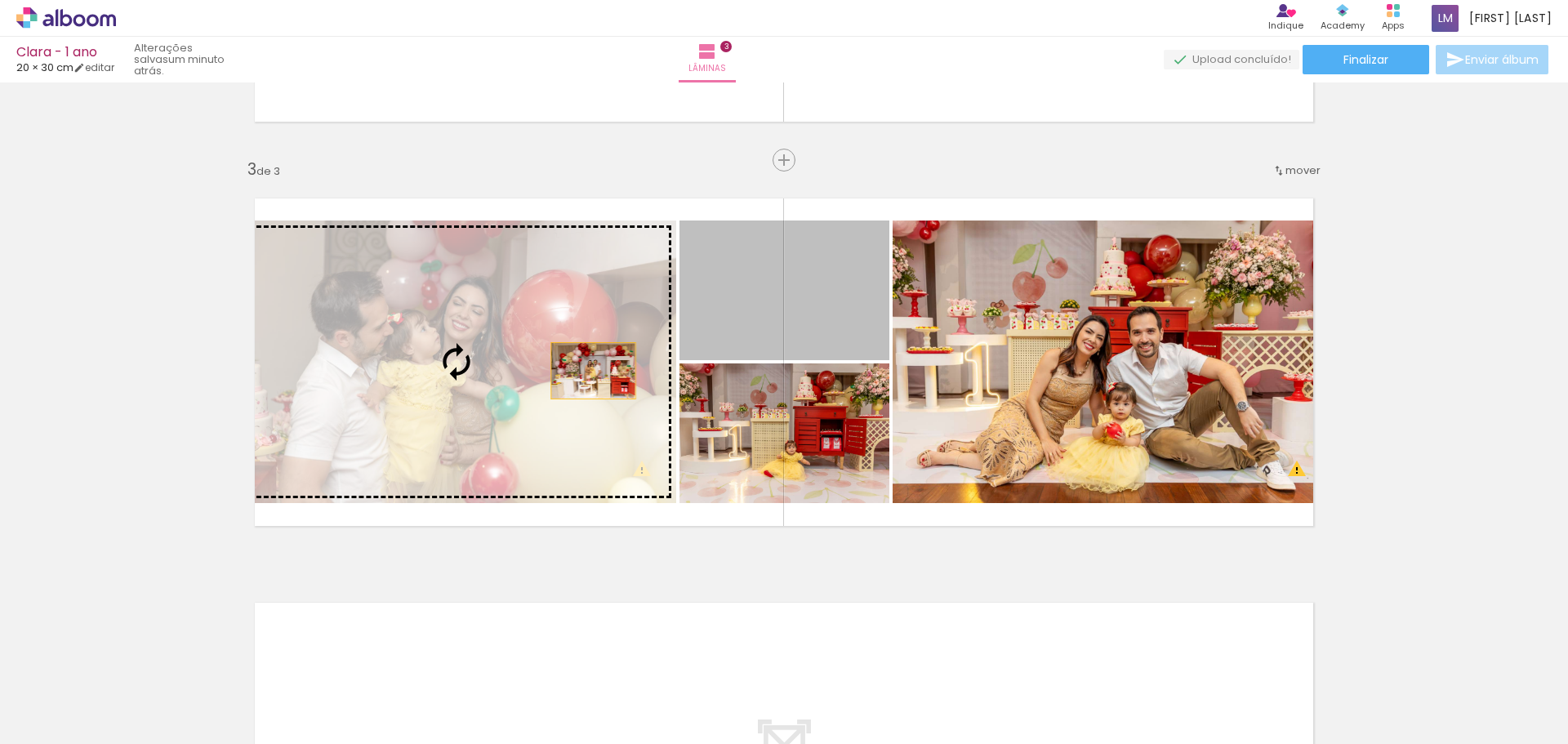 drag, startPoint x: 805, startPoint y: 313, endPoint x: 531, endPoint y: 376, distance: 281.14943 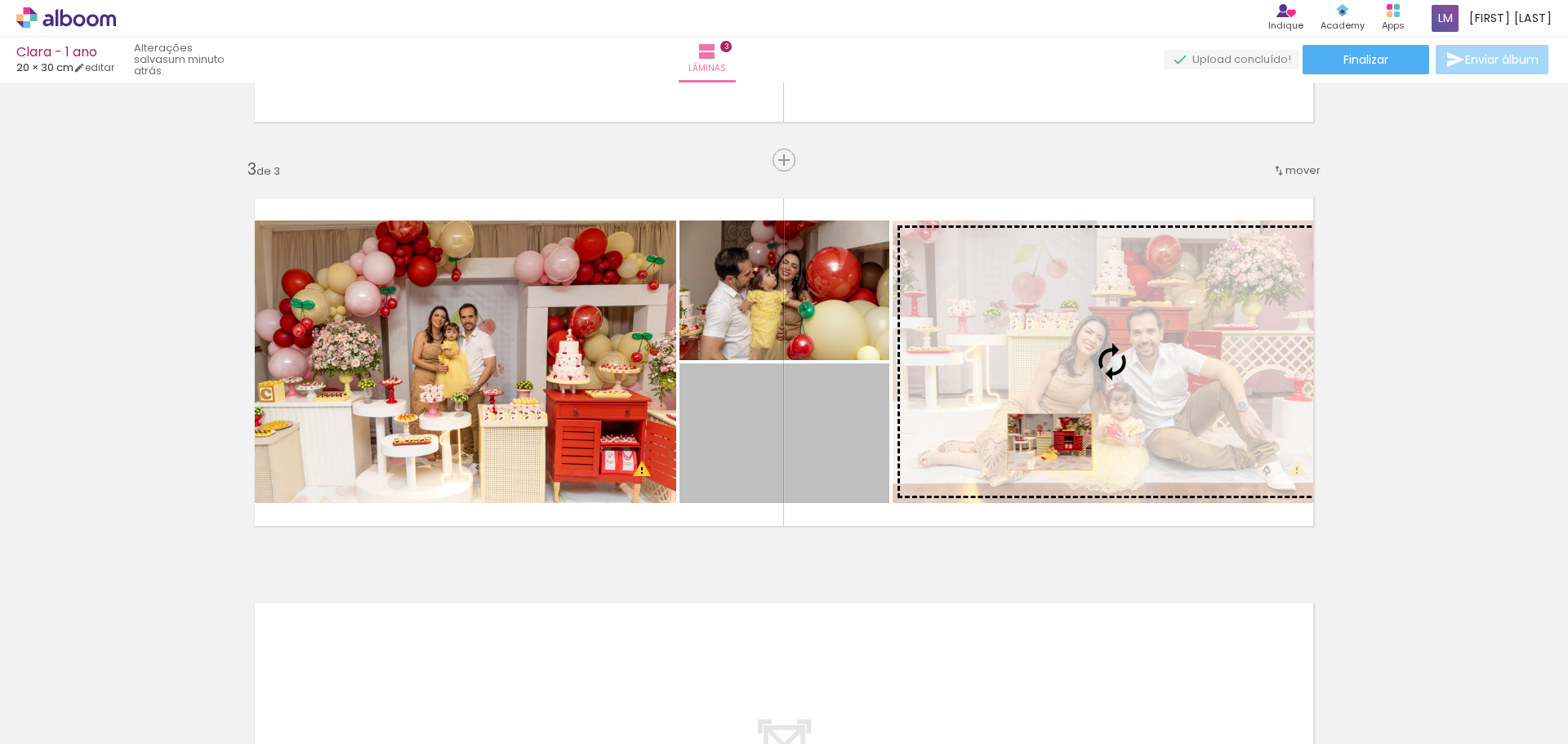 drag, startPoint x: 805, startPoint y: 454, endPoint x: 1051, endPoint y: 440, distance: 246.39805 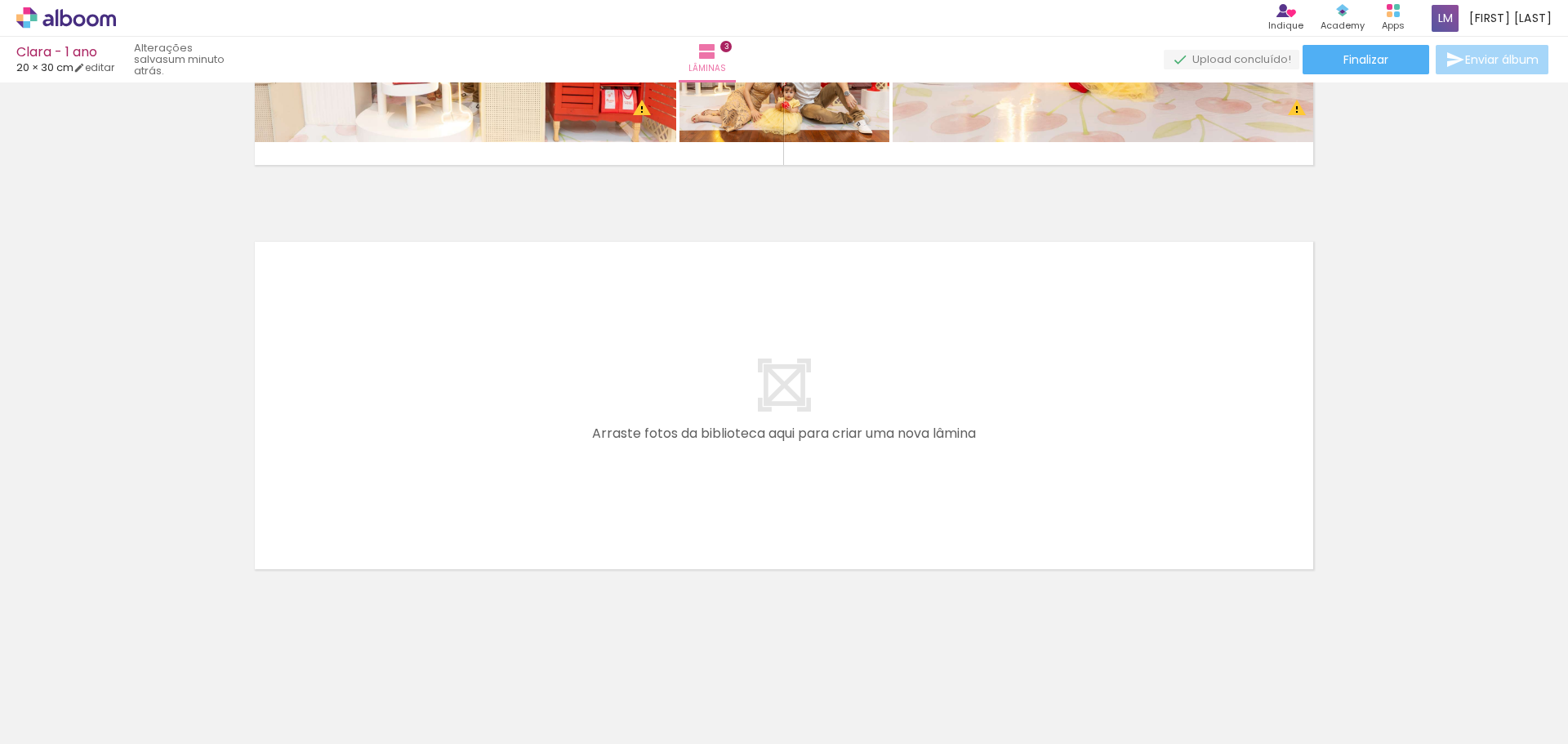 scroll, scrollTop: 1121, scrollLeft: 0, axis: vertical 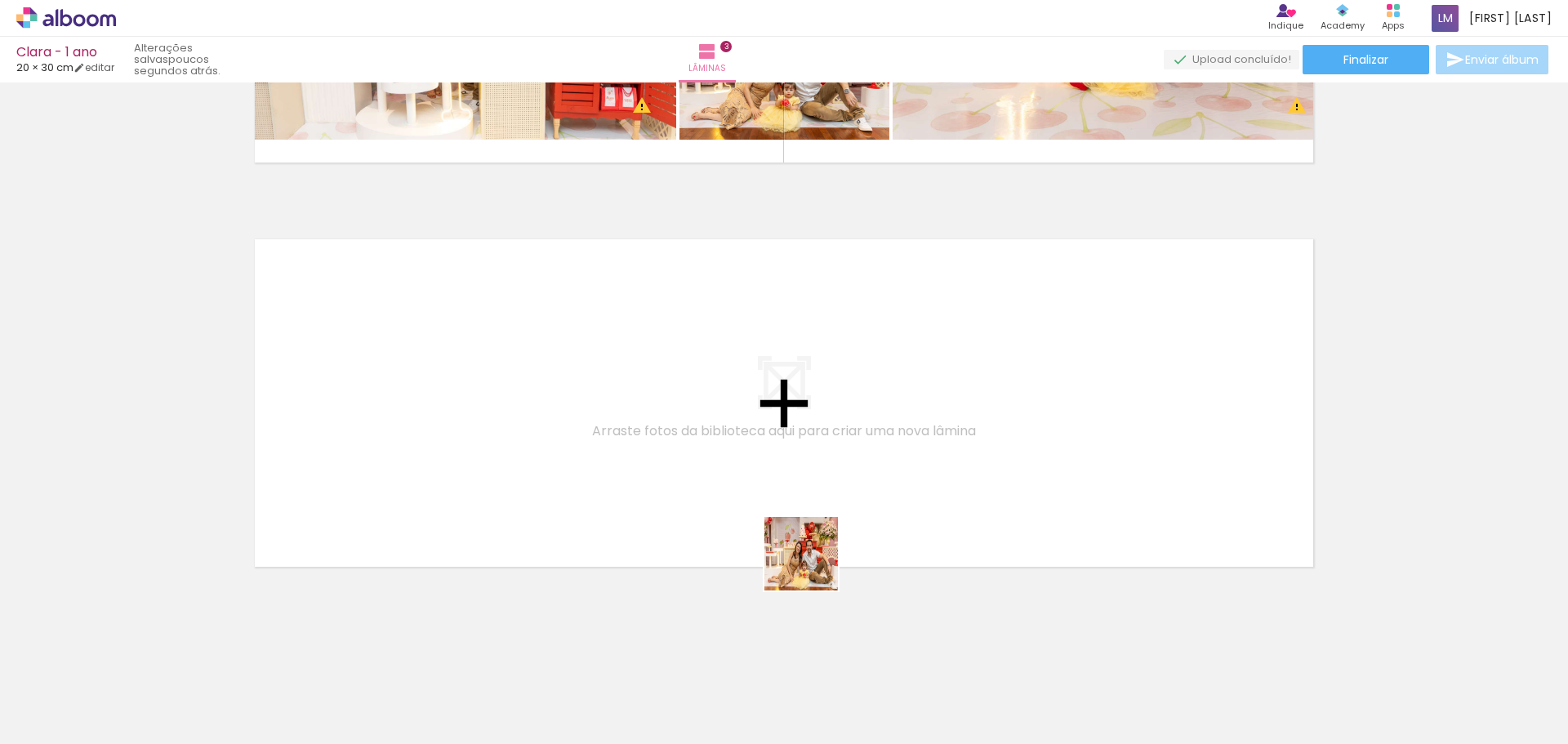 drag, startPoint x: 873, startPoint y: 703, endPoint x: 773, endPoint y: 469, distance: 254.472 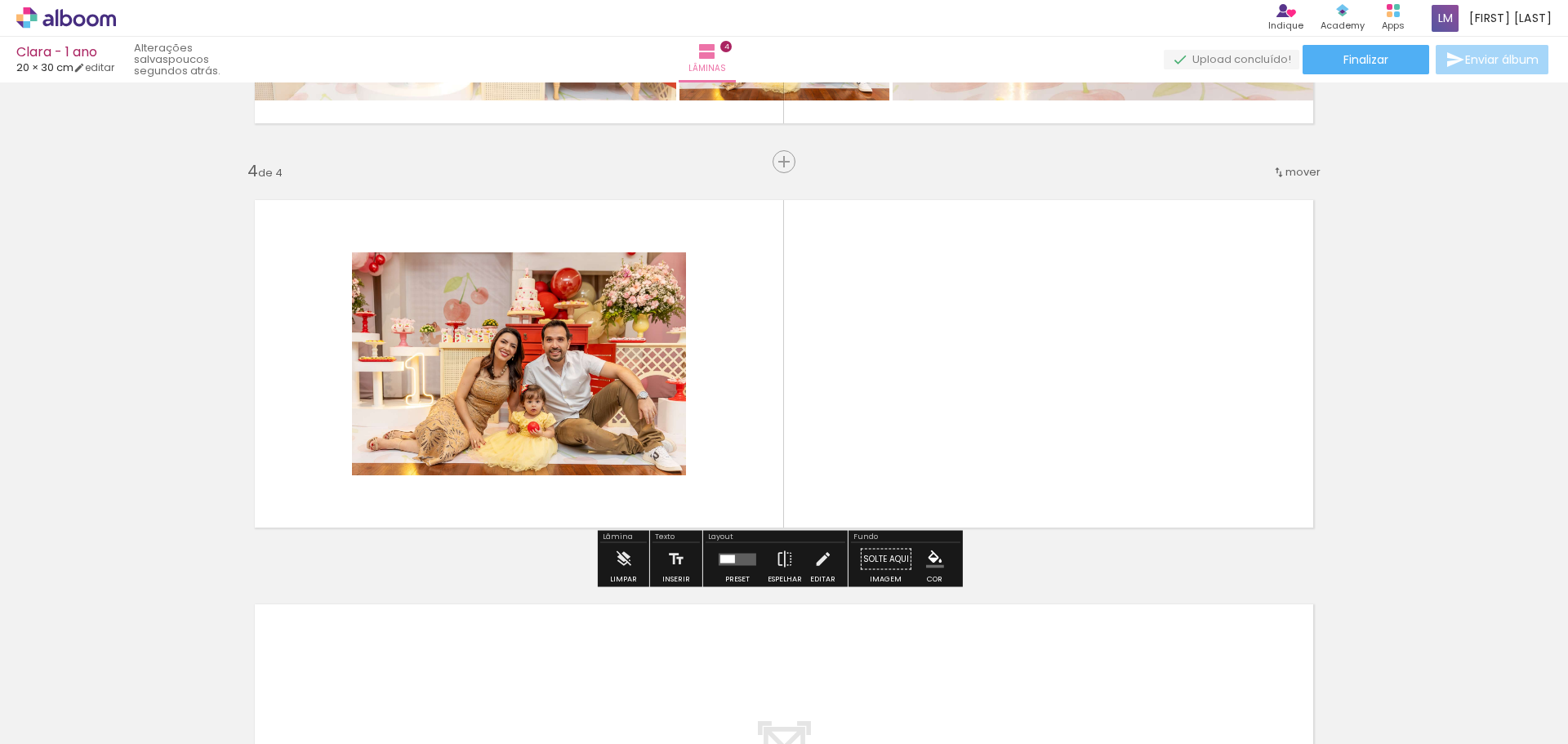 scroll, scrollTop: 1162, scrollLeft: 0, axis: vertical 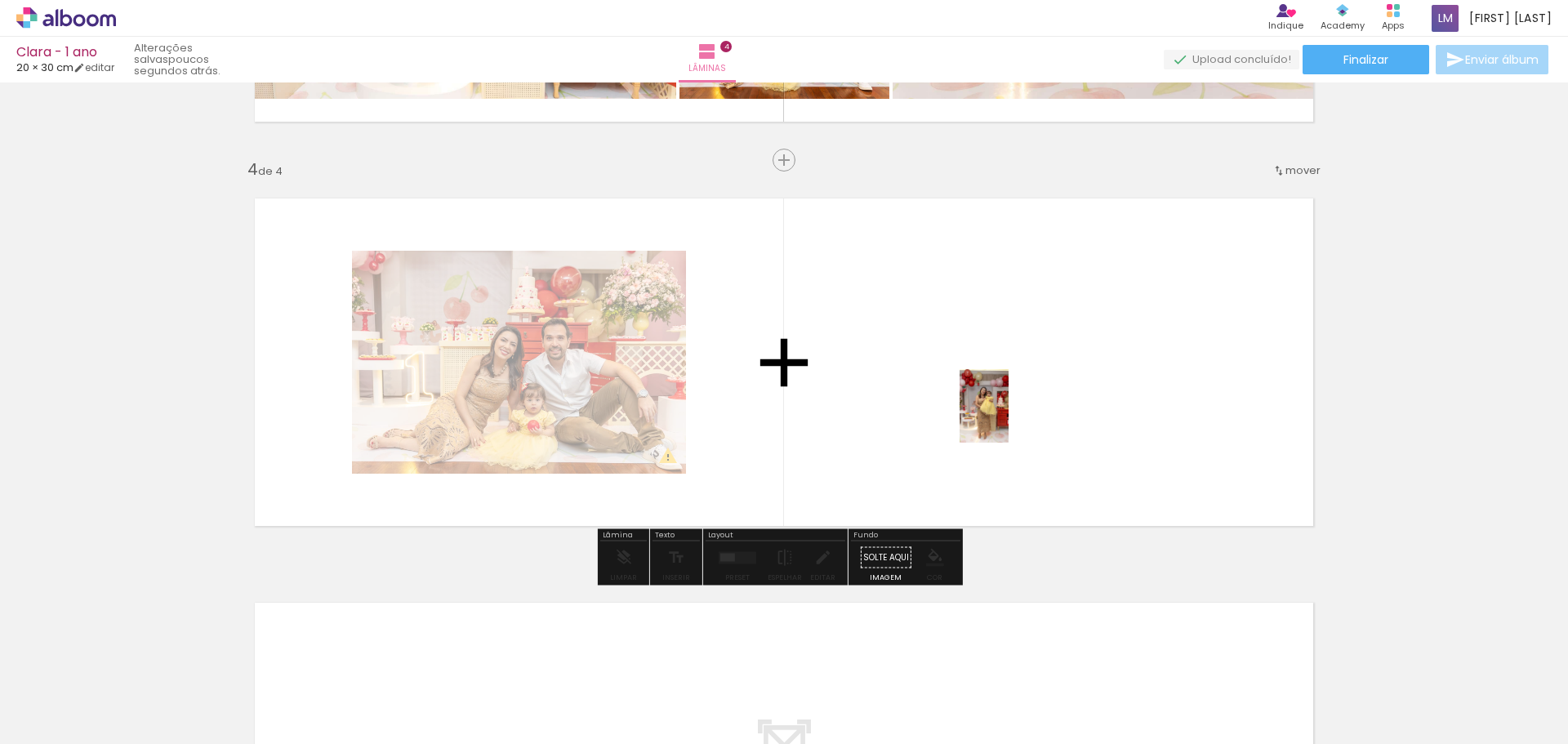 drag, startPoint x: 961, startPoint y: 704, endPoint x: 1009, endPoint y: 418, distance: 290 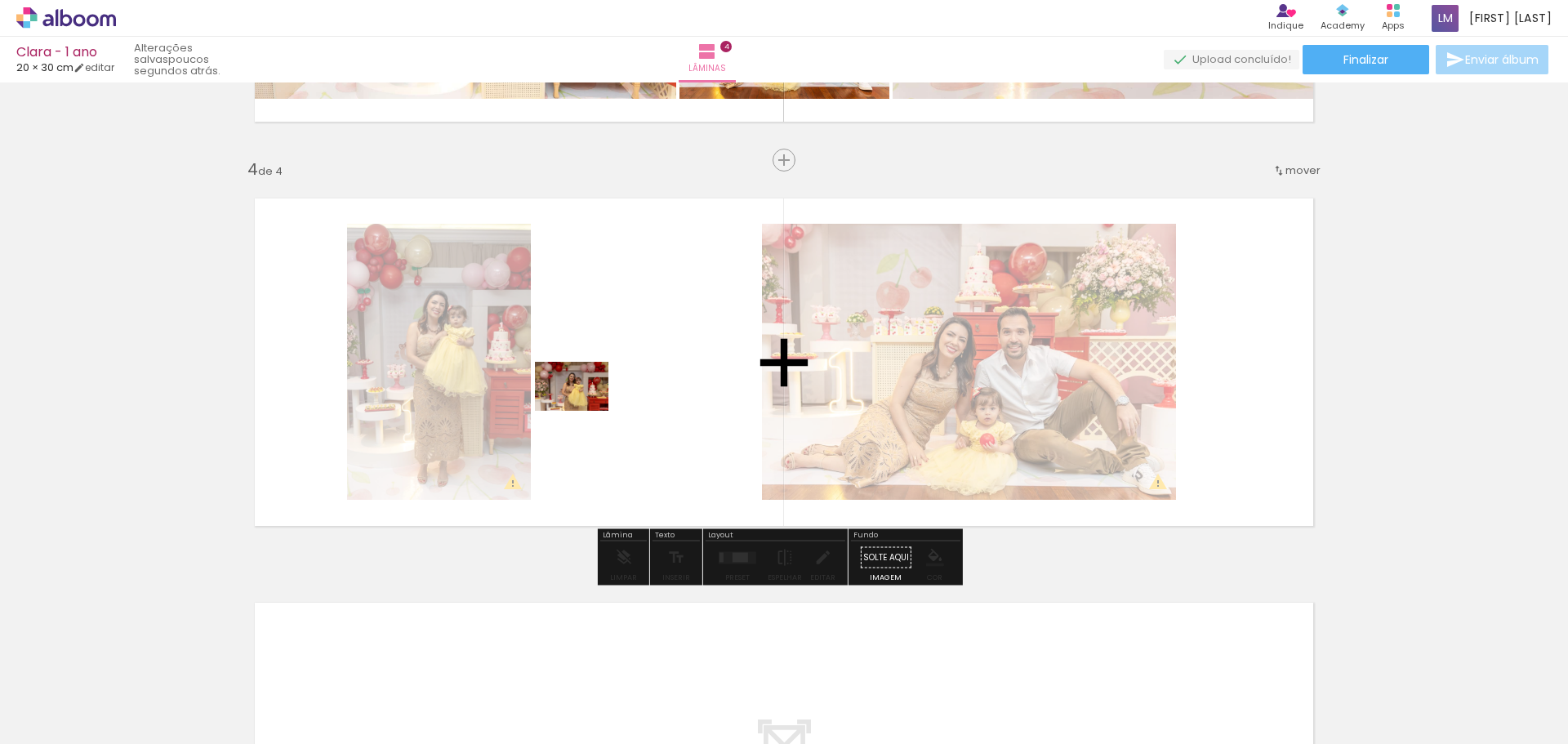 drag, startPoint x: 1038, startPoint y: 697, endPoint x: 590, endPoint y: 411, distance: 531.50729 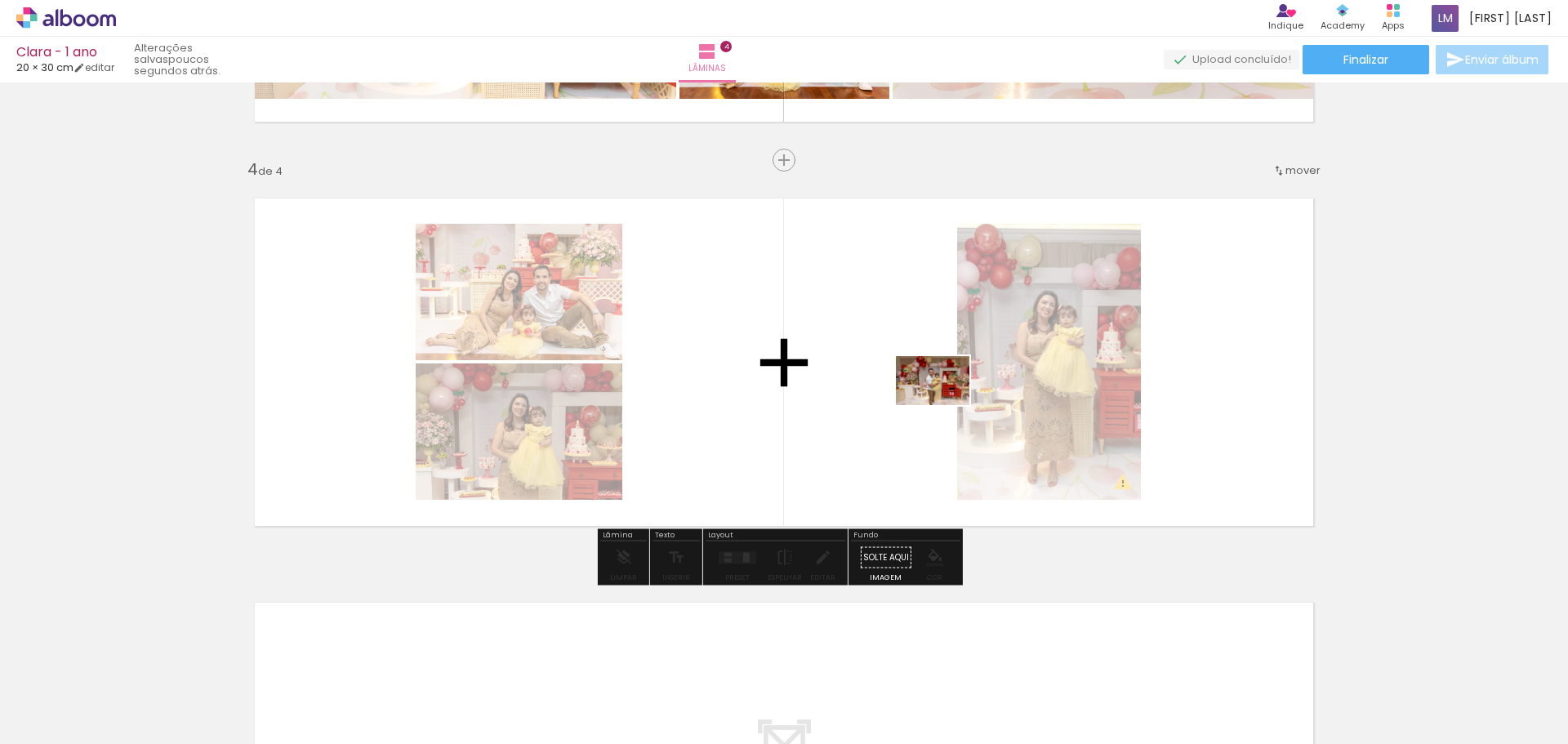 drag, startPoint x: 1150, startPoint y: 698, endPoint x: 937, endPoint y: 395, distance: 370.37549 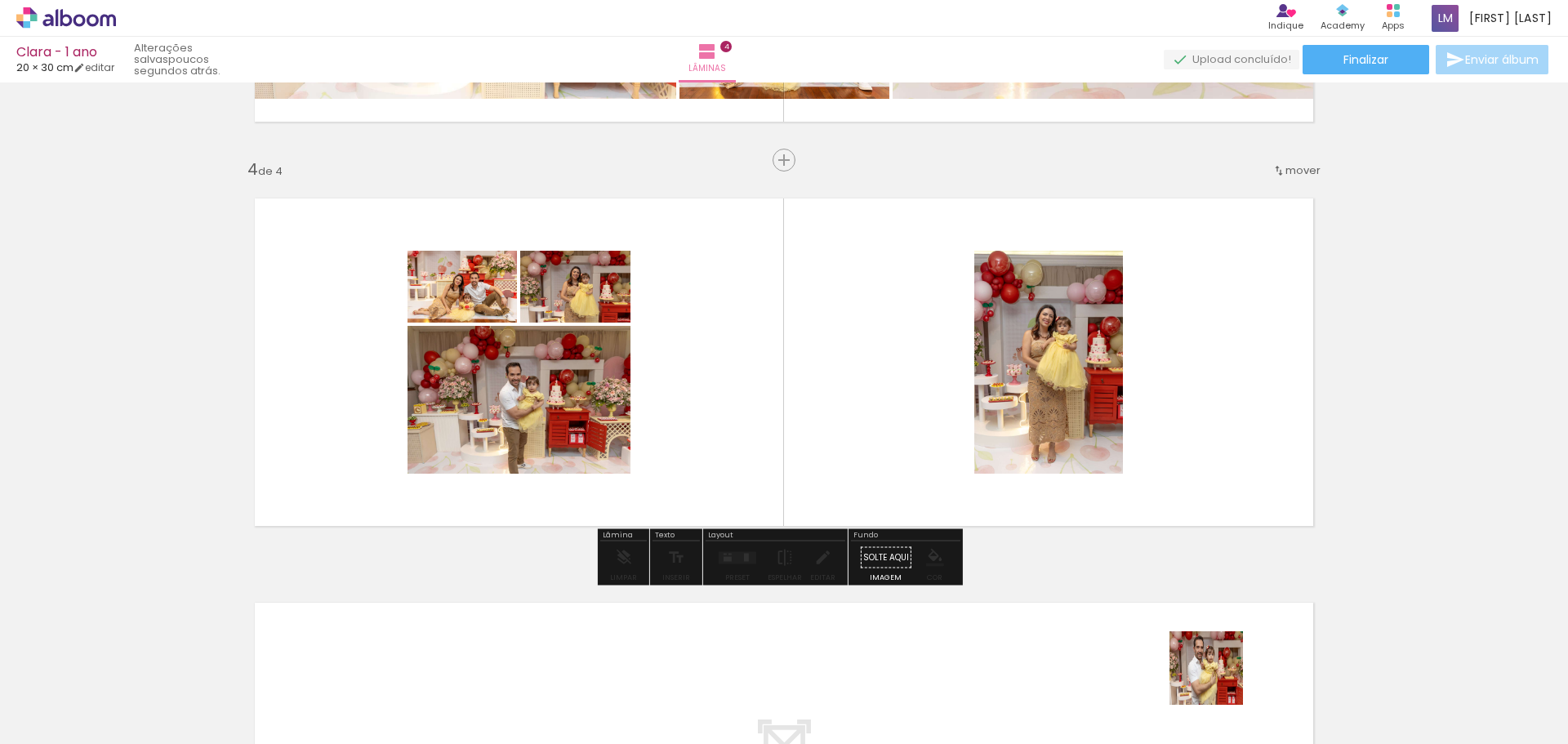 drag, startPoint x: 1230, startPoint y: 705, endPoint x: 932, endPoint y: 421, distance: 411.6552 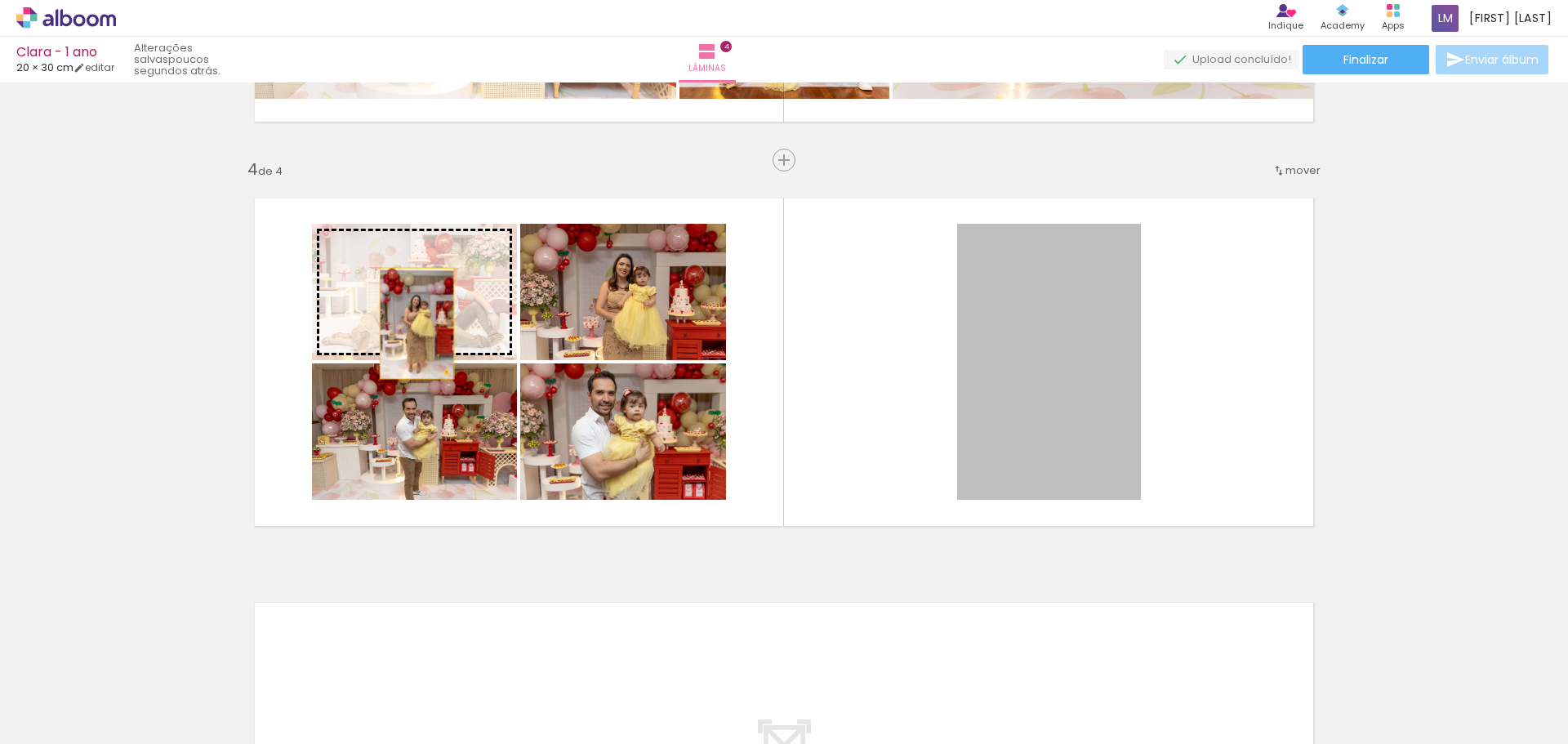 drag, startPoint x: 1085, startPoint y: 377, endPoint x: 402, endPoint y: 323, distance: 685.1314 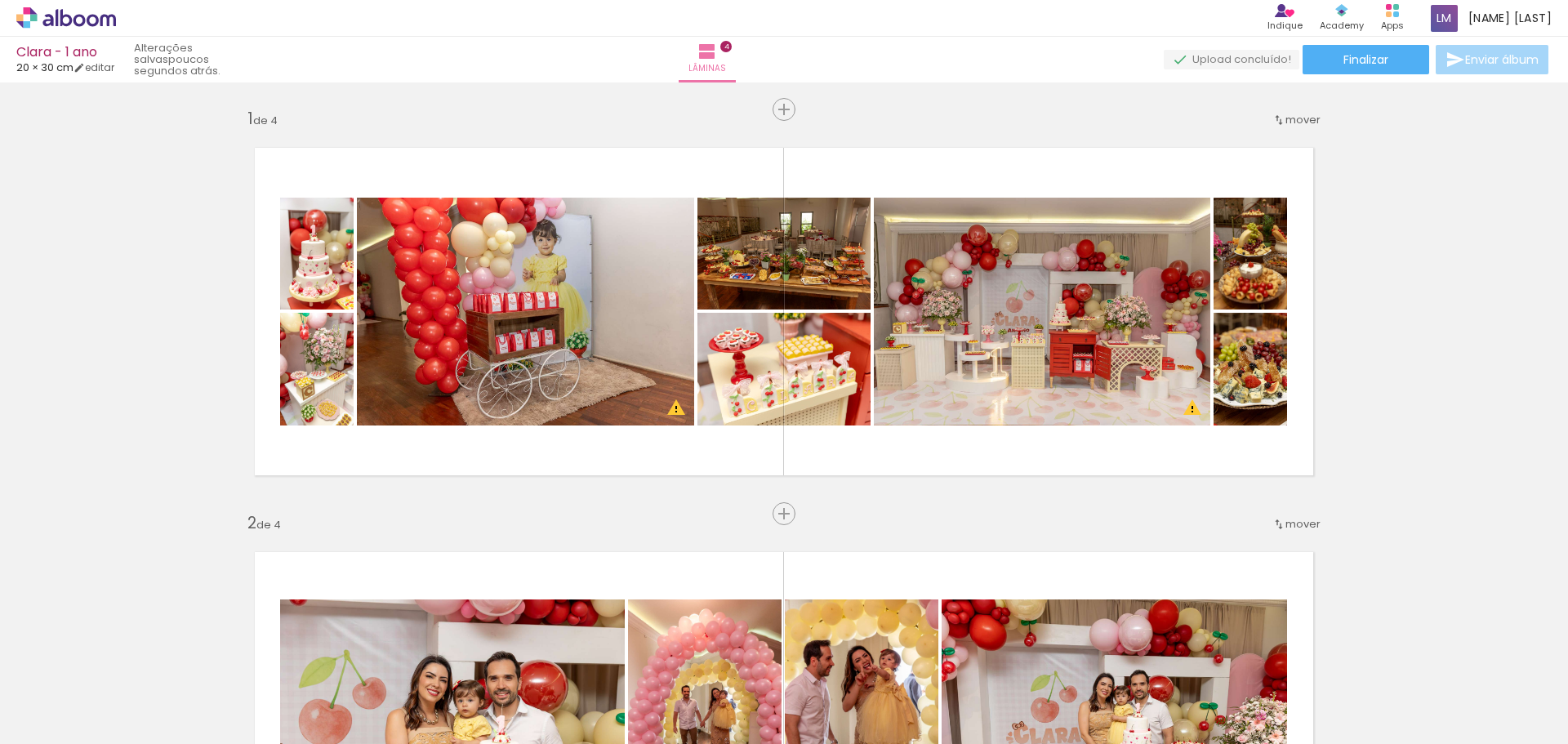 scroll, scrollTop: 0, scrollLeft: 0, axis: both 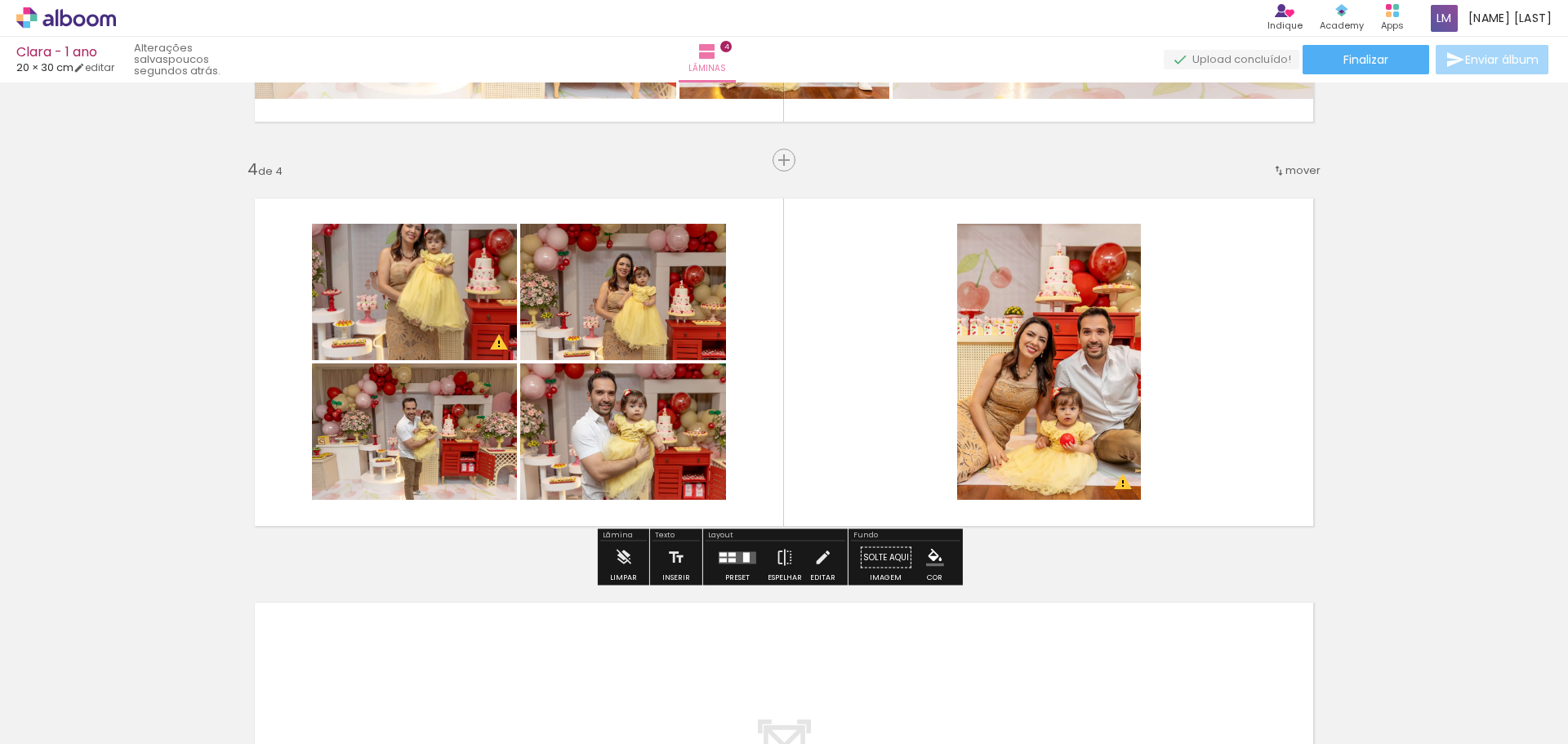 click at bounding box center (737, 558) 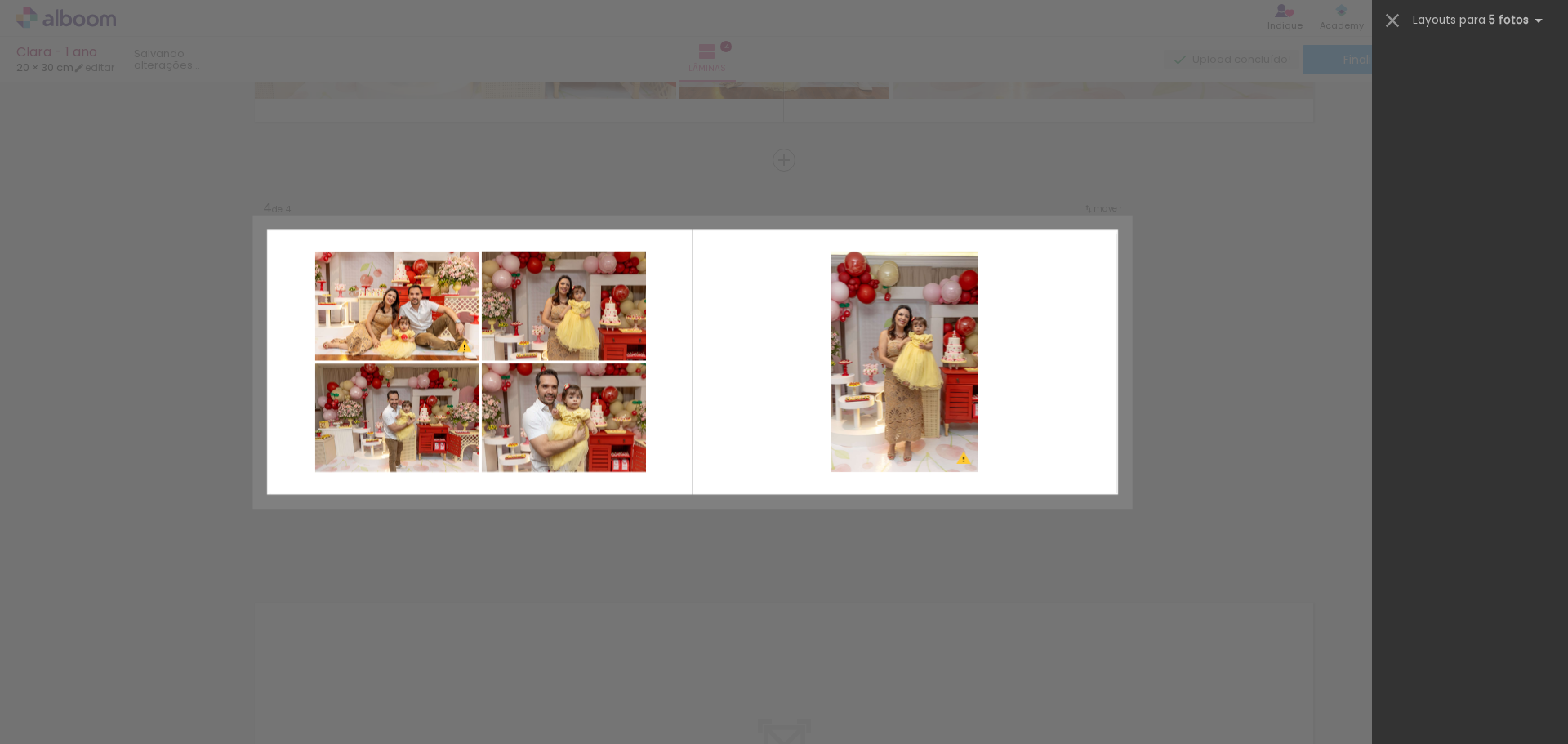 scroll, scrollTop: 0, scrollLeft: 0, axis: both 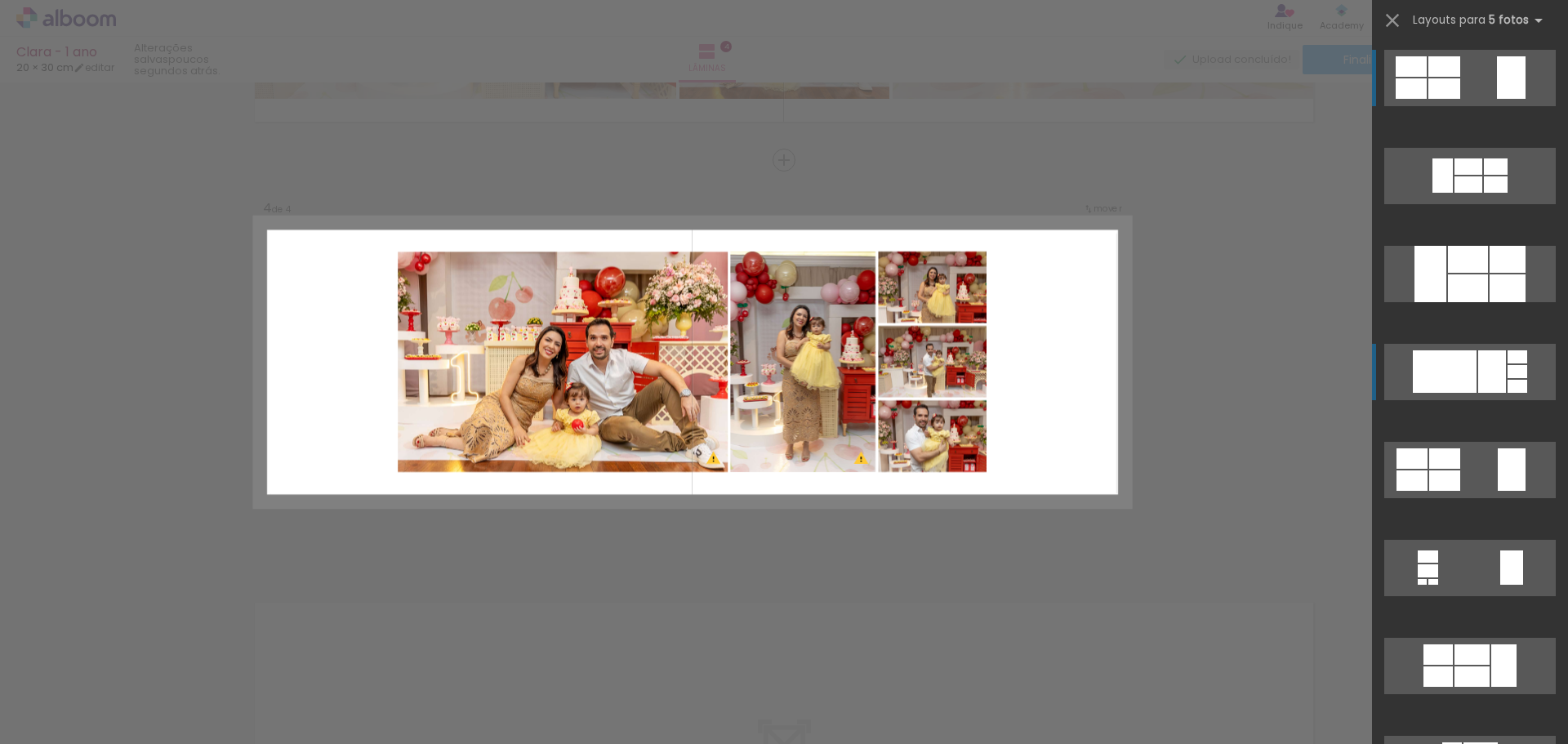 click at bounding box center [1445, 372] 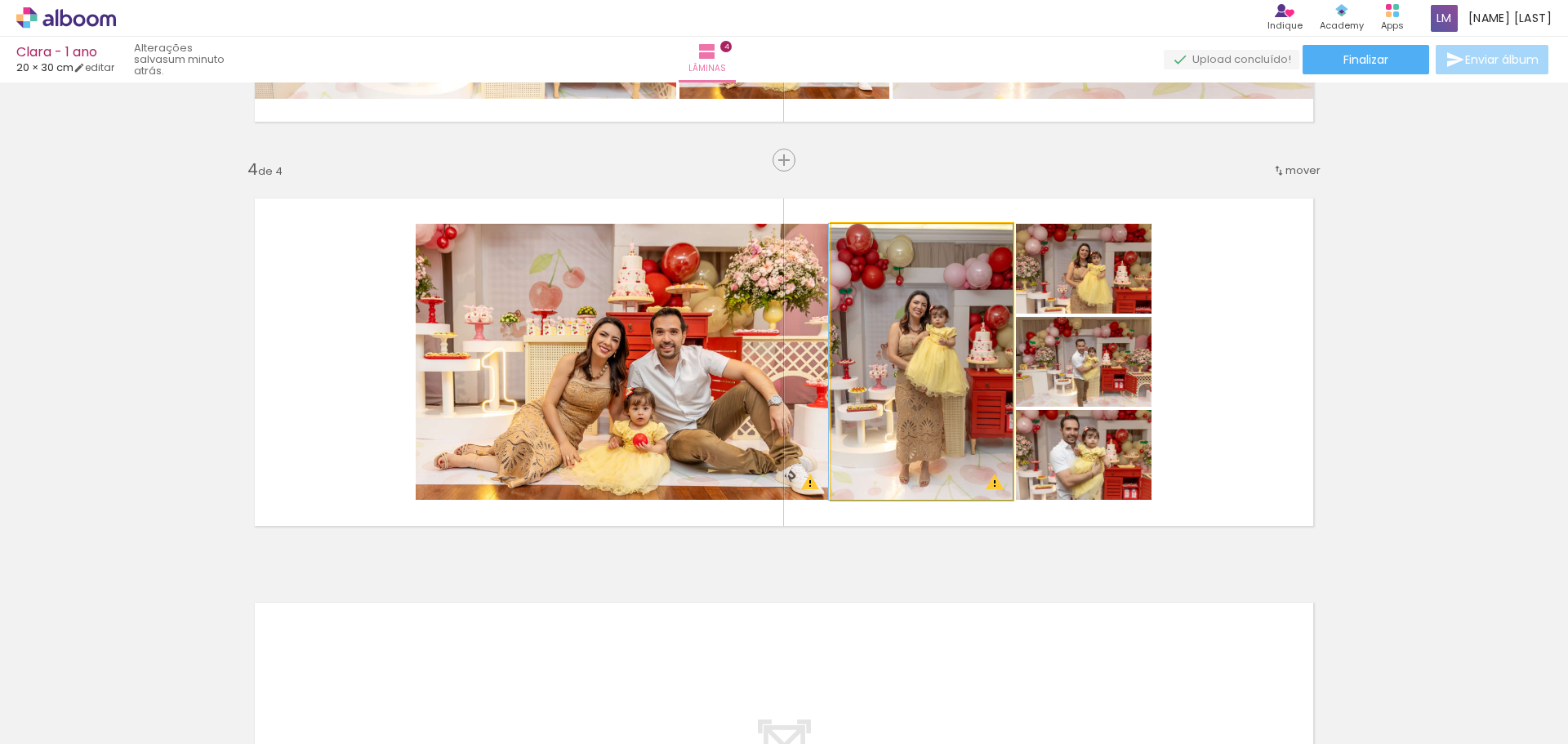 drag, startPoint x: 964, startPoint y: 423, endPoint x: 943, endPoint y: 422, distance: 21.023796 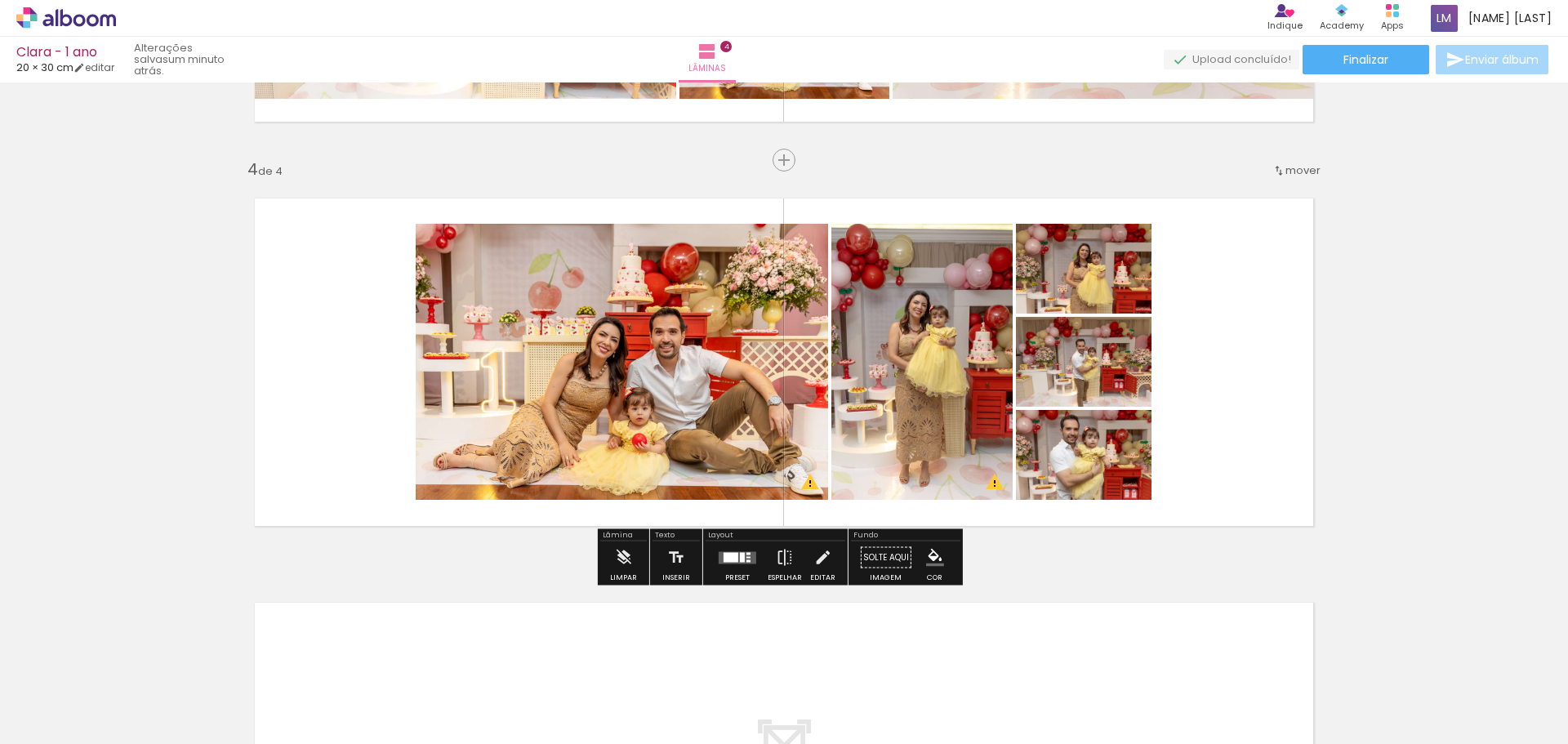 click 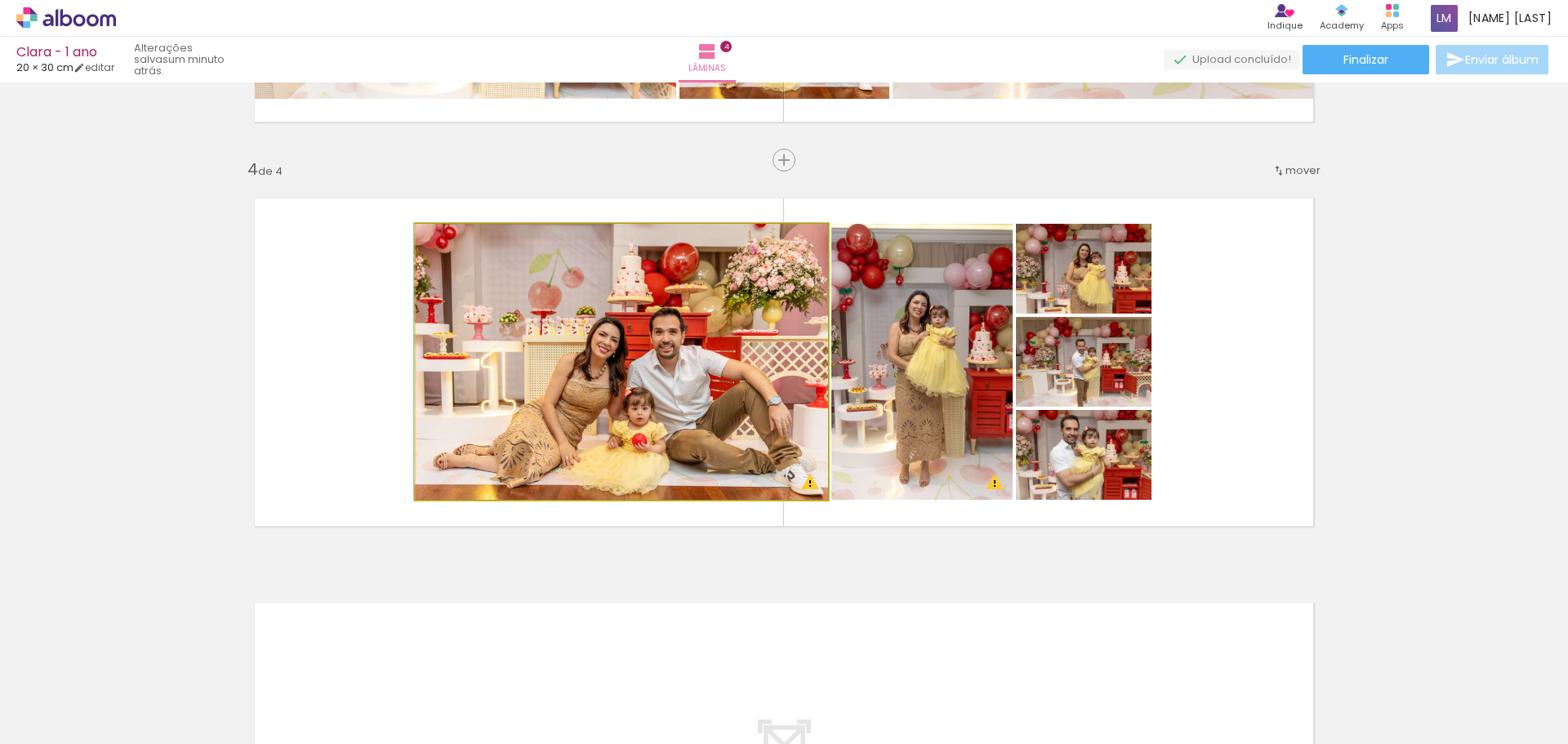 click 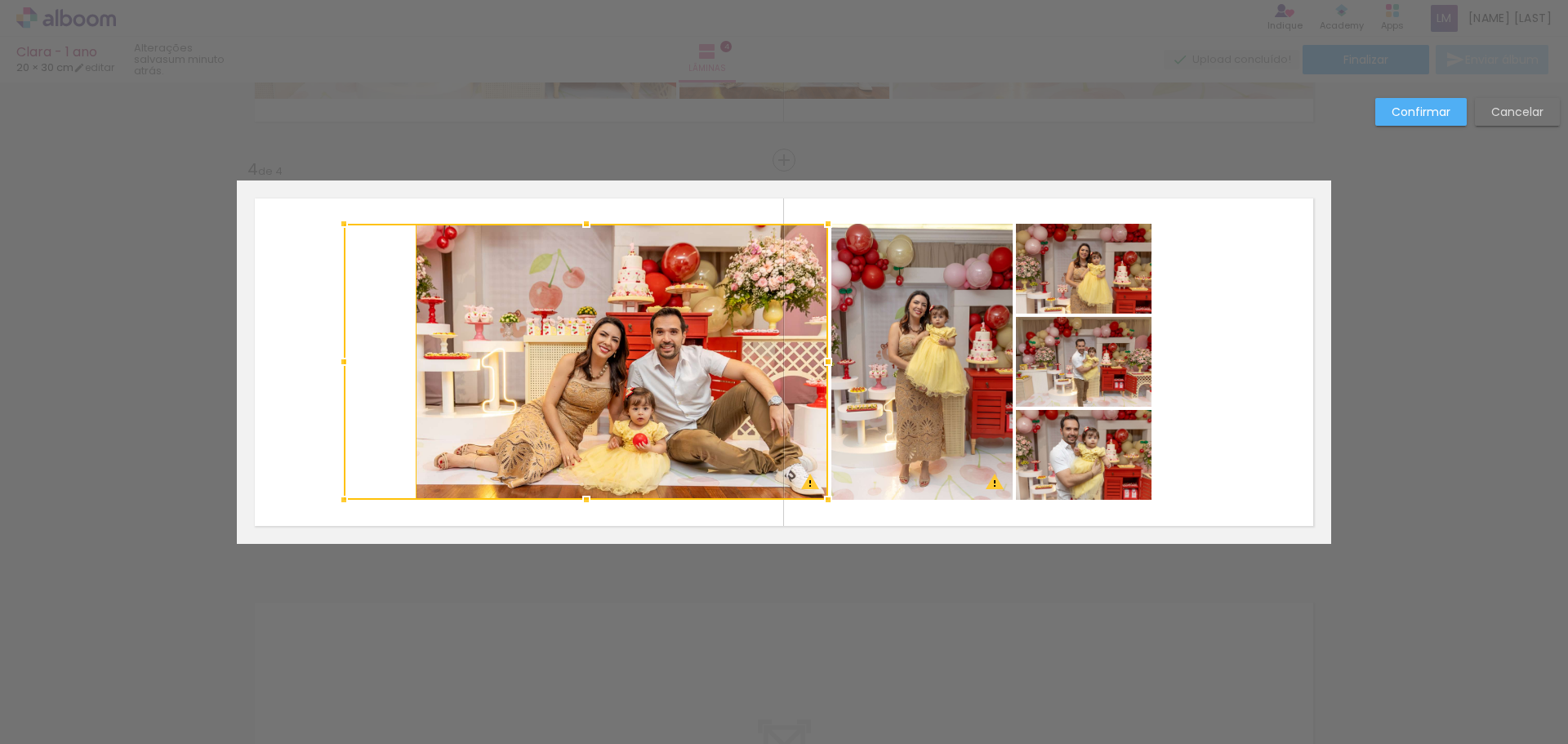 drag, startPoint x: 408, startPoint y: 361, endPoint x: 336, endPoint y: 358, distance: 72.06247 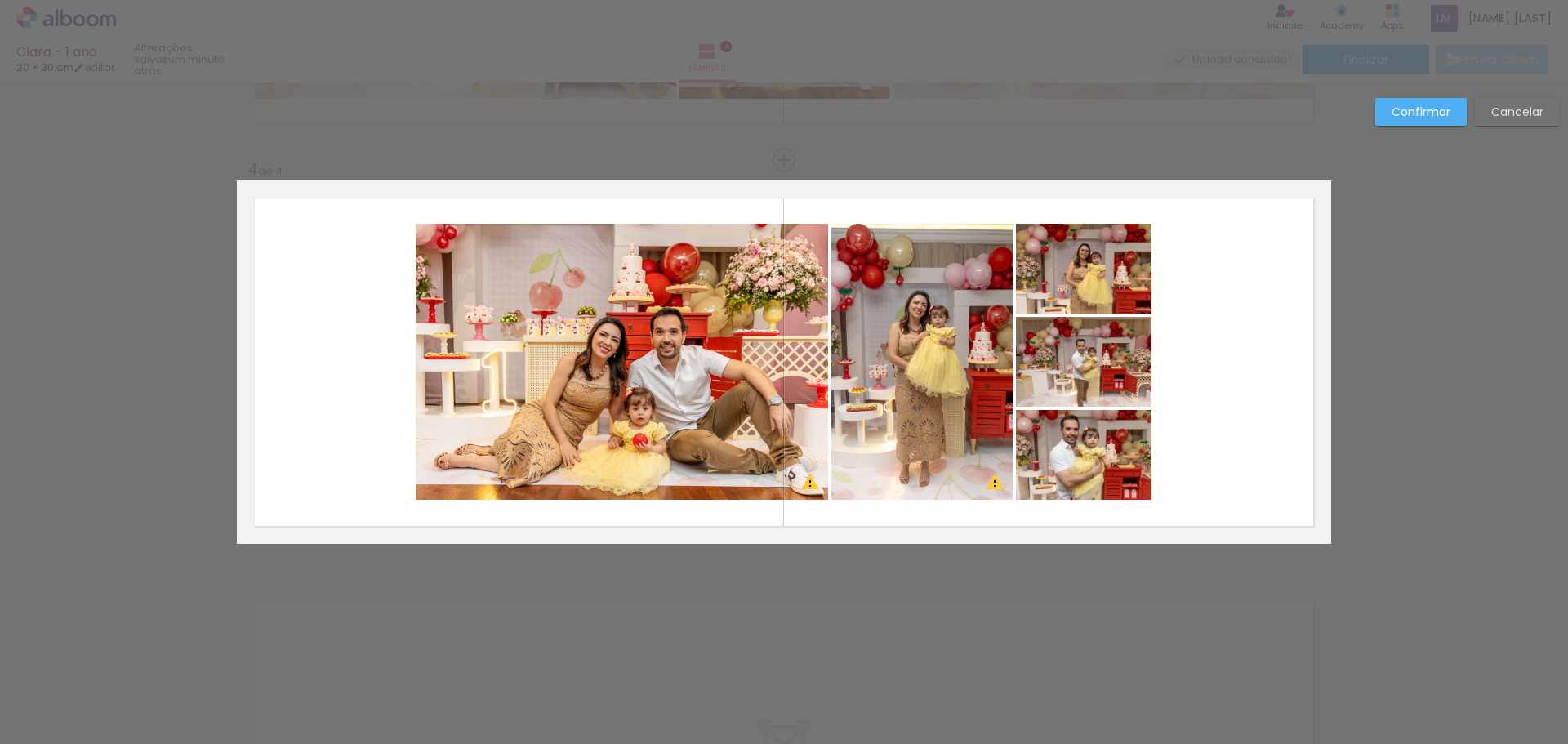 click 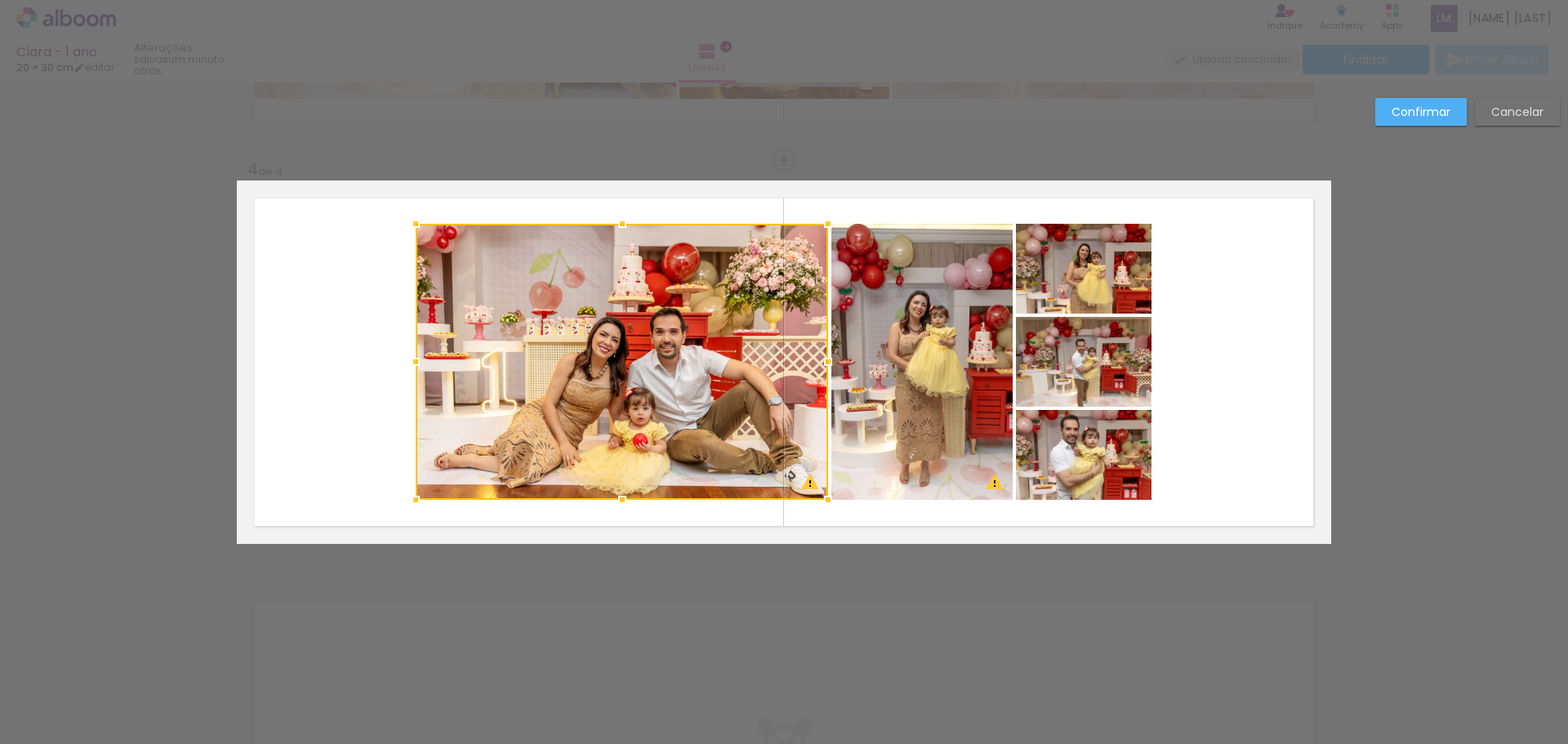 click at bounding box center [621, 362] 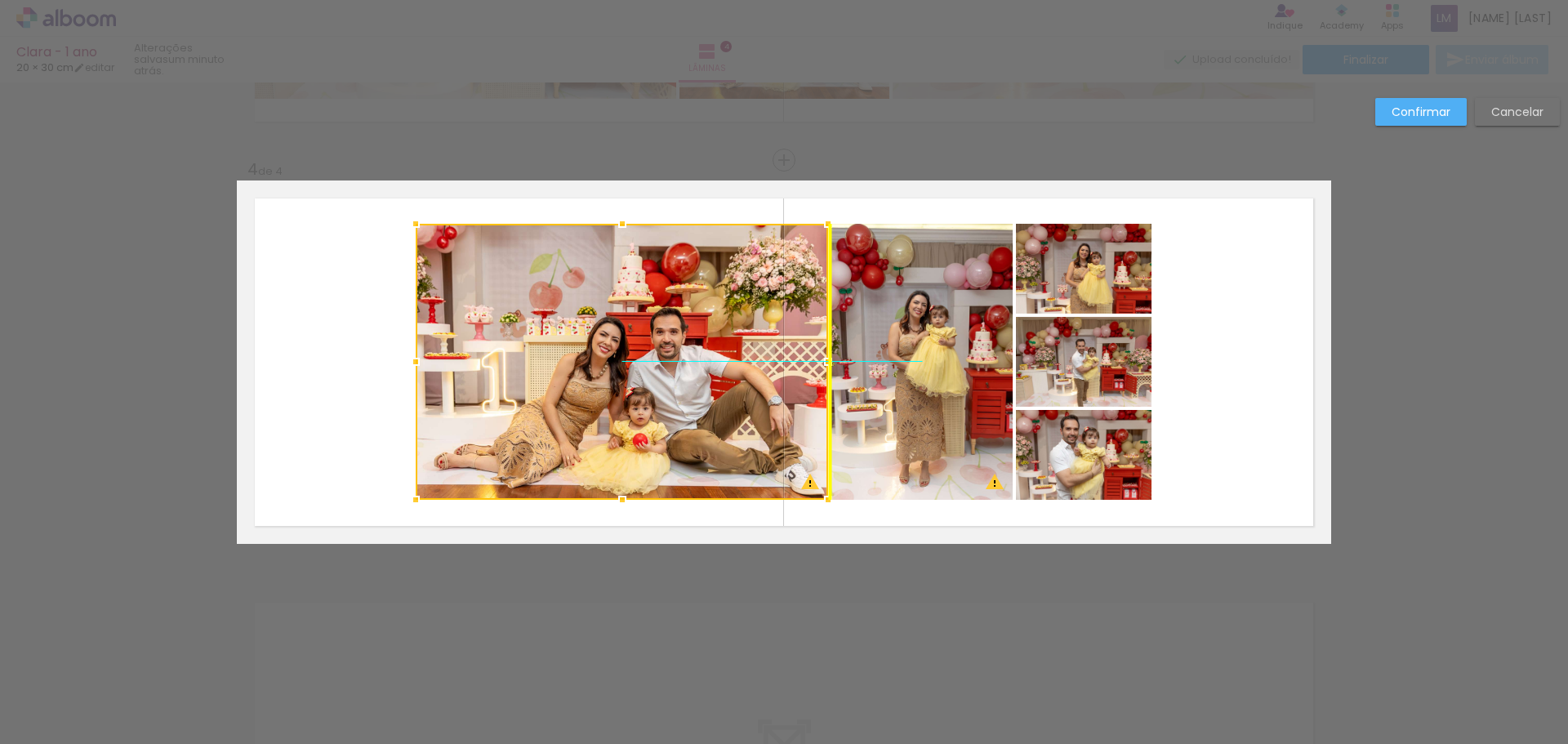 drag, startPoint x: 607, startPoint y: 373, endPoint x: 599, endPoint y: 381, distance: 11.313708 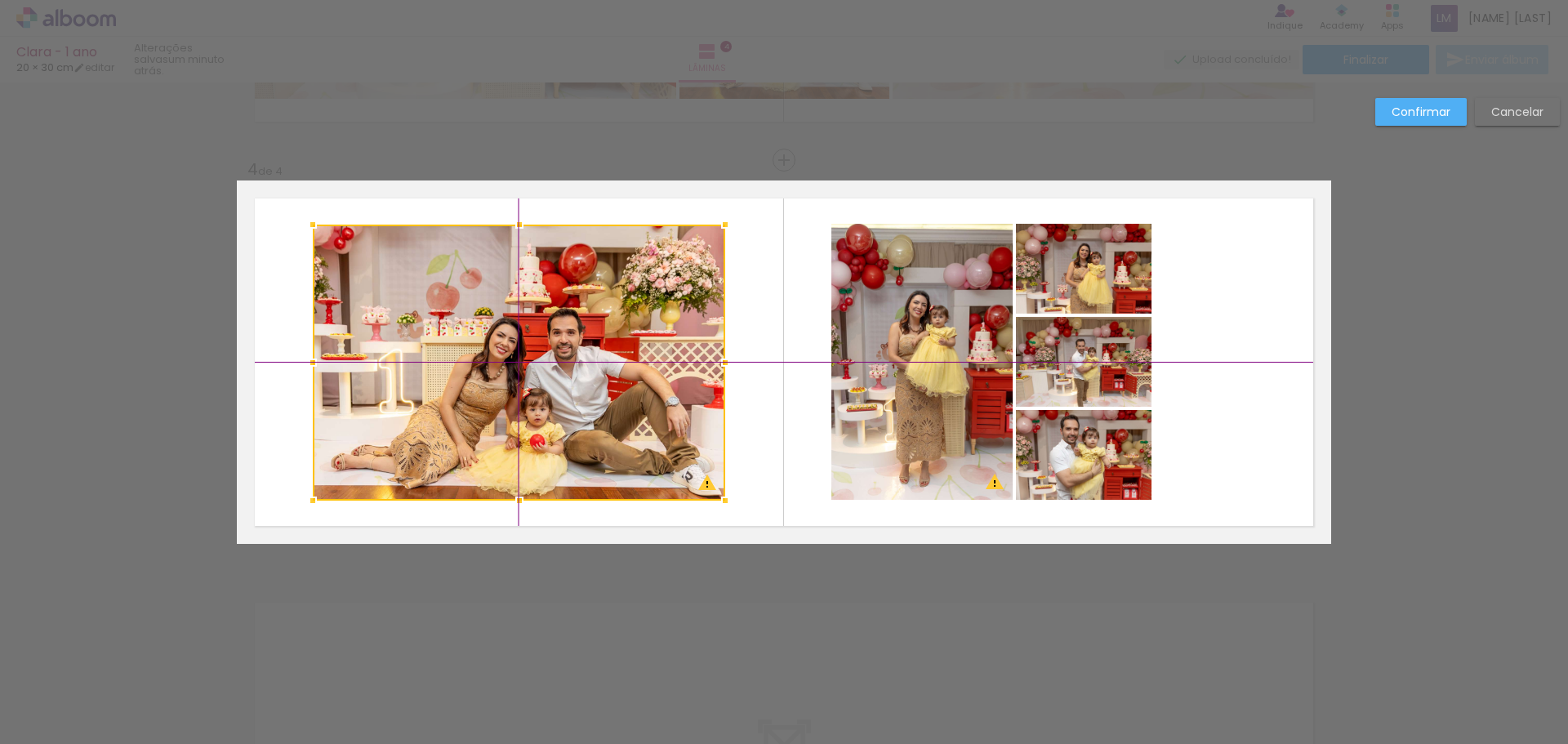 drag, startPoint x: 597, startPoint y: 390, endPoint x: 532, endPoint y: 389, distance: 65.00769 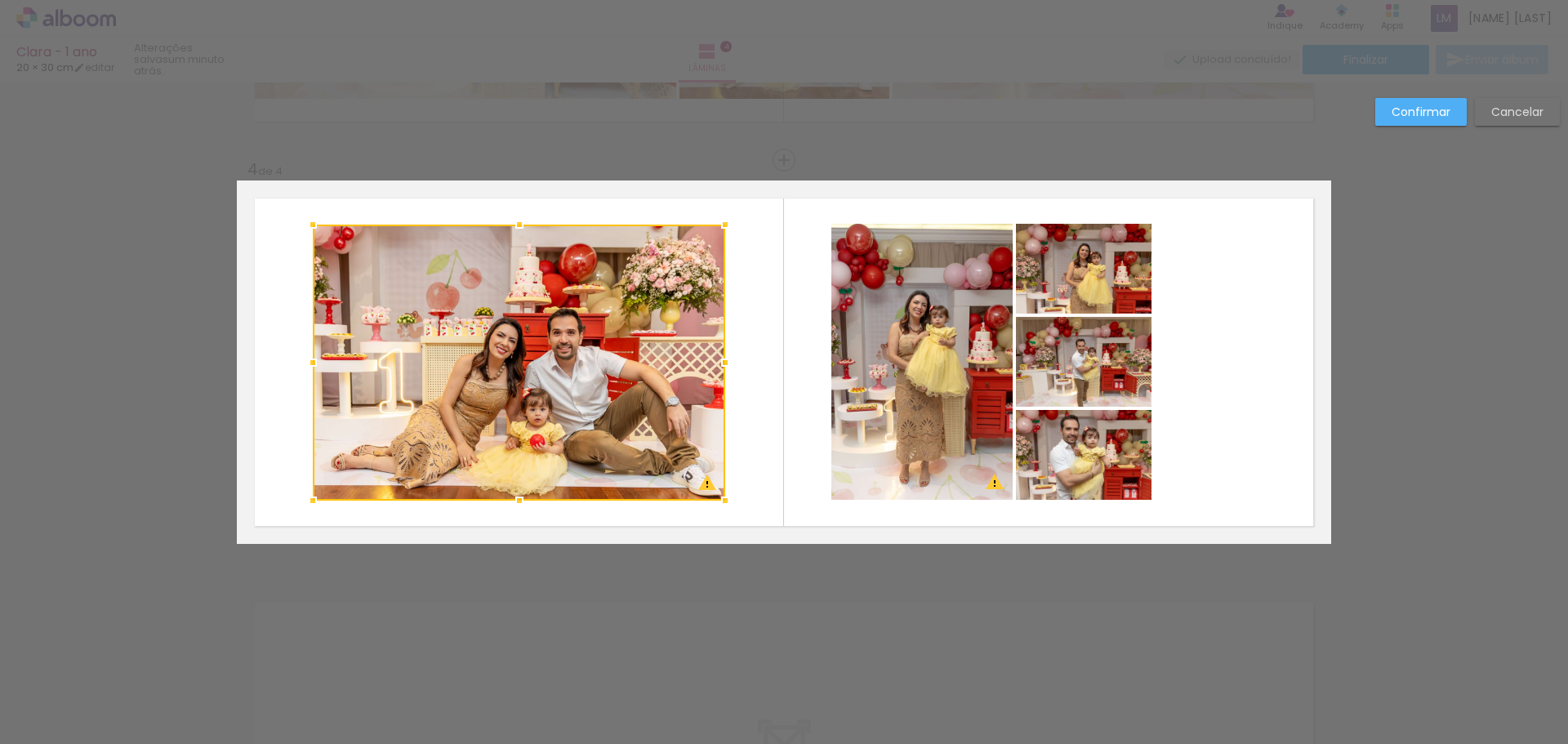 click at bounding box center [784, 362] 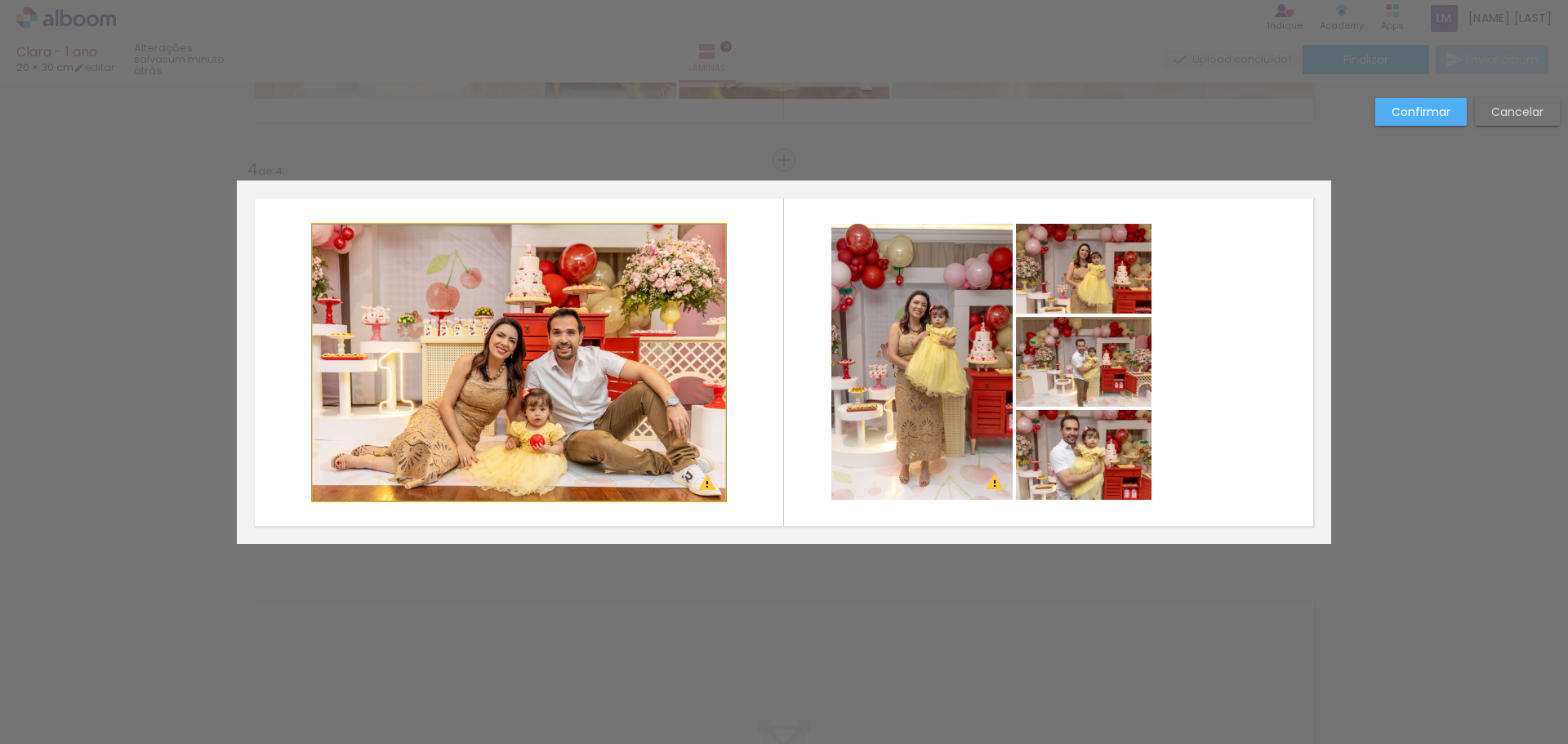 click 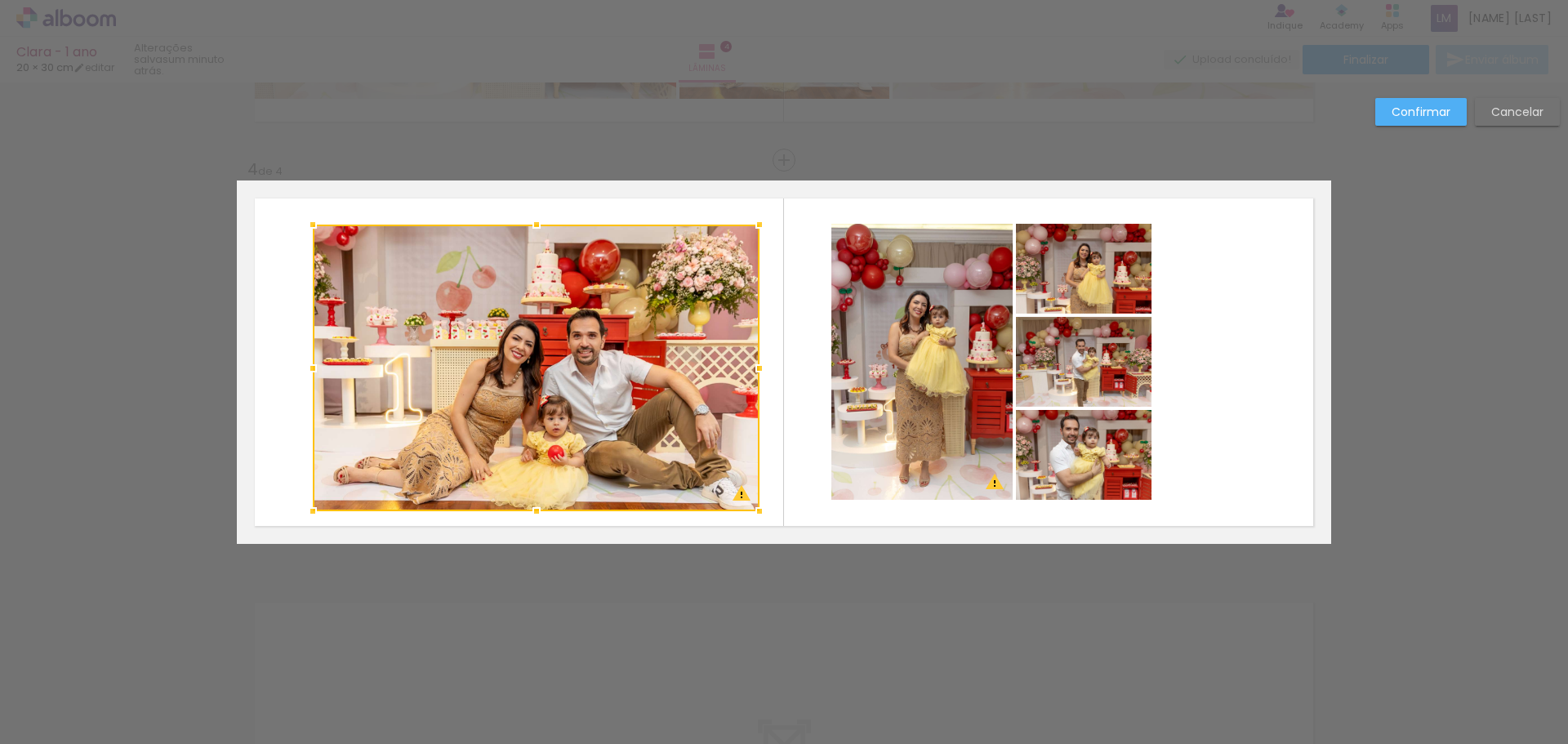 drag, startPoint x: 724, startPoint y: 503, endPoint x: 751, endPoint y: 519, distance: 31.38471 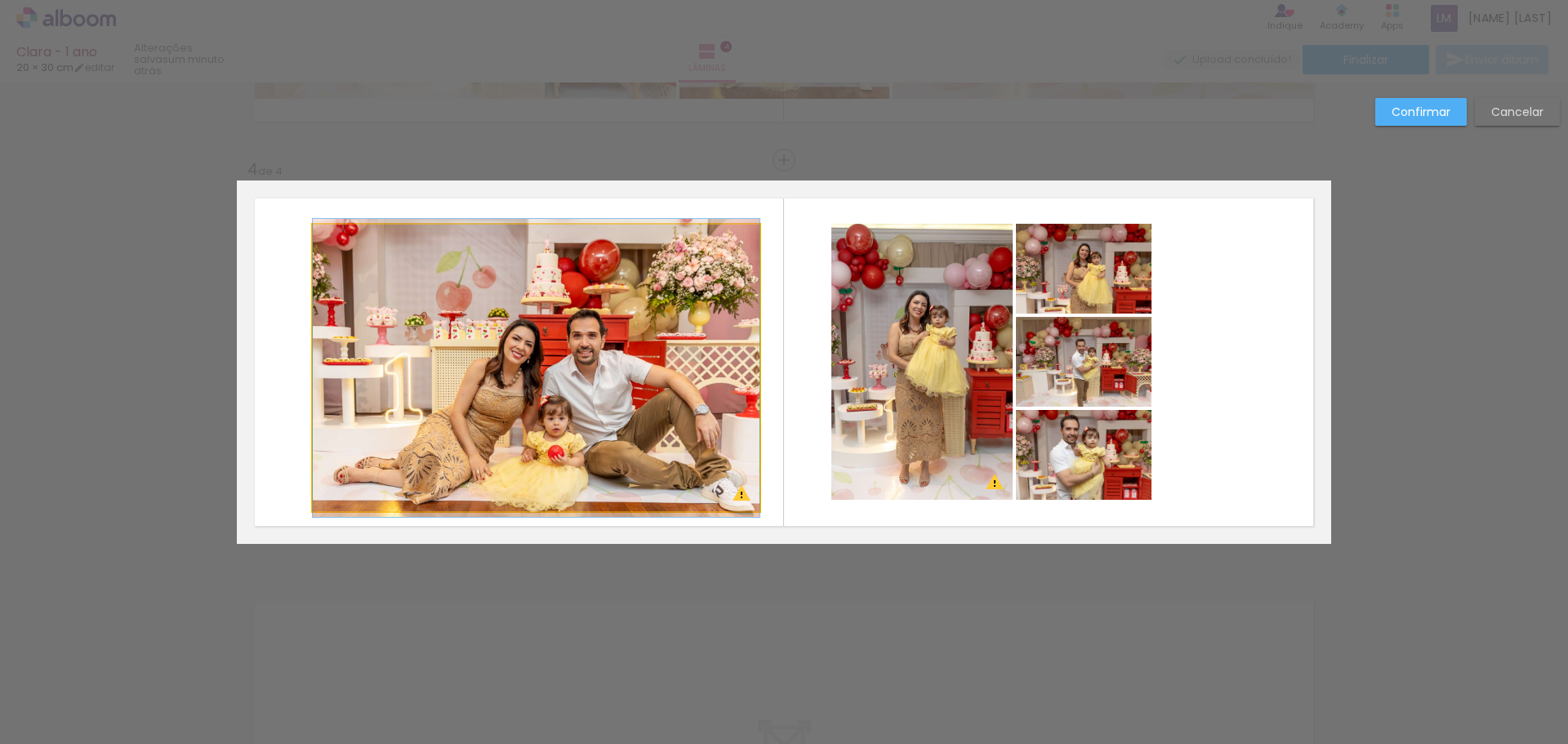 click 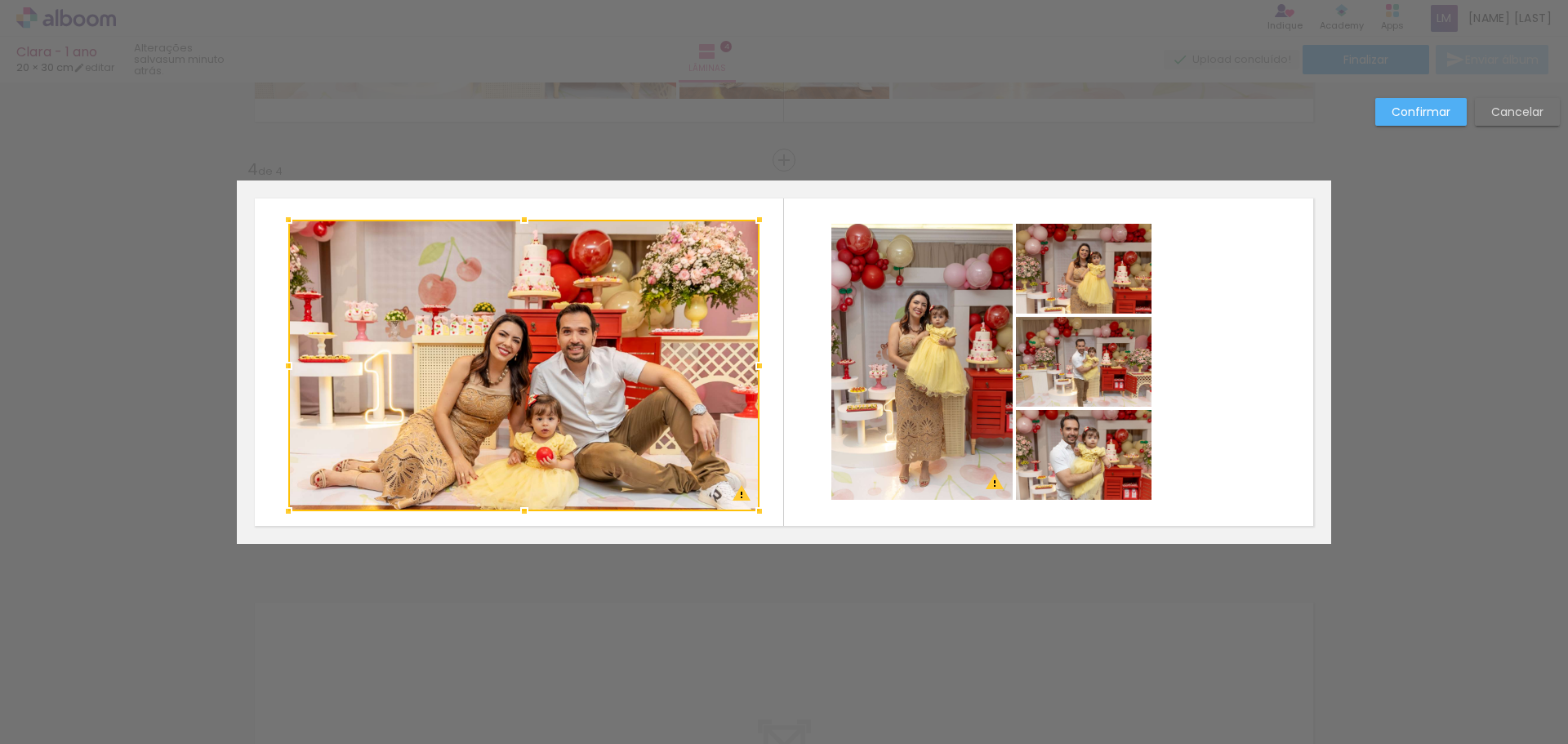 drag, startPoint x: 311, startPoint y: 225, endPoint x: 287, endPoint y: 221, distance: 24.33105 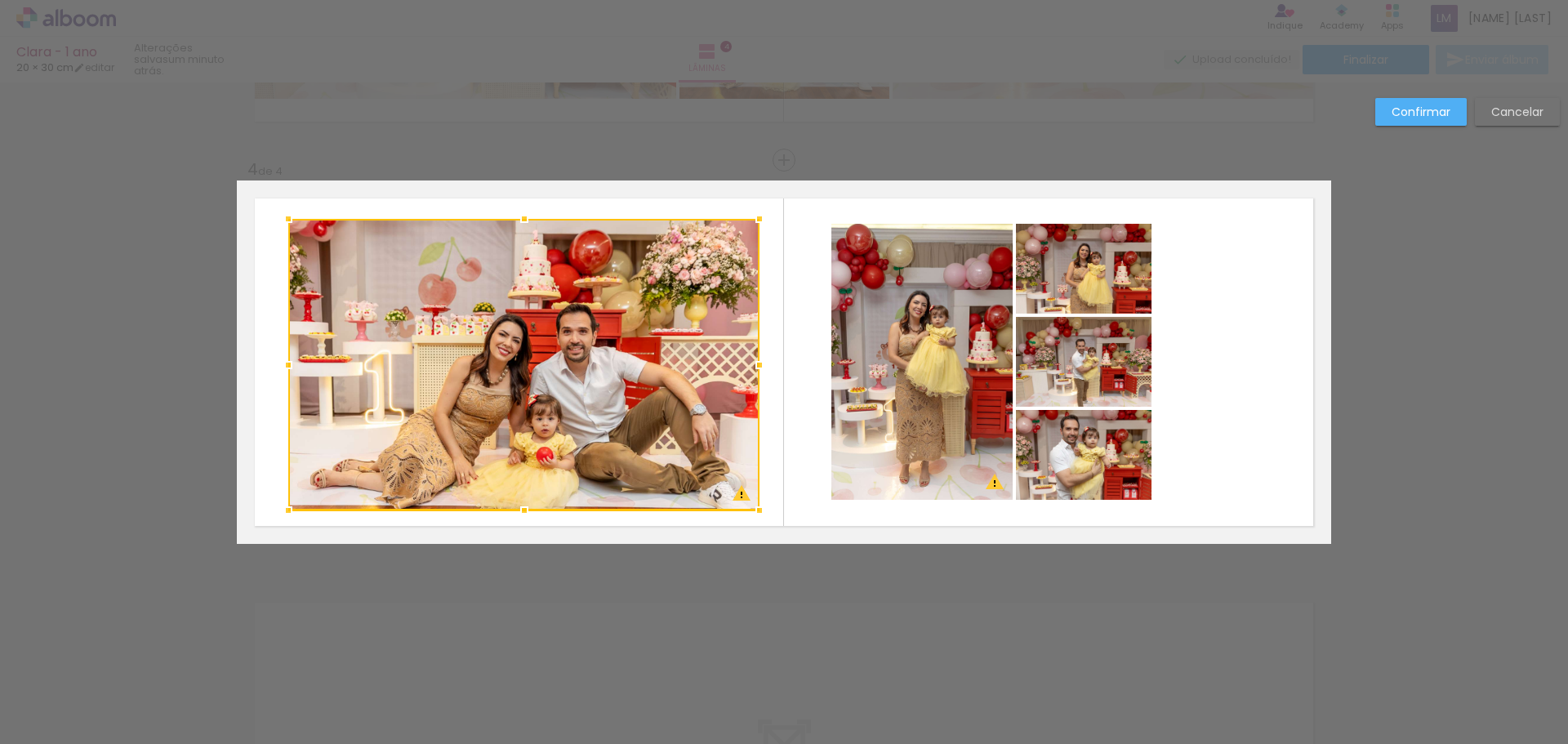 click at bounding box center [523, 364] 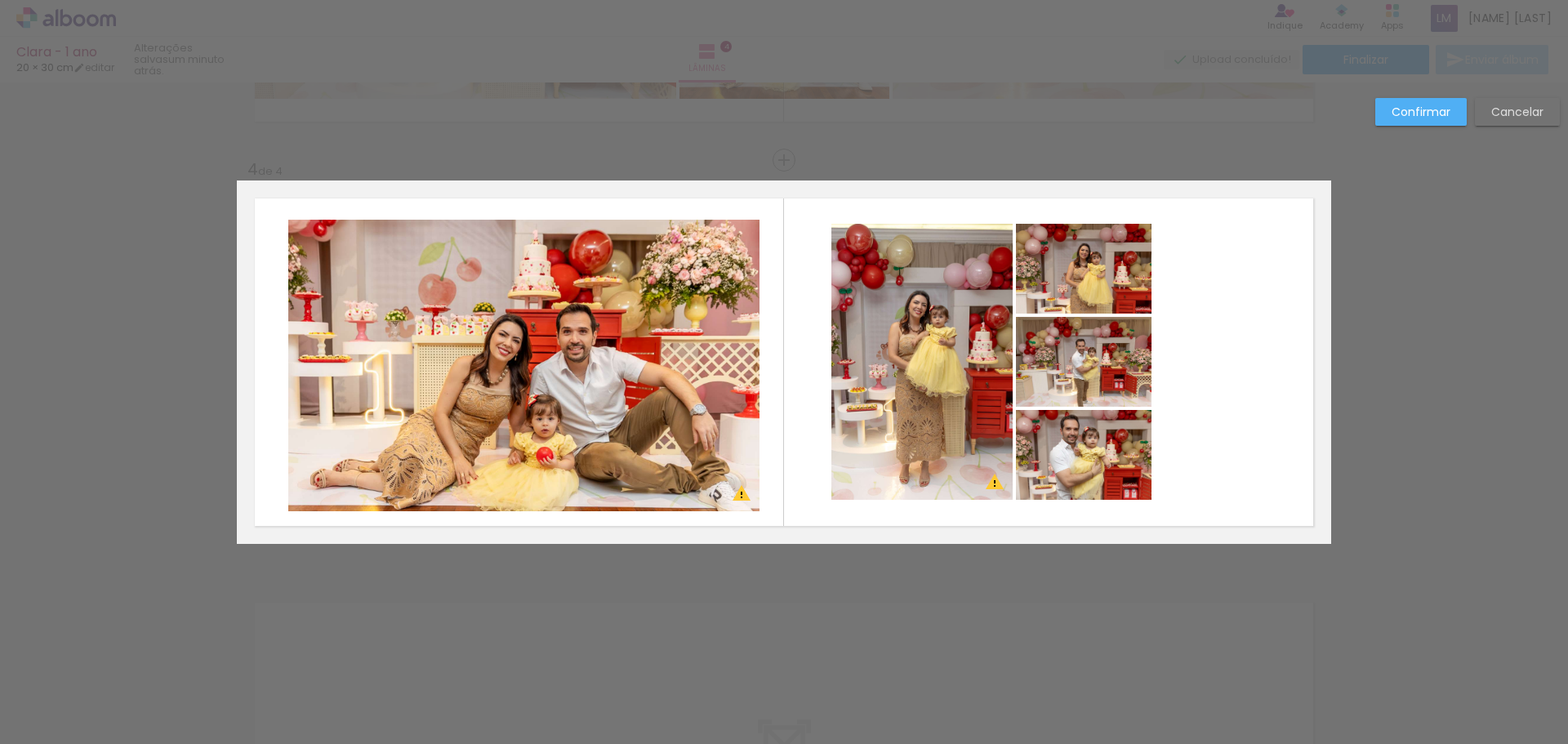 click 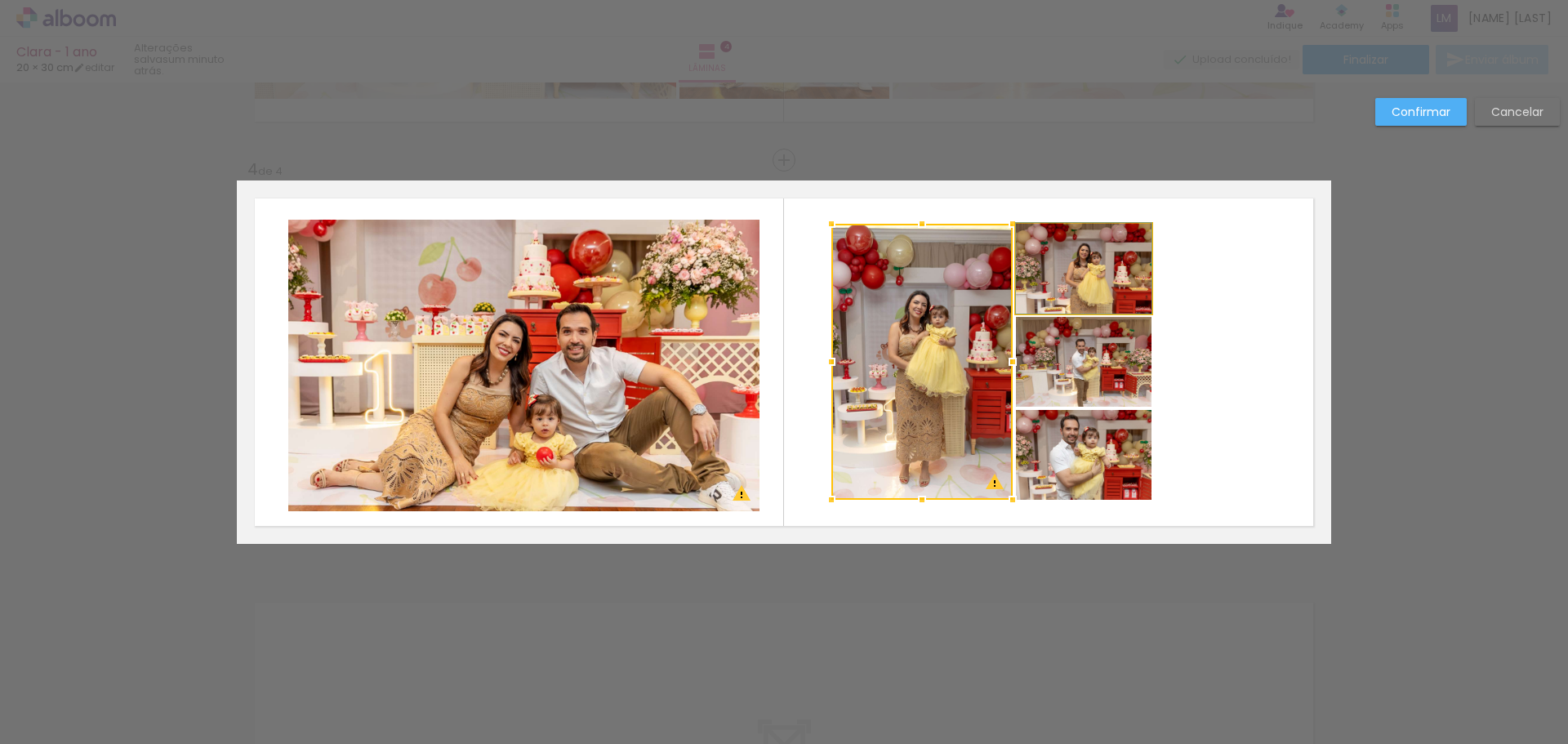 click 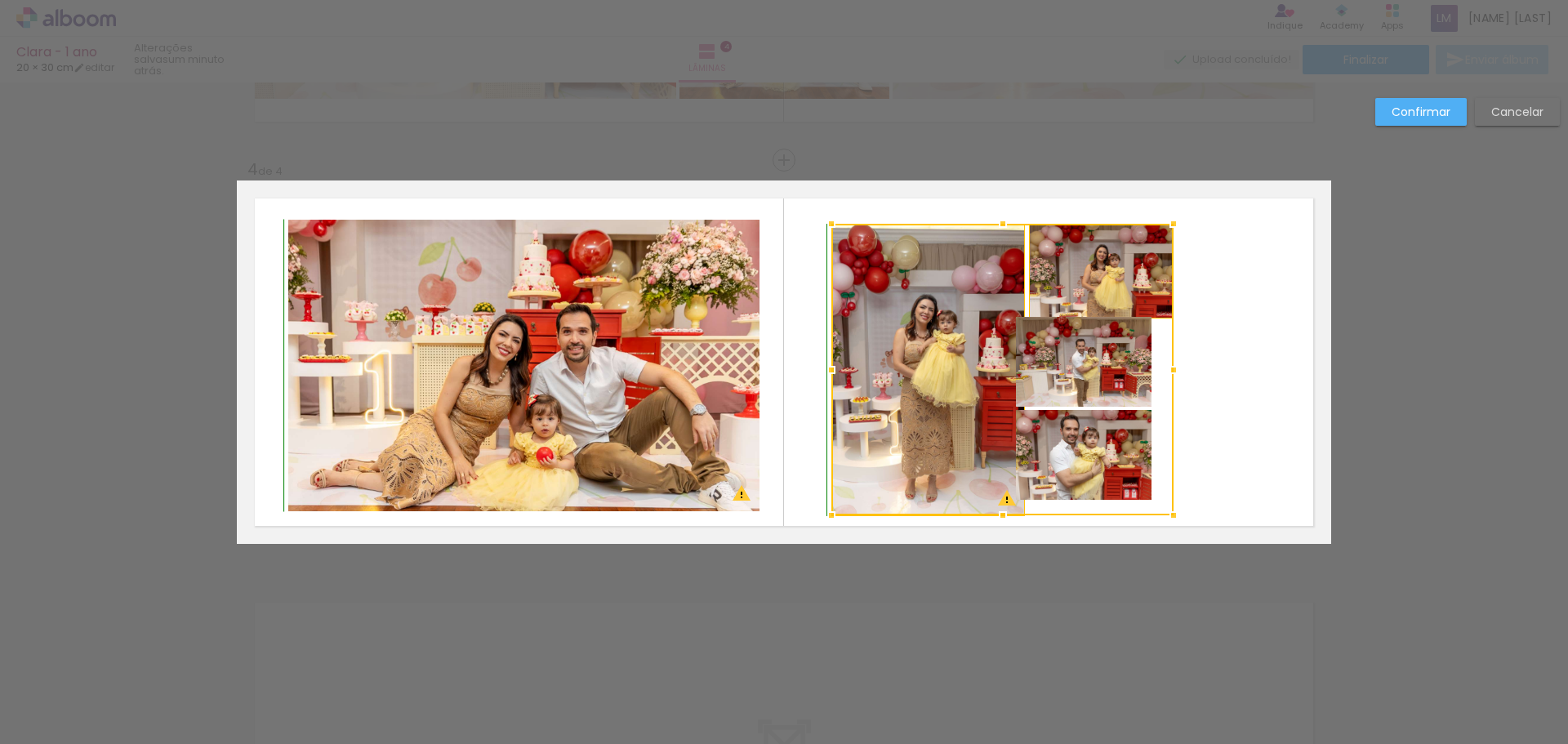 drag, startPoint x: 1147, startPoint y: 501, endPoint x: 1169, endPoint y: 510, distance: 23.76973 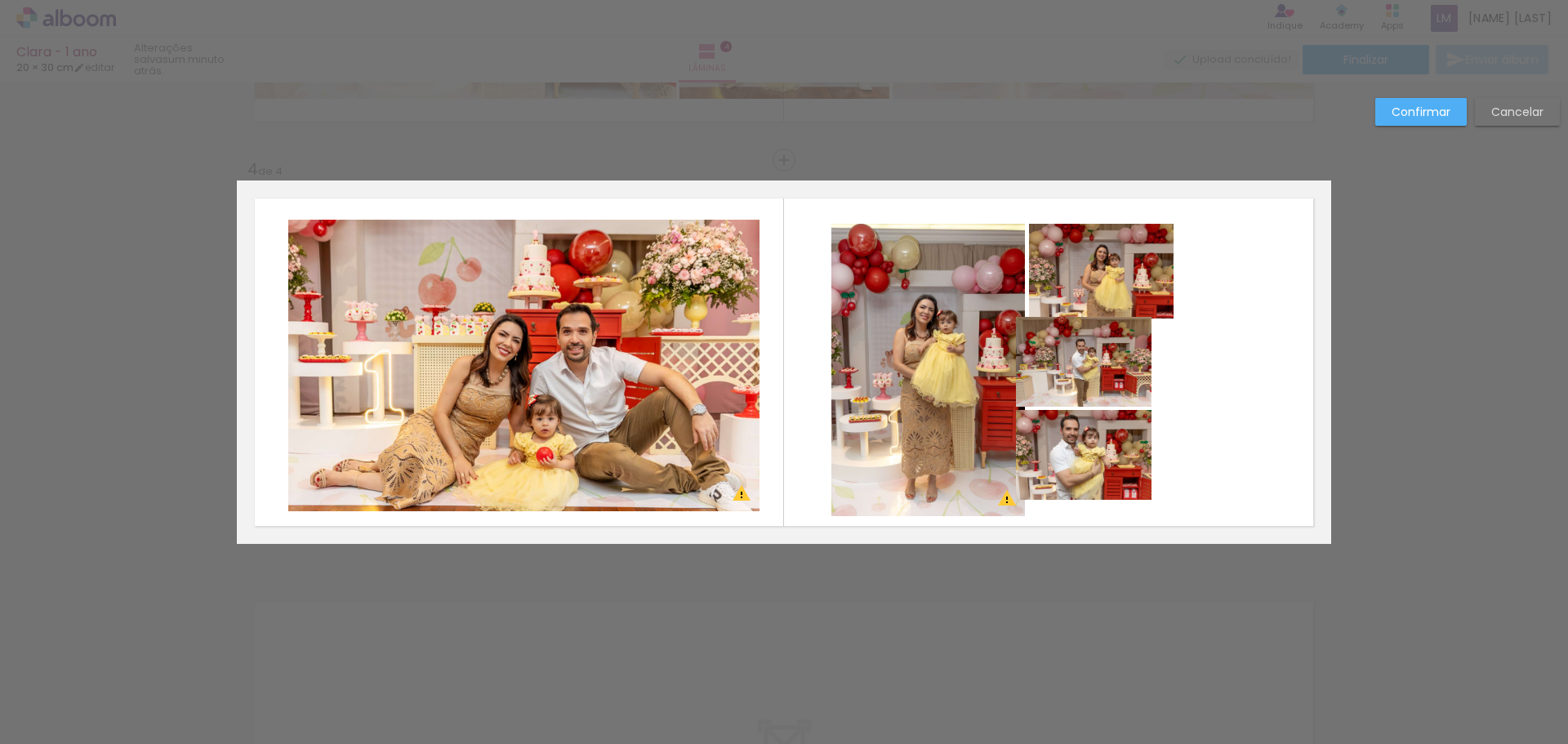 click on "Cancelar" at bounding box center (0, 0) 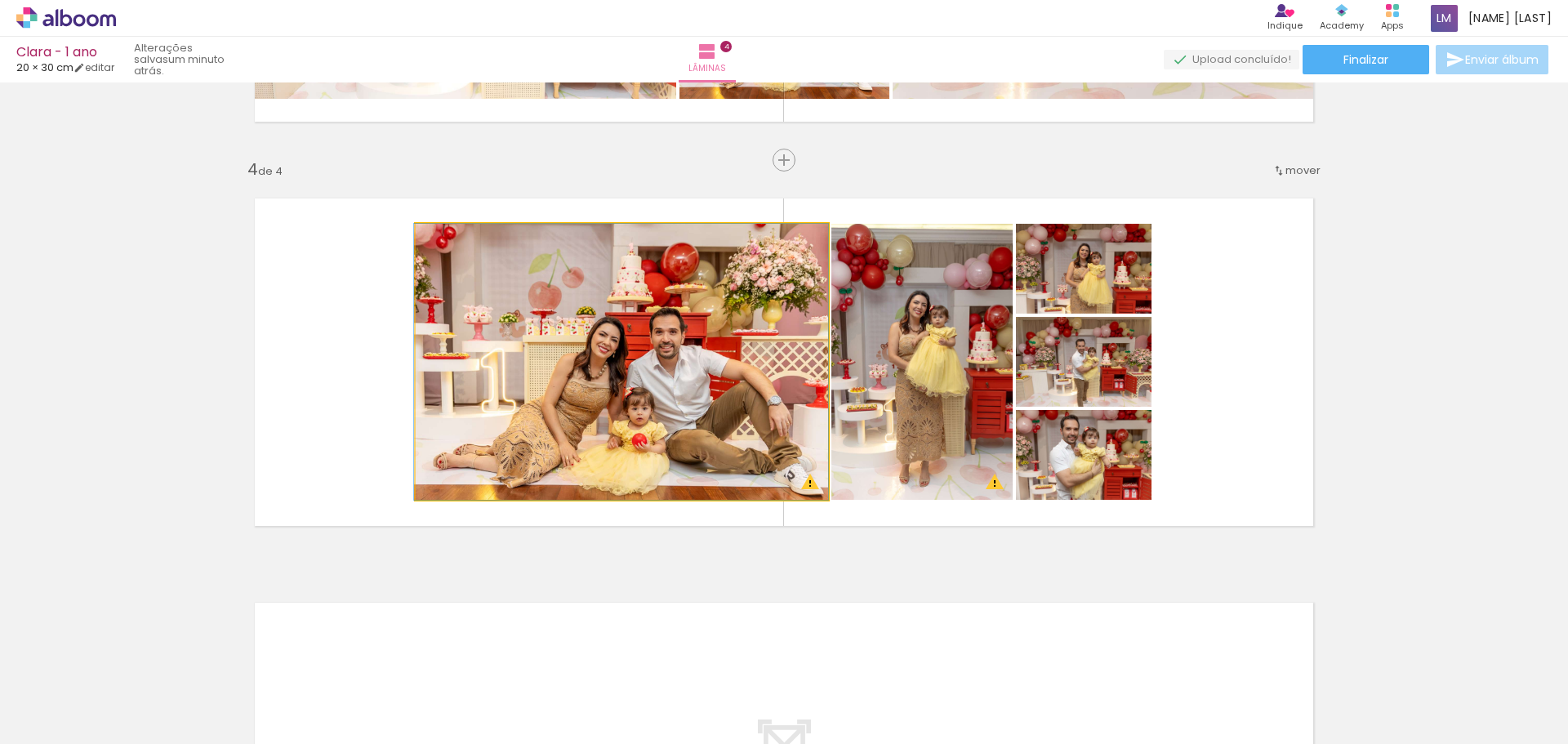 click 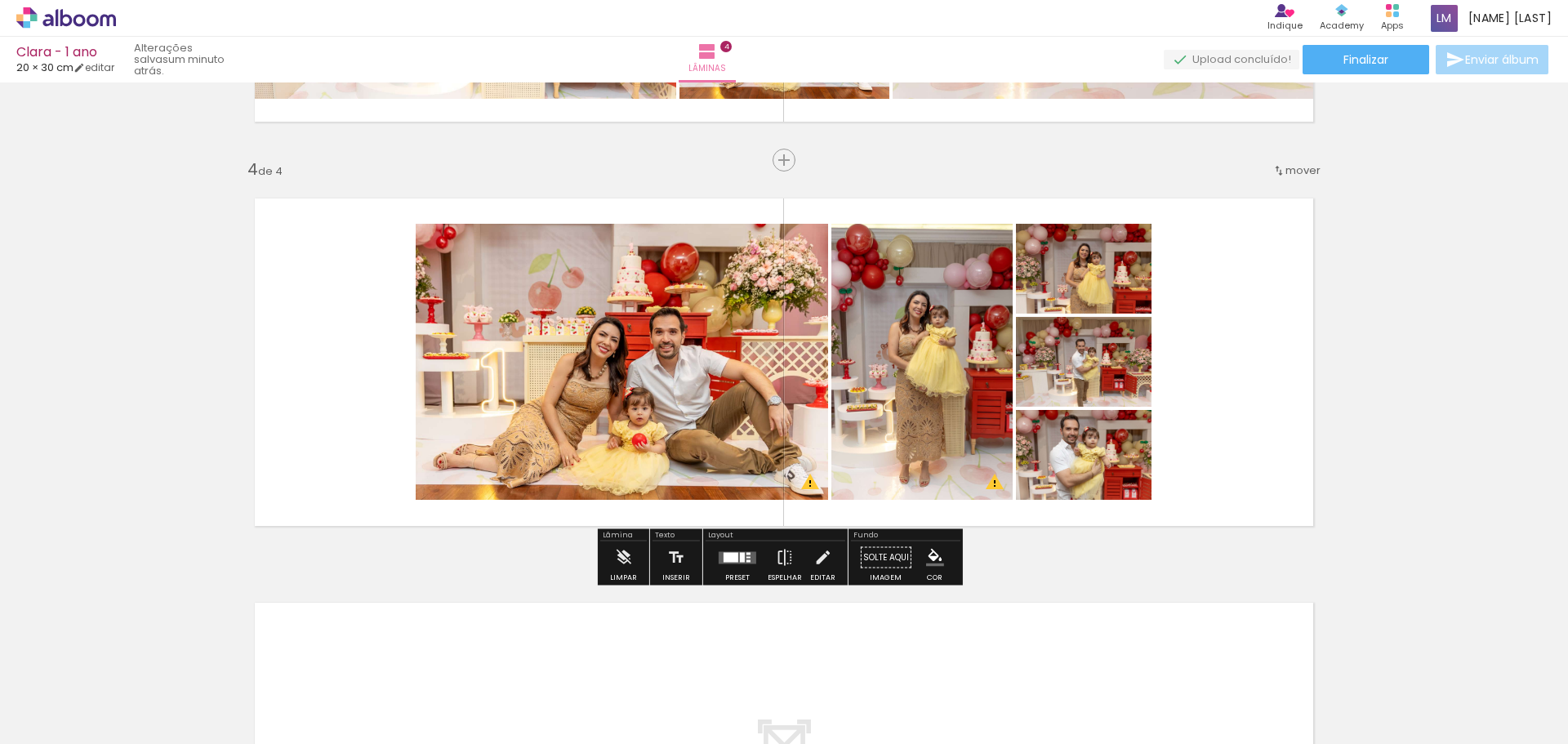 click 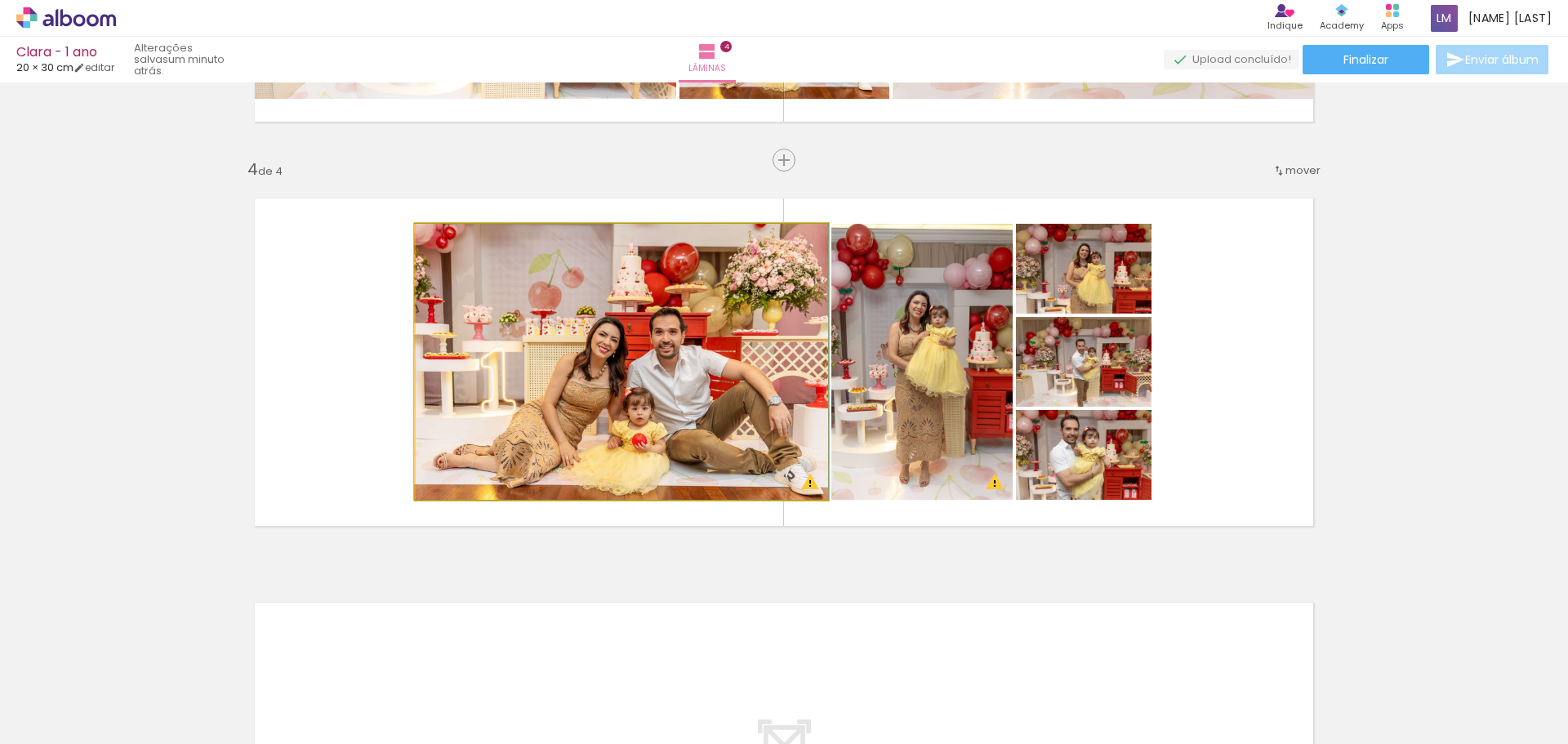 click 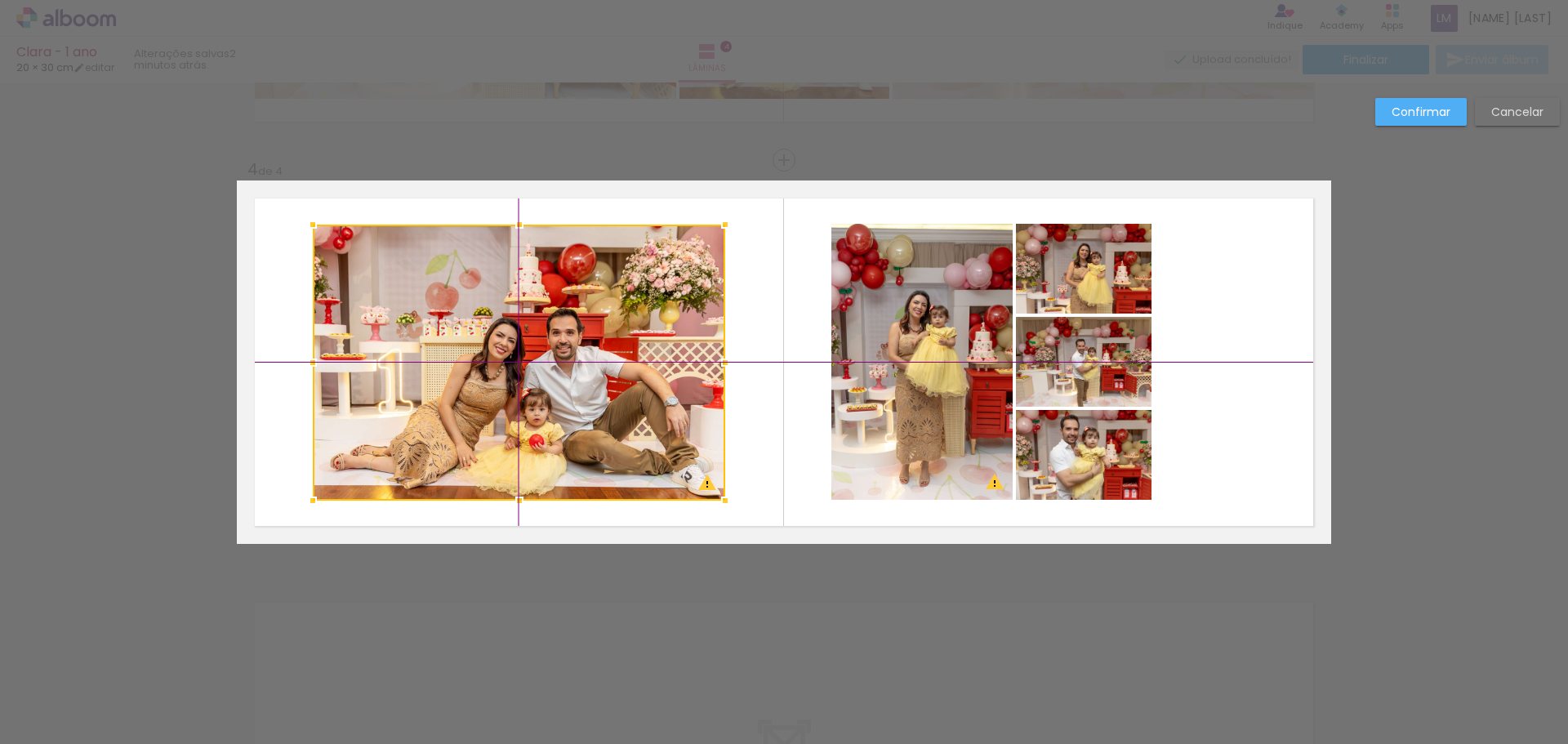drag, startPoint x: 652, startPoint y: 366, endPoint x: 559, endPoint y: 362, distance: 93.086 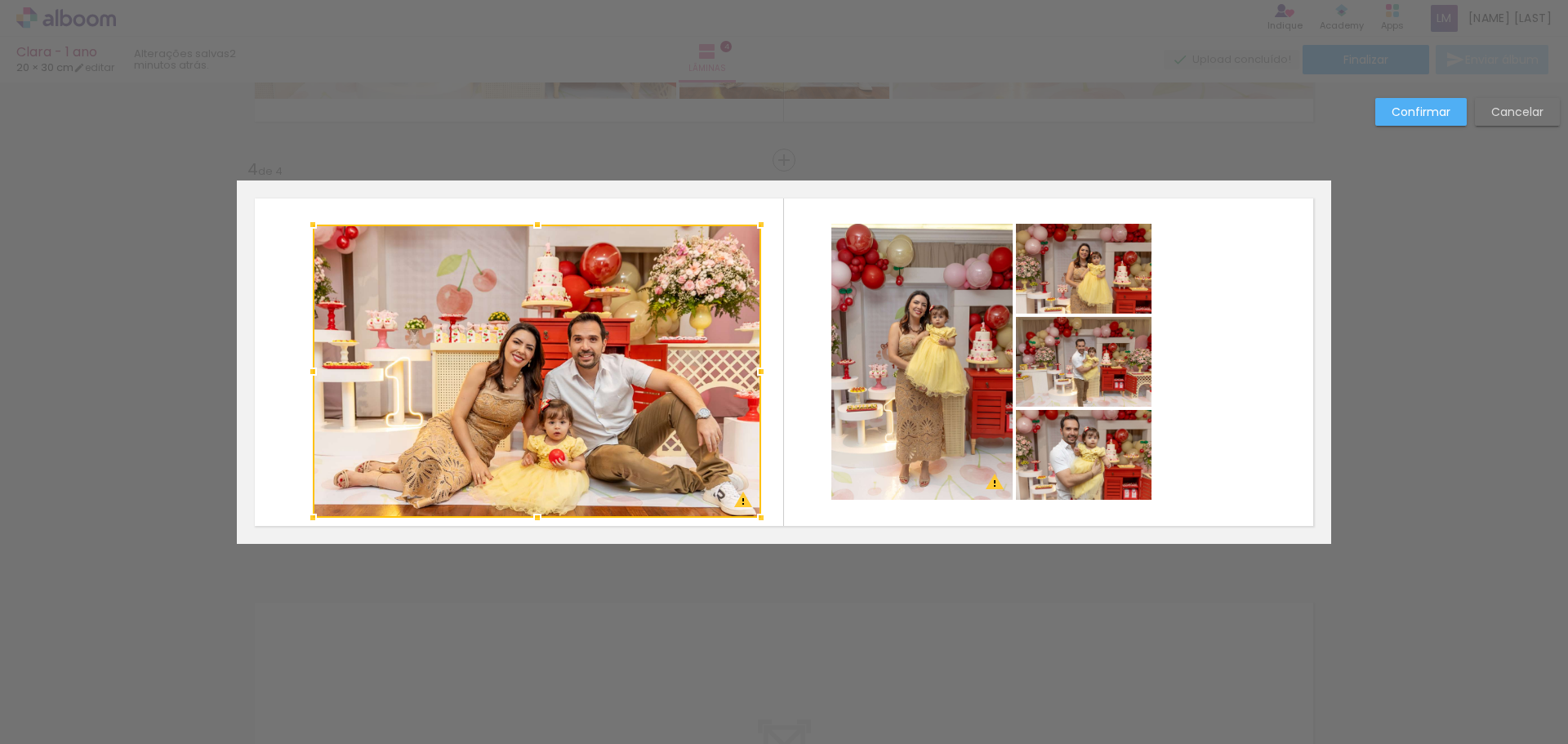 drag, startPoint x: 720, startPoint y: 501, endPoint x: 747, endPoint y: 523, distance: 34.82815 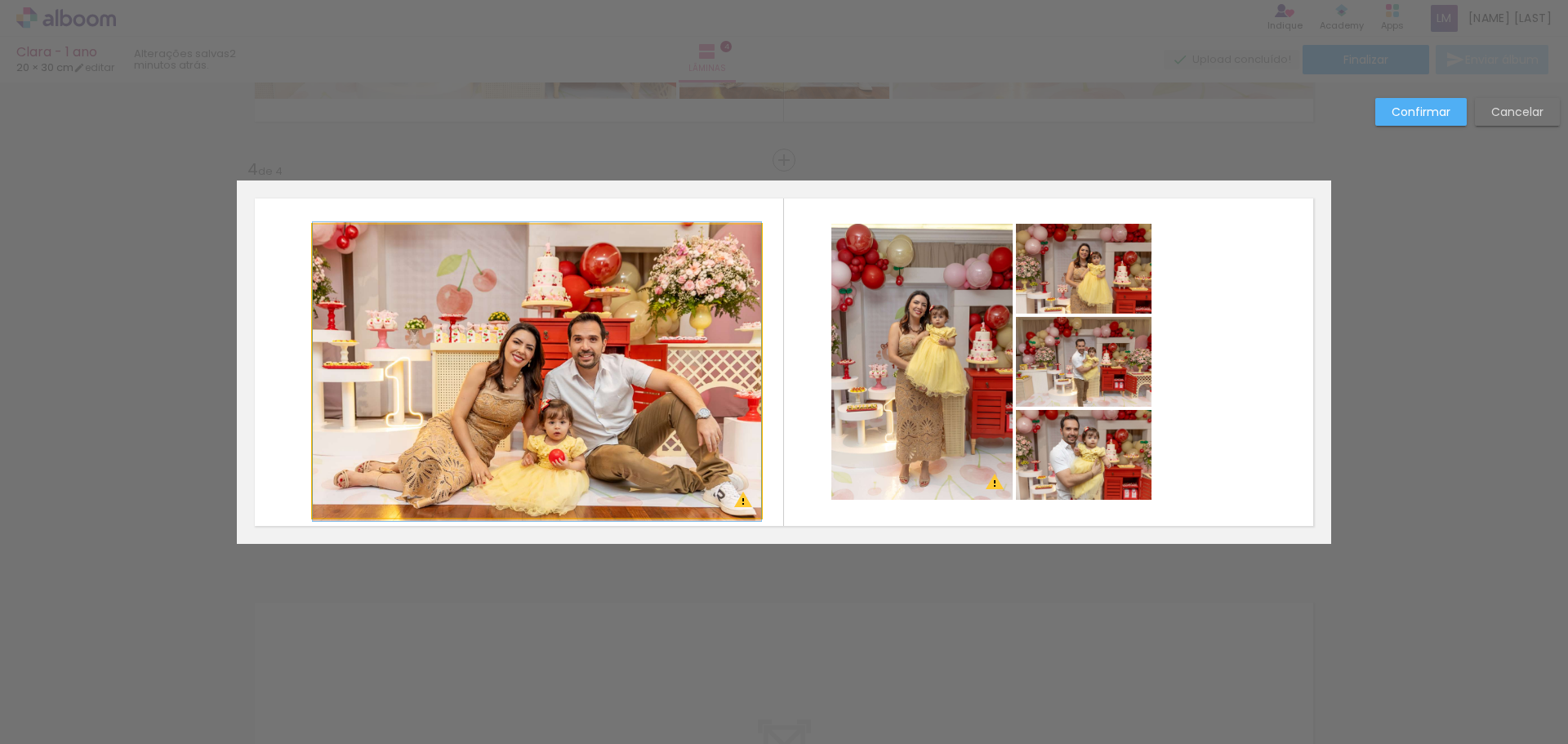 click 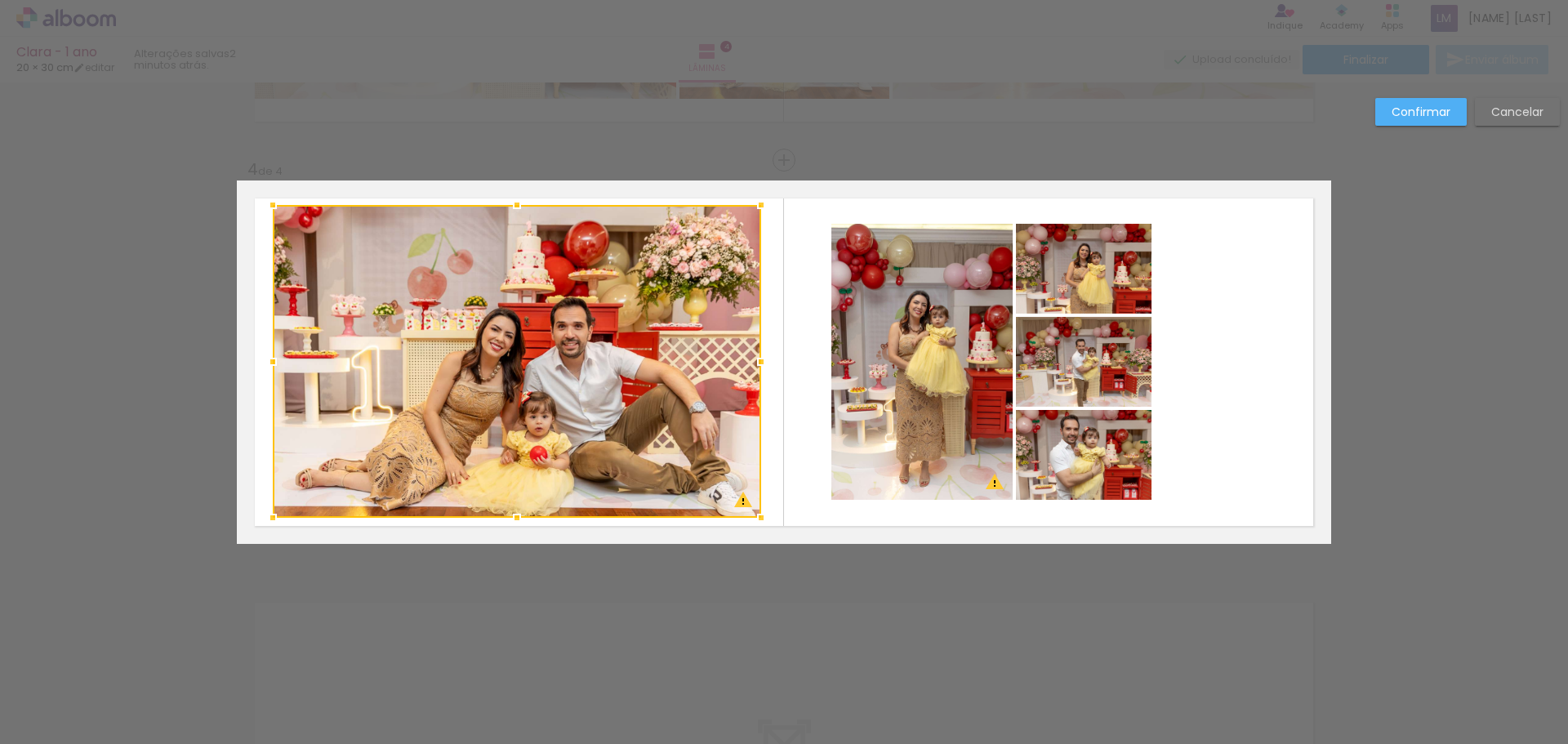 drag, startPoint x: 310, startPoint y: 227, endPoint x: 270, endPoint y: 207, distance: 44.72136 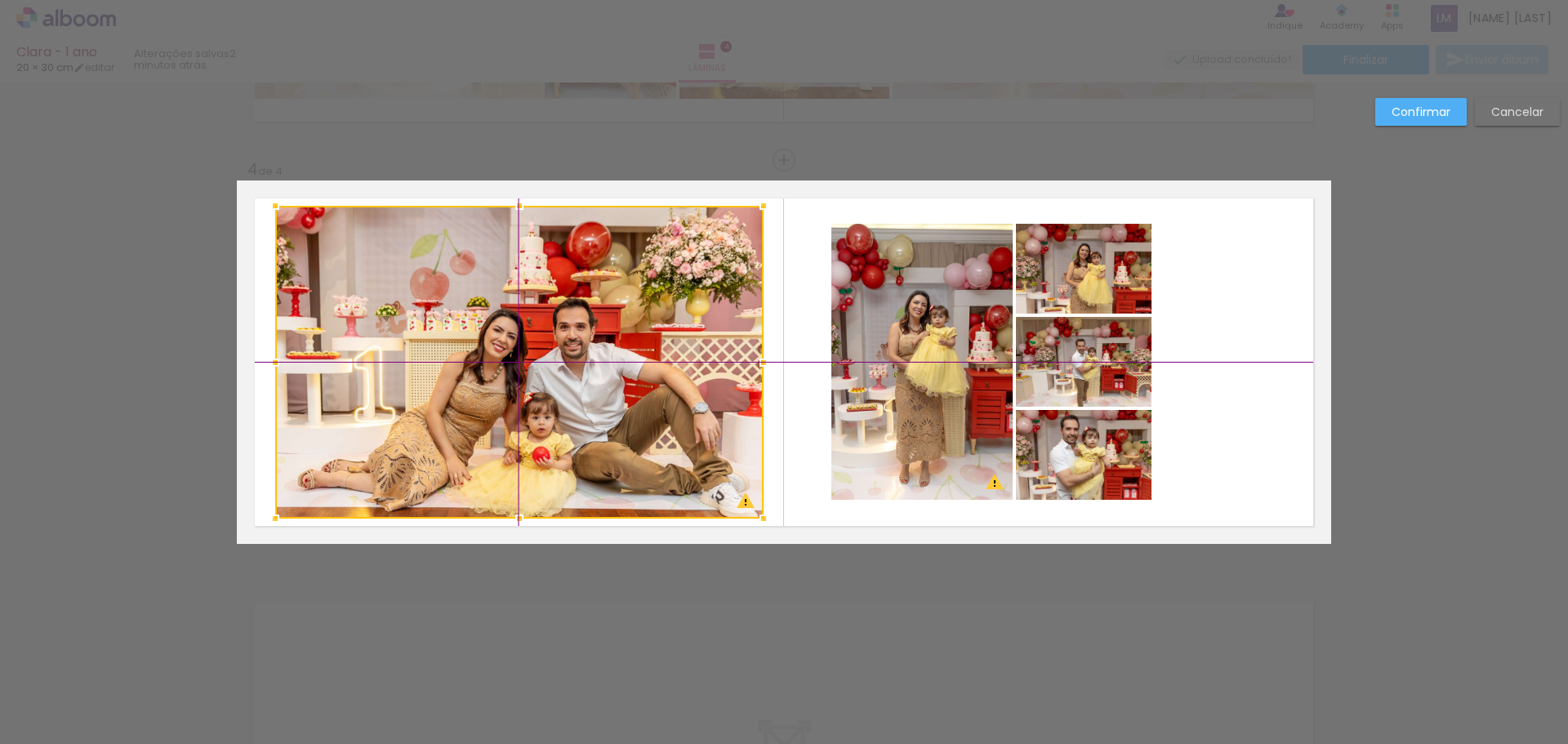 click at bounding box center (519, 362) 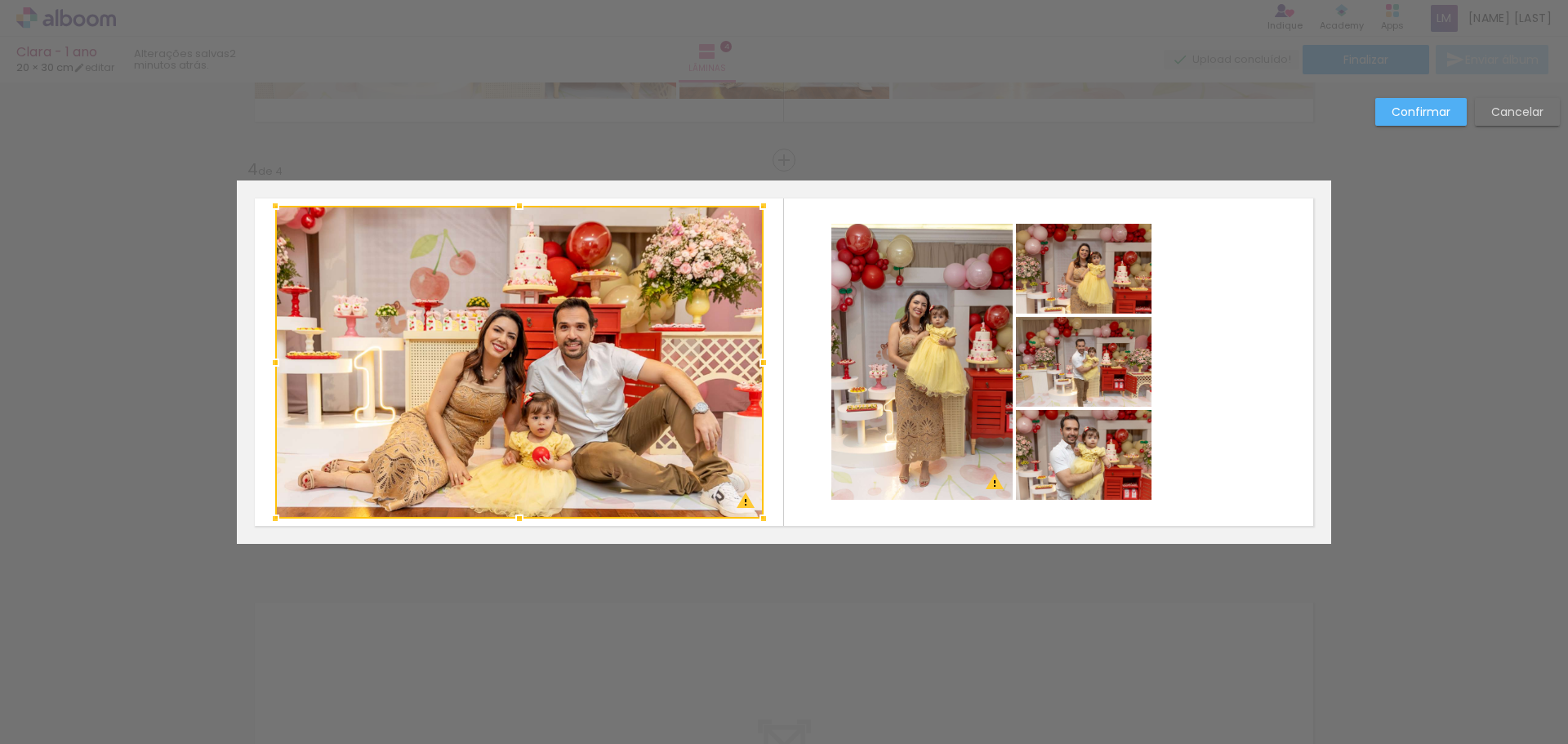click at bounding box center (784, 362) 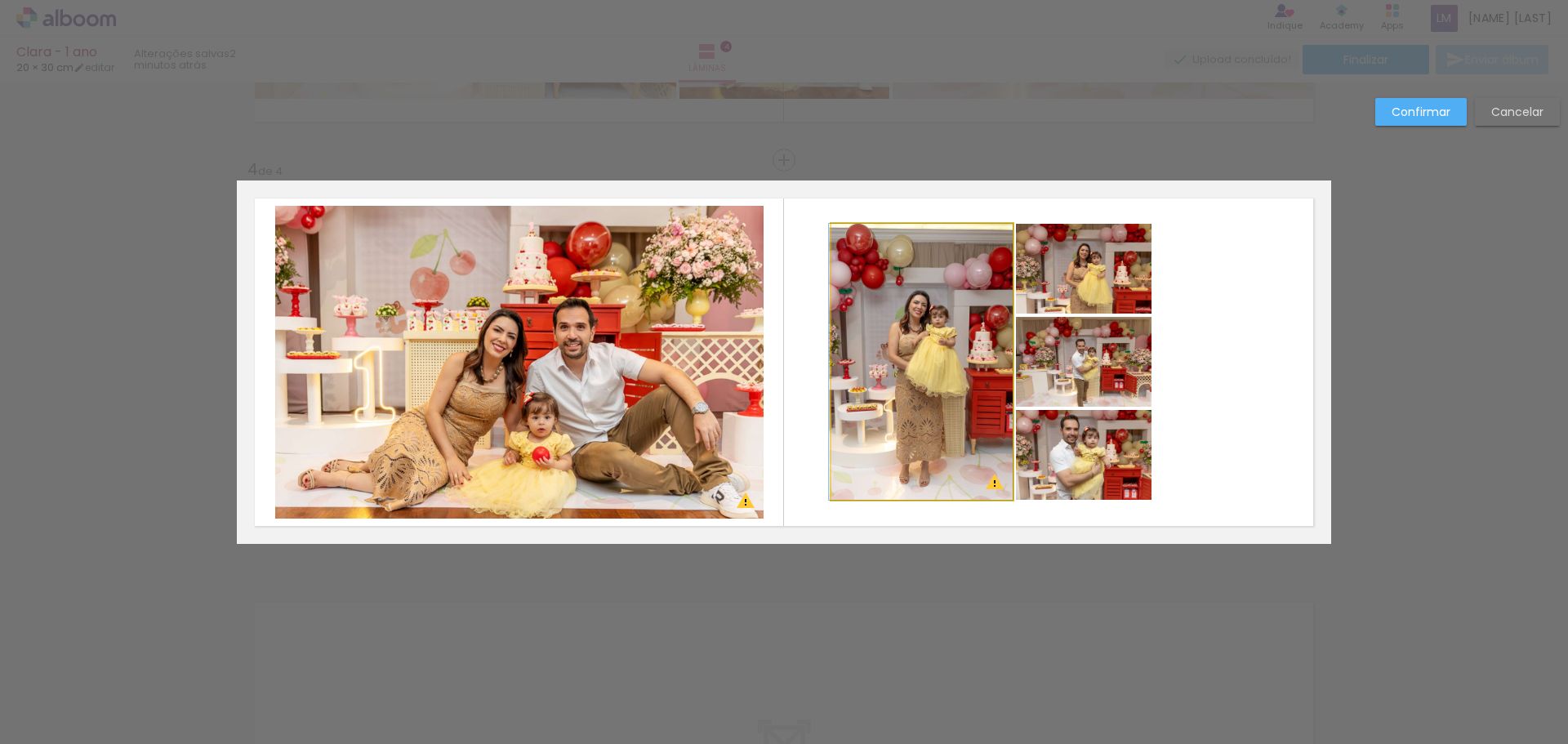 click 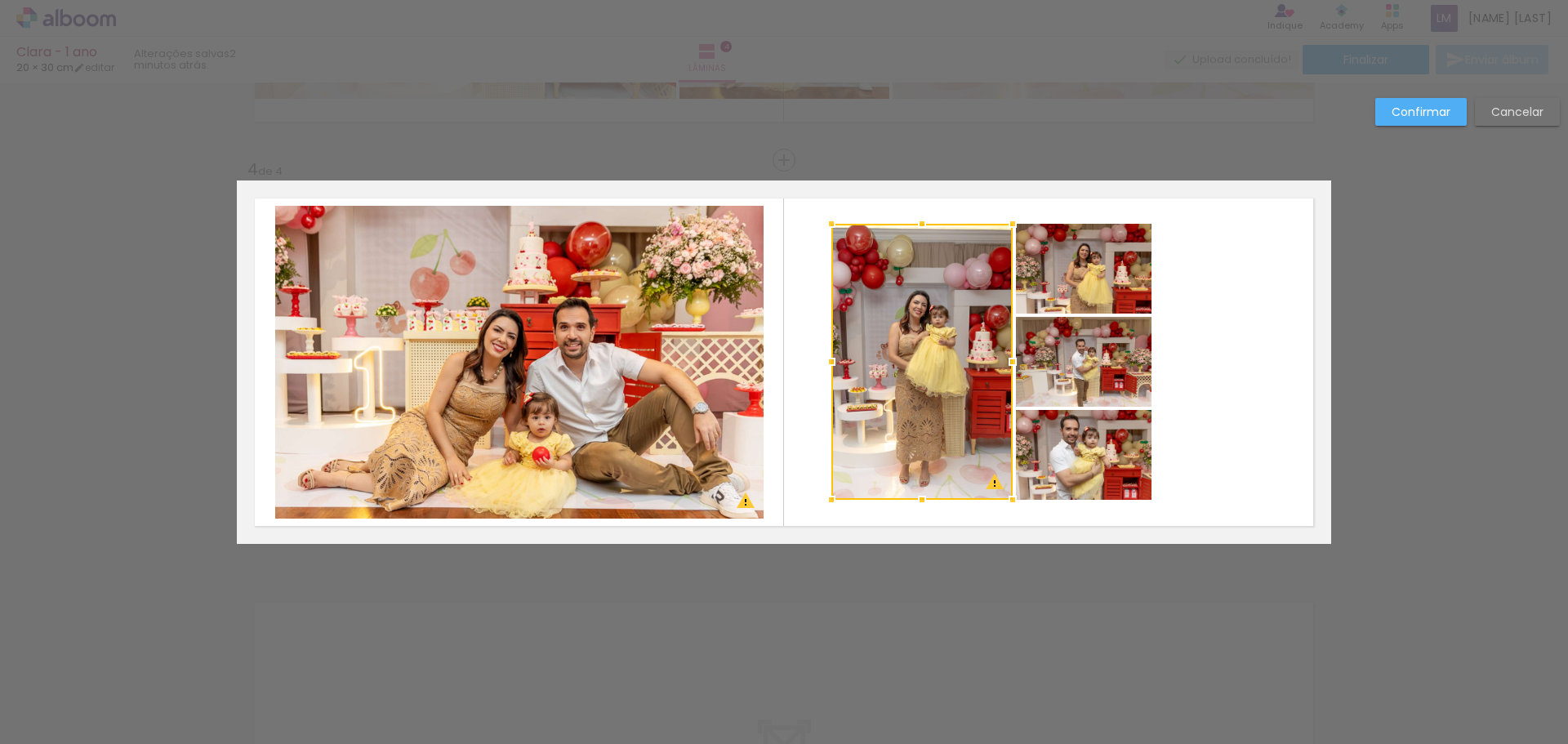click 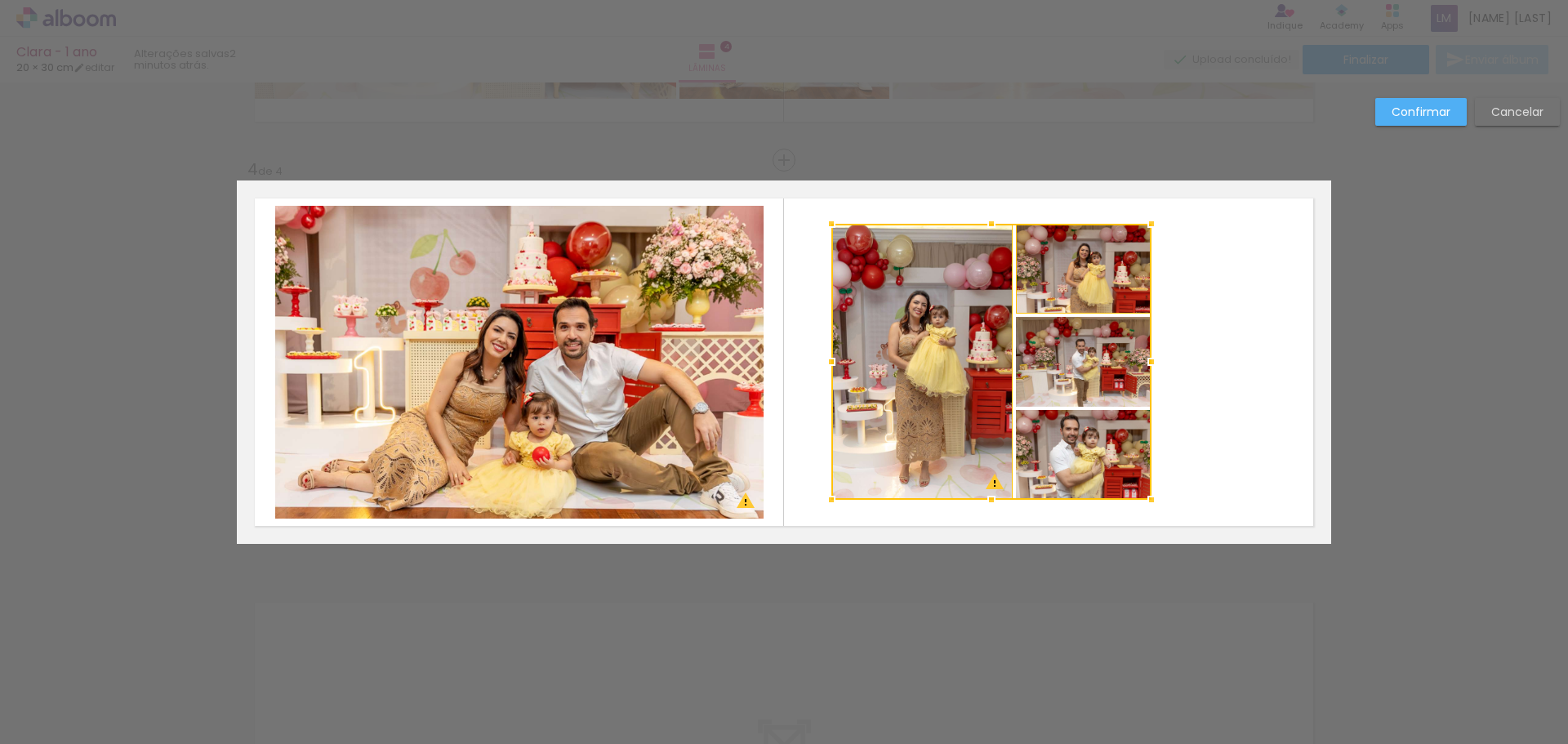 click at bounding box center (991, 362) 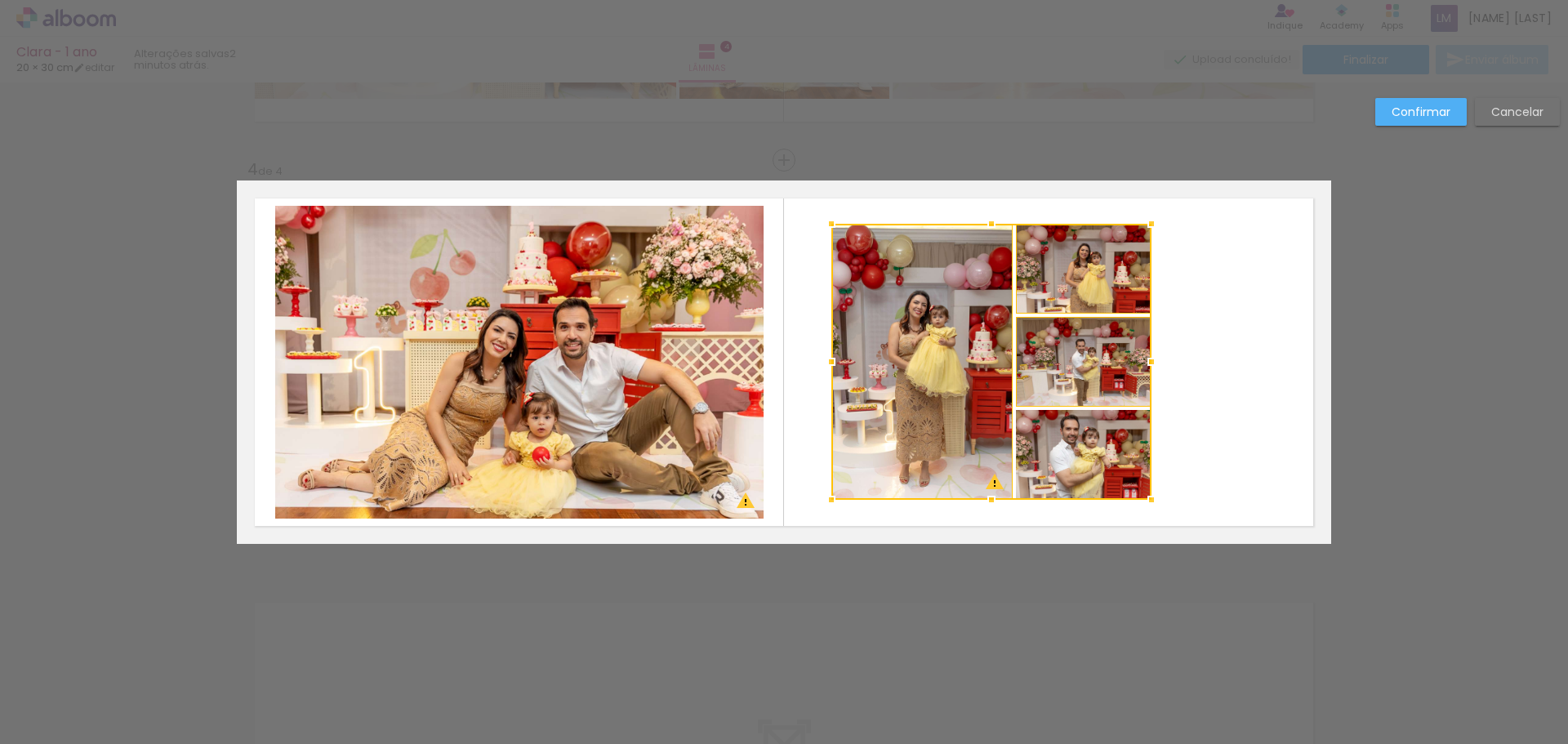 click at bounding box center (991, 362) 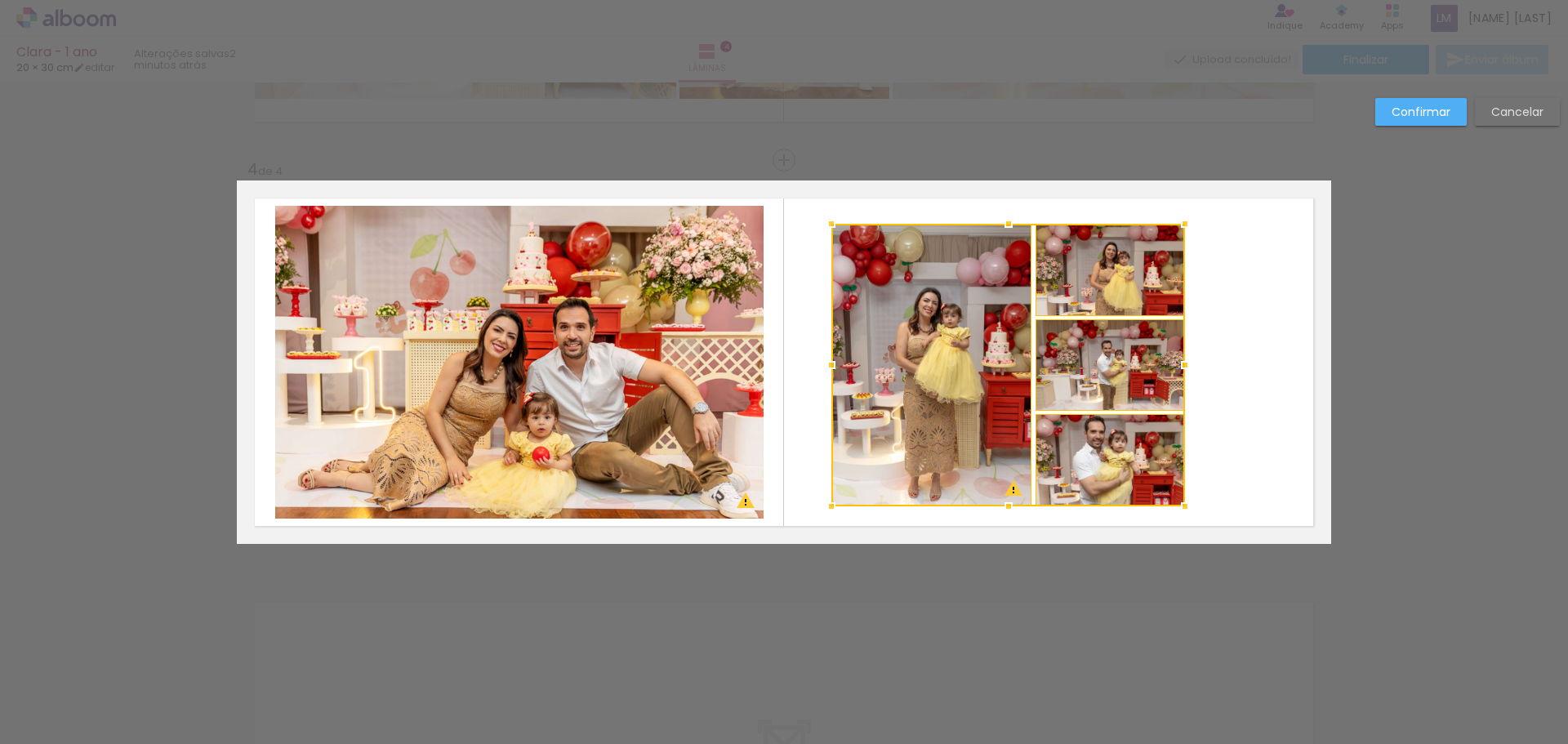 drag, startPoint x: 1151, startPoint y: 505, endPoint x: 1183, endPoint y: 512, distance: 32.756679 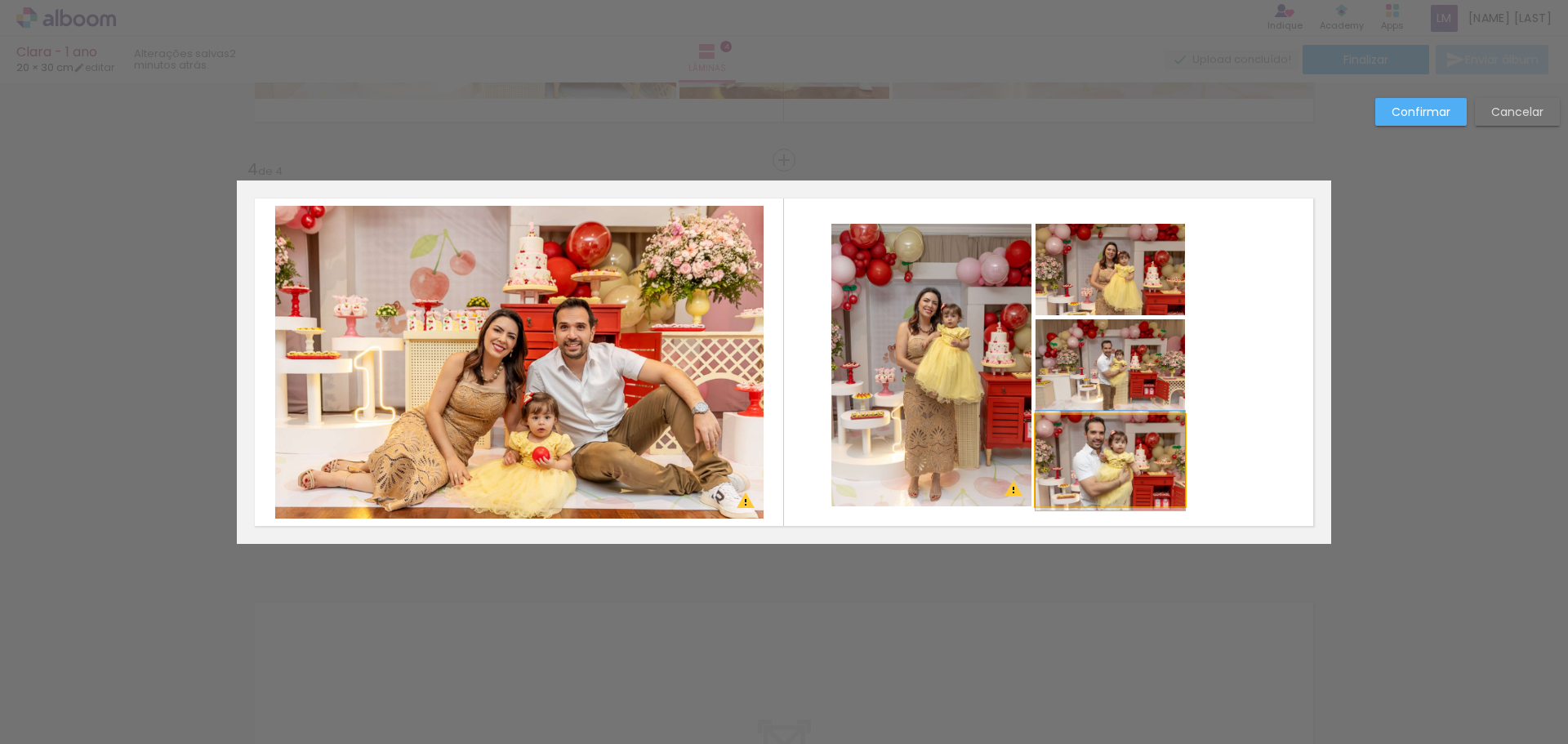 drag, startPoint x: 1085, startPoint y: 419, endPoint x: 1096, endPoint y: 419, distance: 11 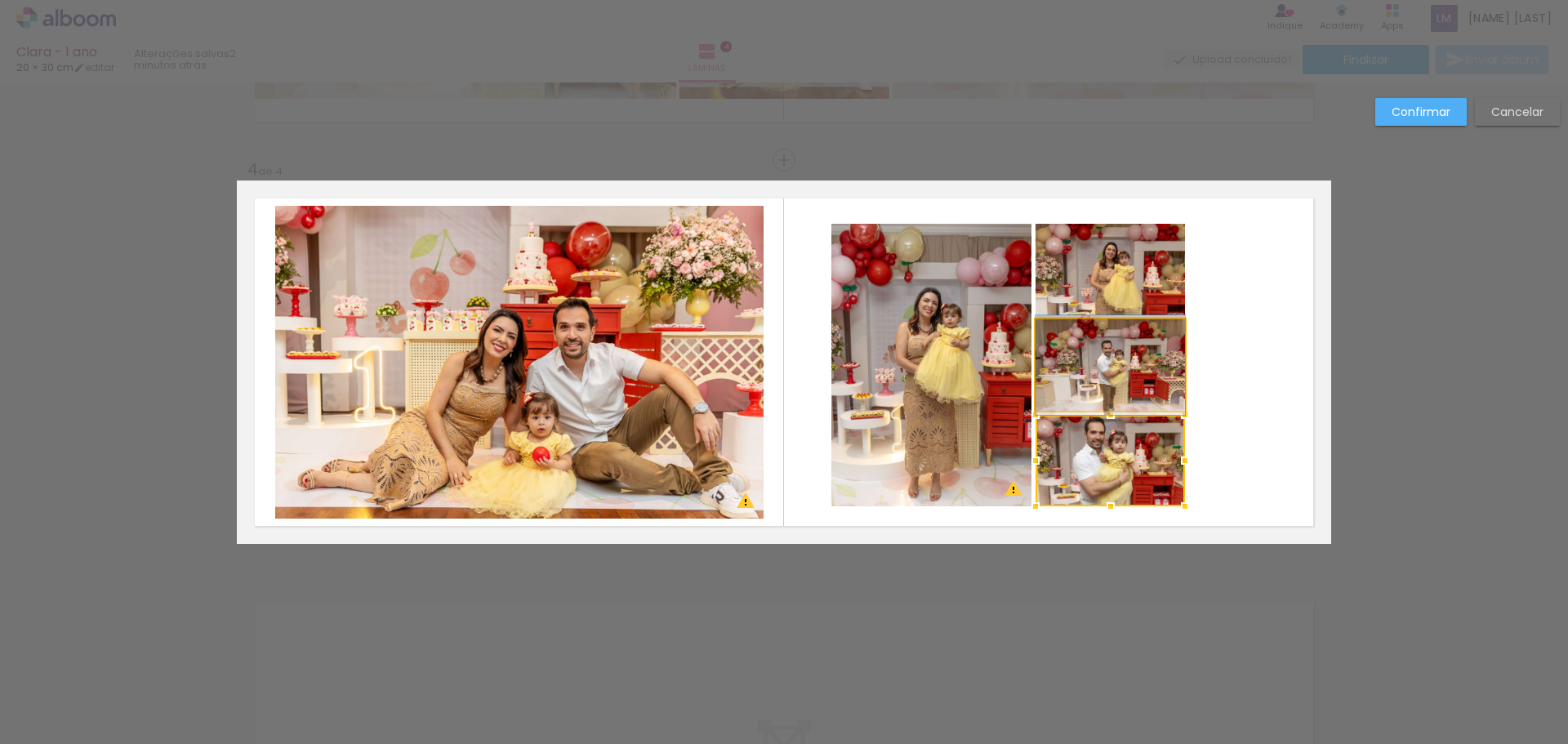 click 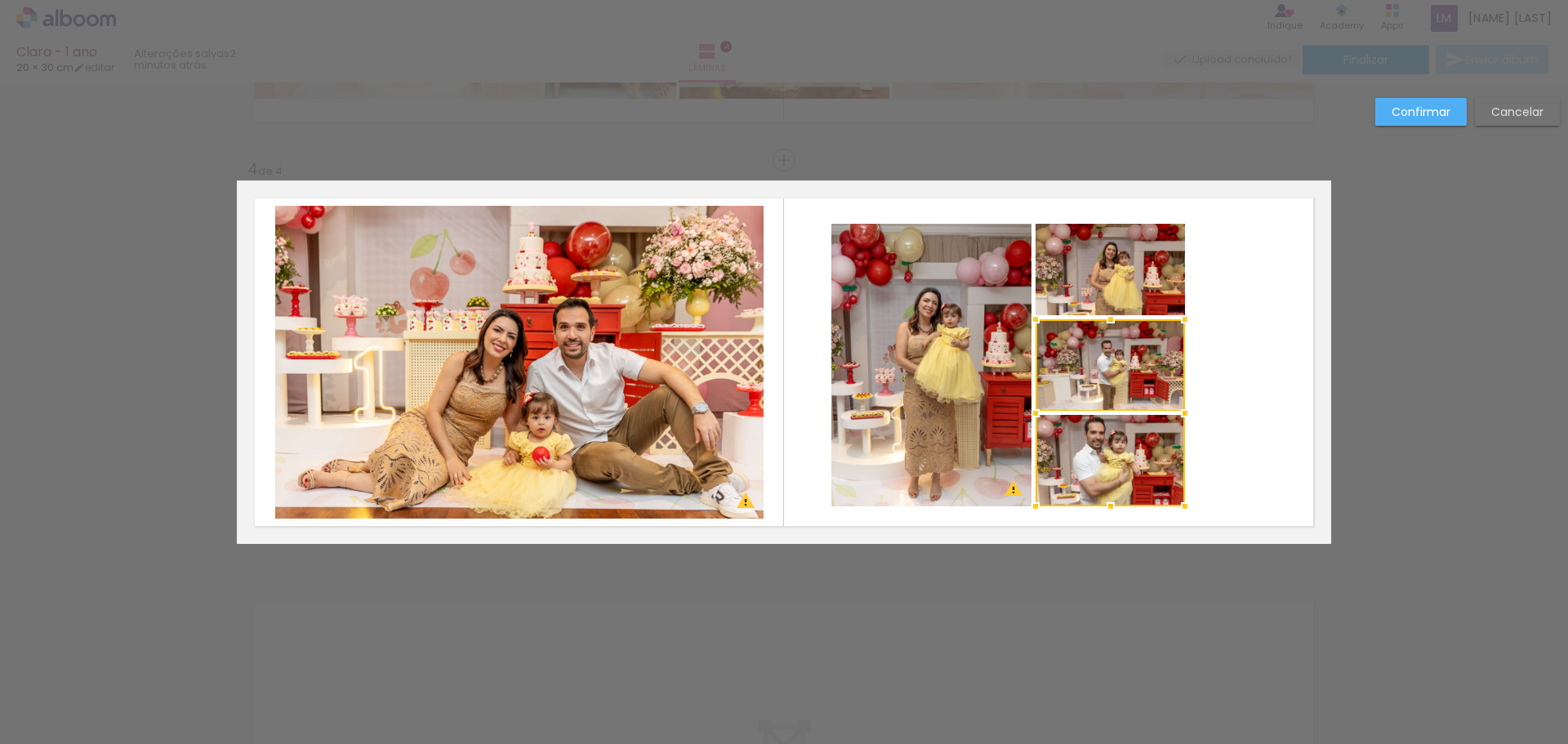 click 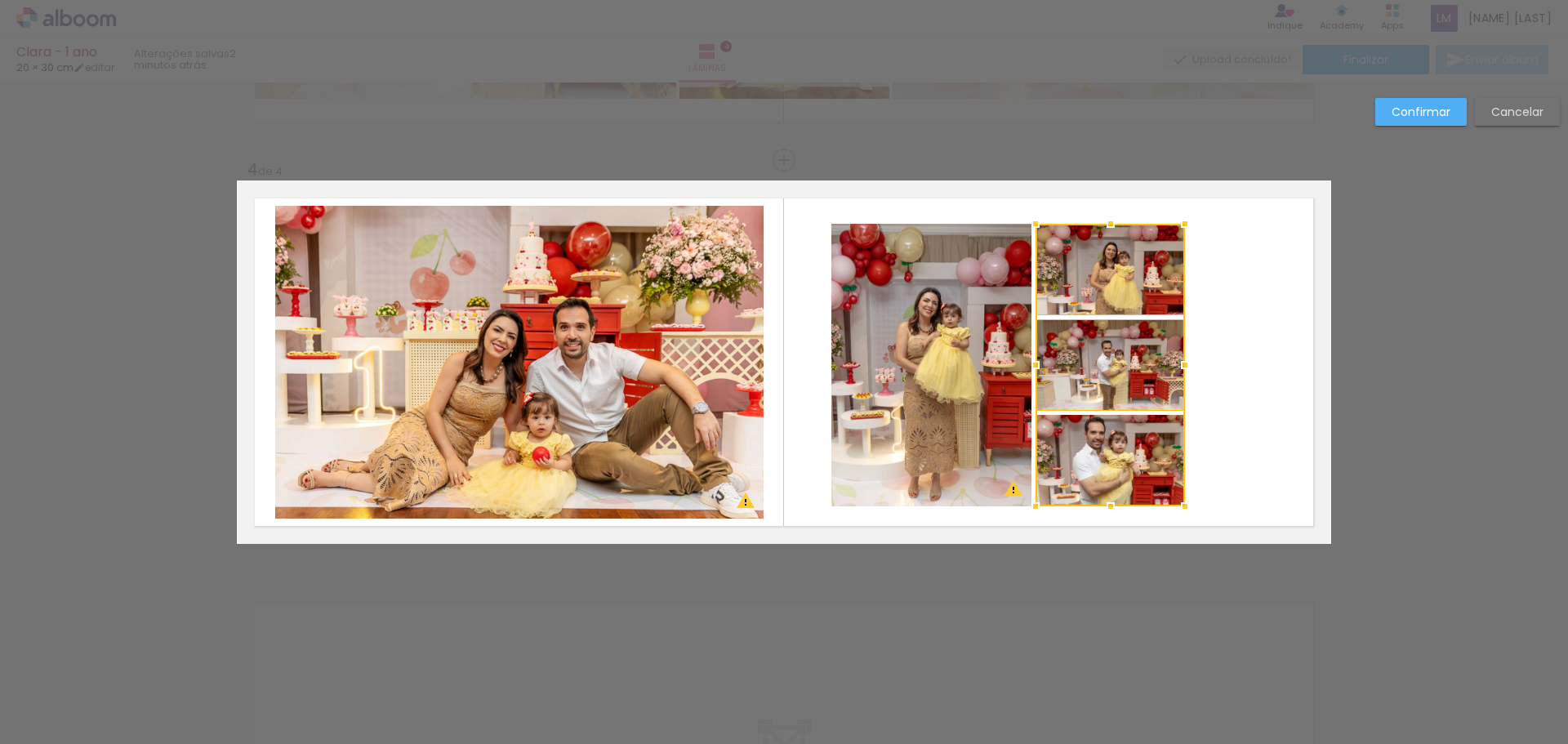 click 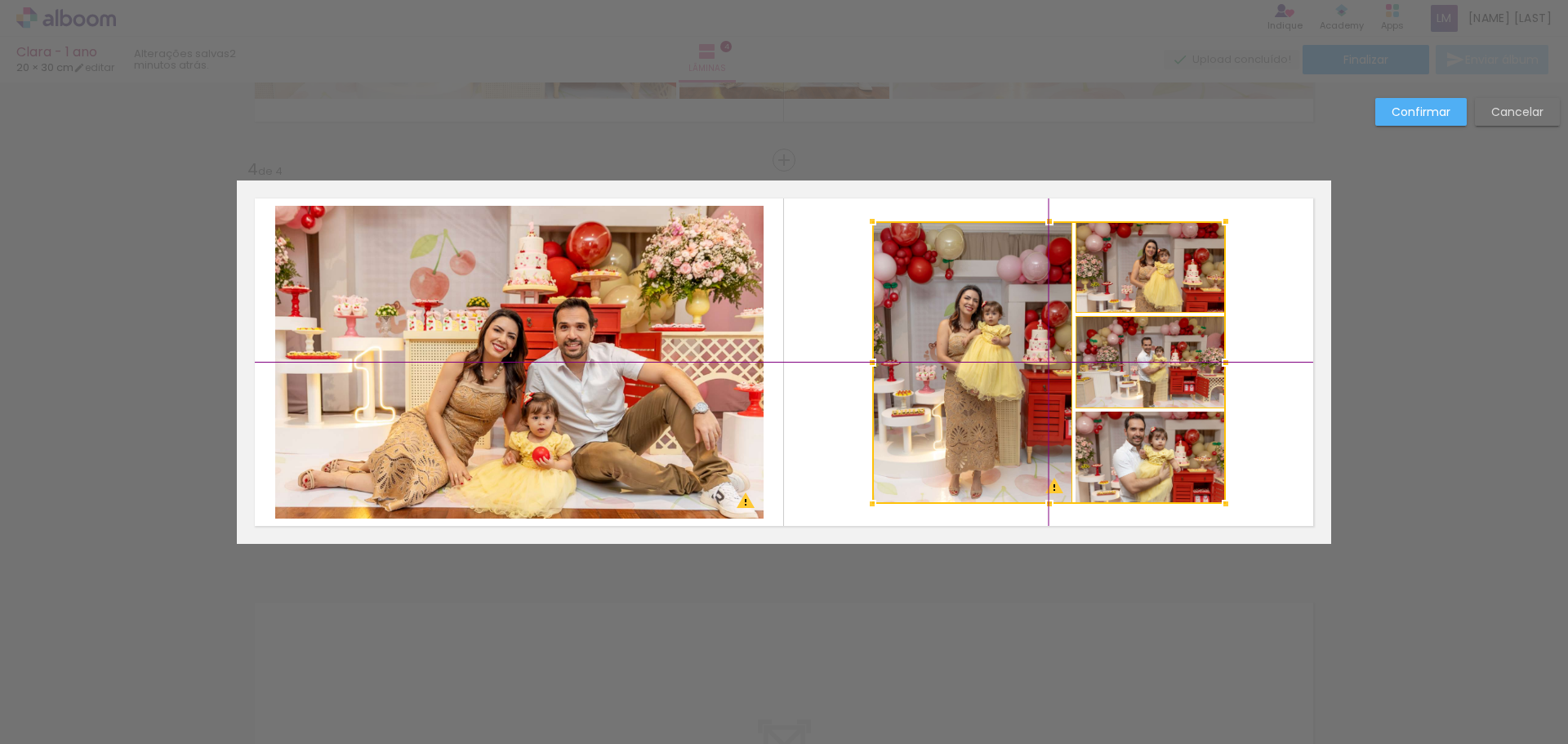 drag, startPoint x: 952, startPoint y: 342, endPoint x: 973, endPoint y: 348, distance: 21.84033 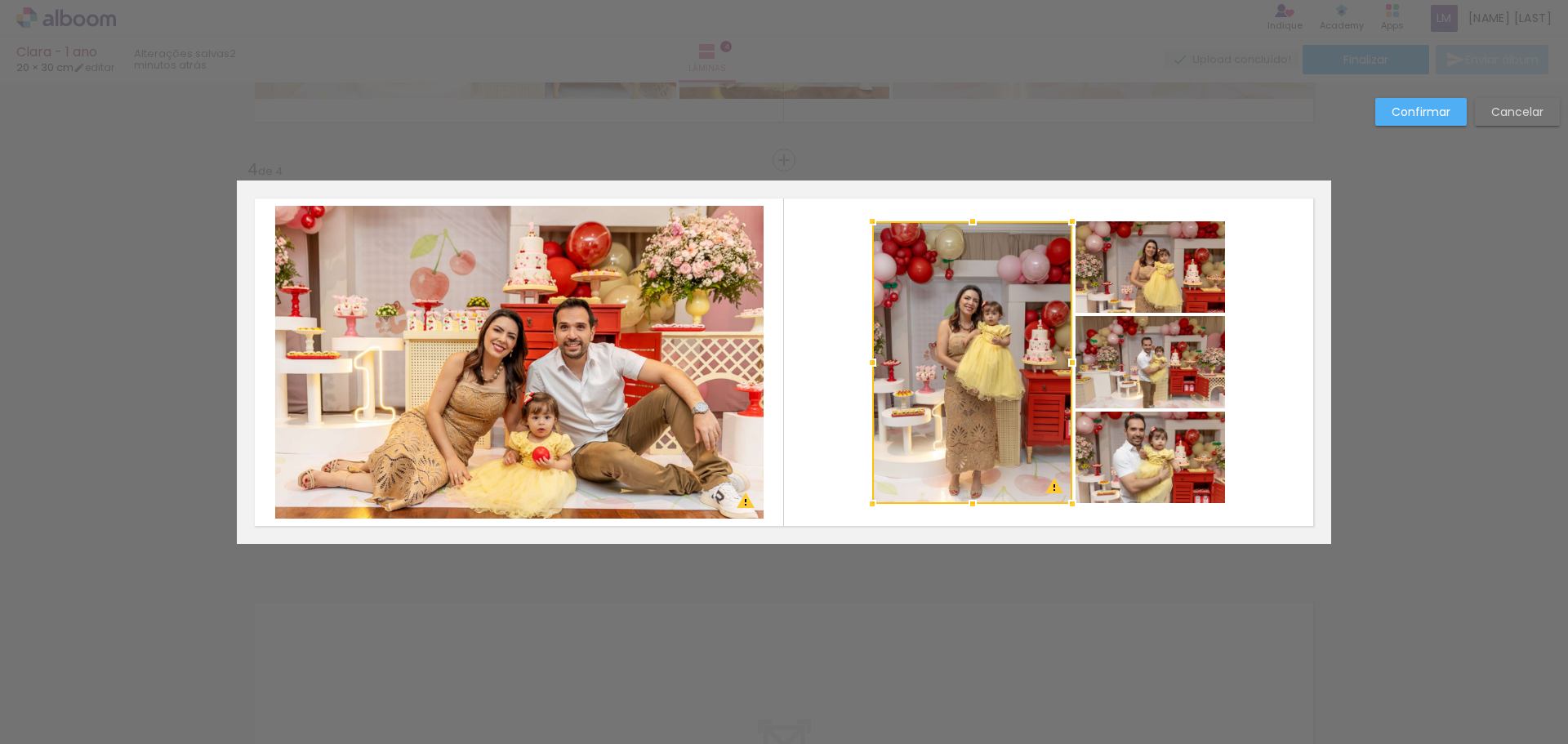 click at bounding box center [784, 362] 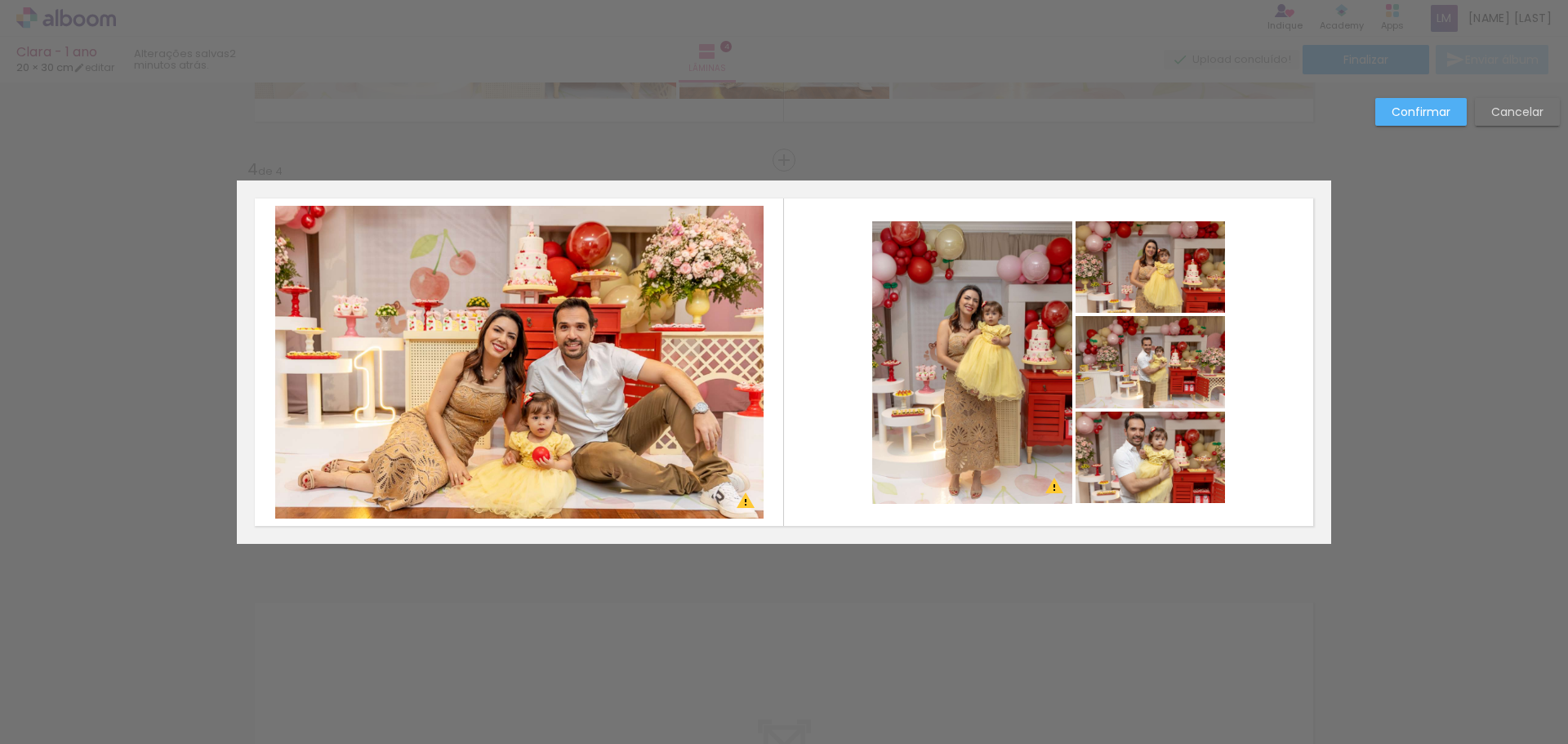 click on "Confirmar Cancelar" at bounding box center (784, -50) 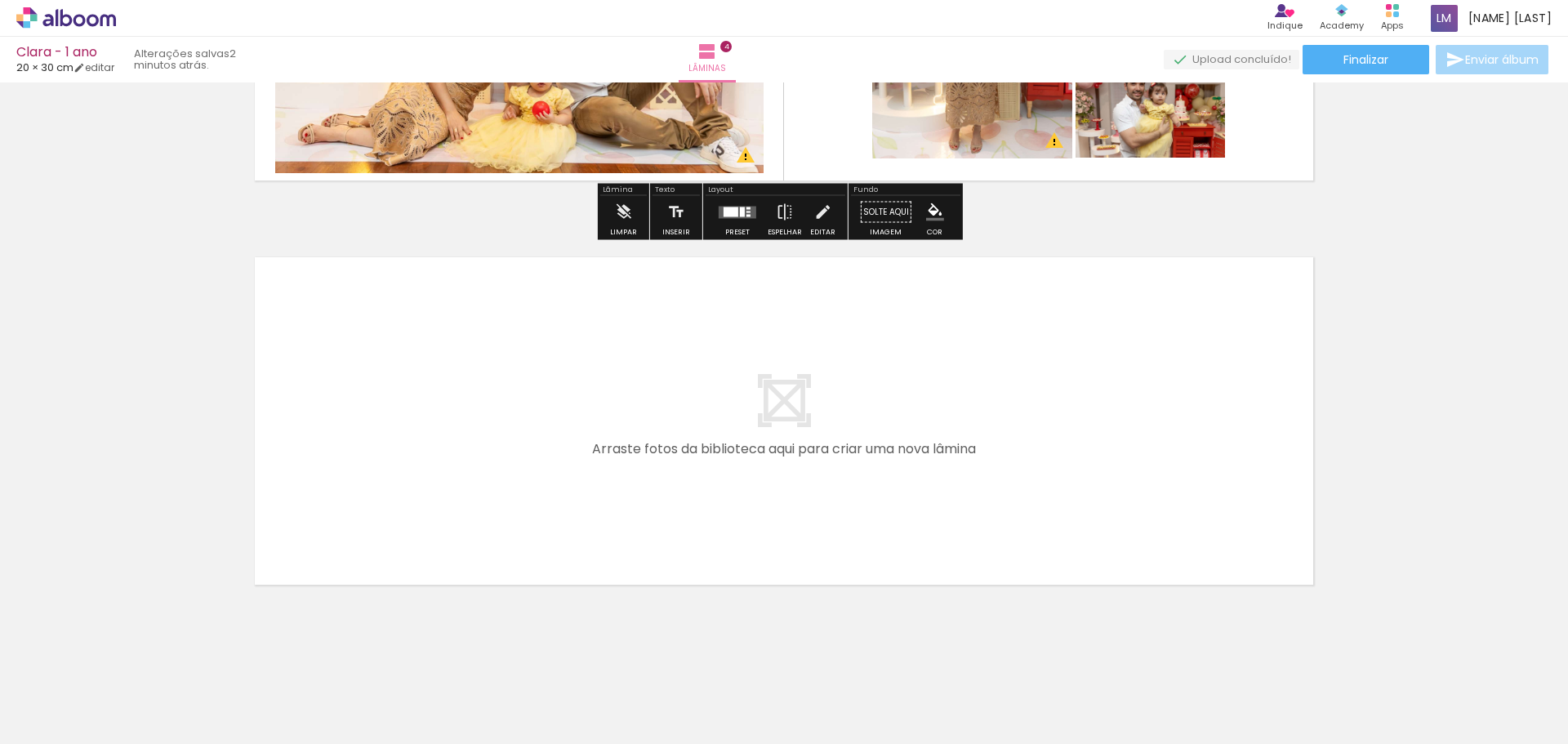 scroll, scrollTop: 1526, scrollLeft: 0, axis: vertical 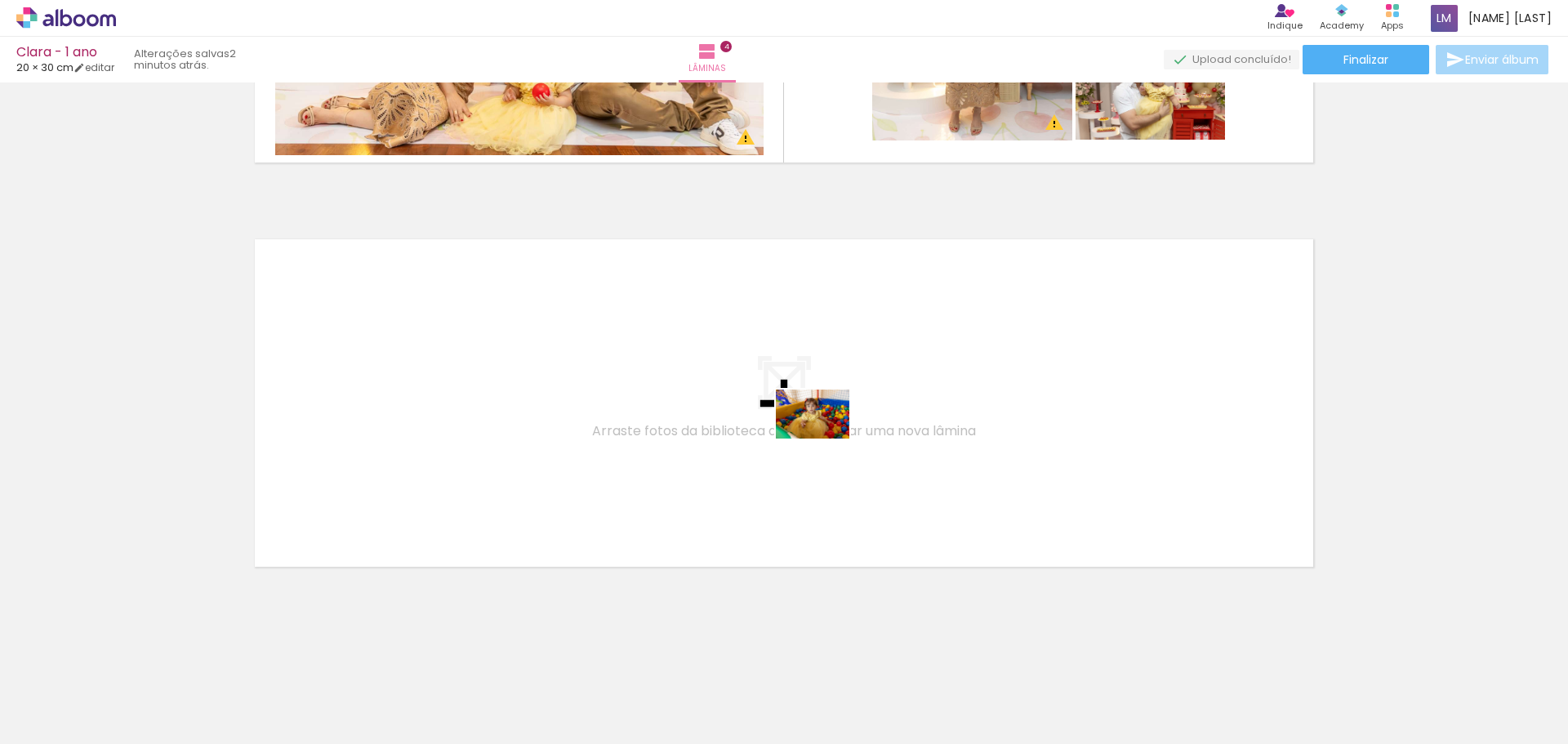 drag, startPoint x: 1335, startPoint y: 708, endPoint x: 823, endPoint y: 439, distance: 578.36407 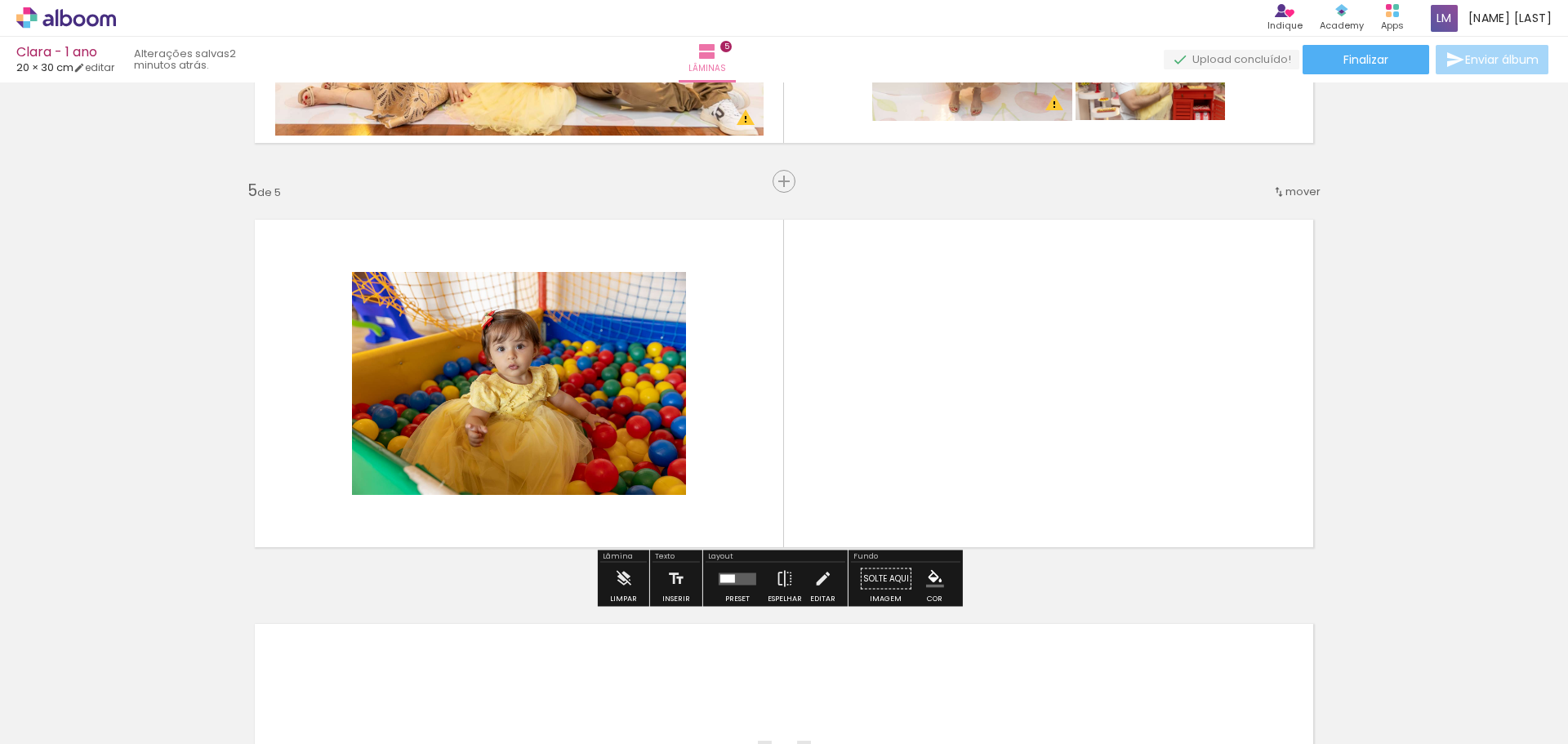 scroll, scrollTop: 1566, scrollLeft: 0, axis: vertical 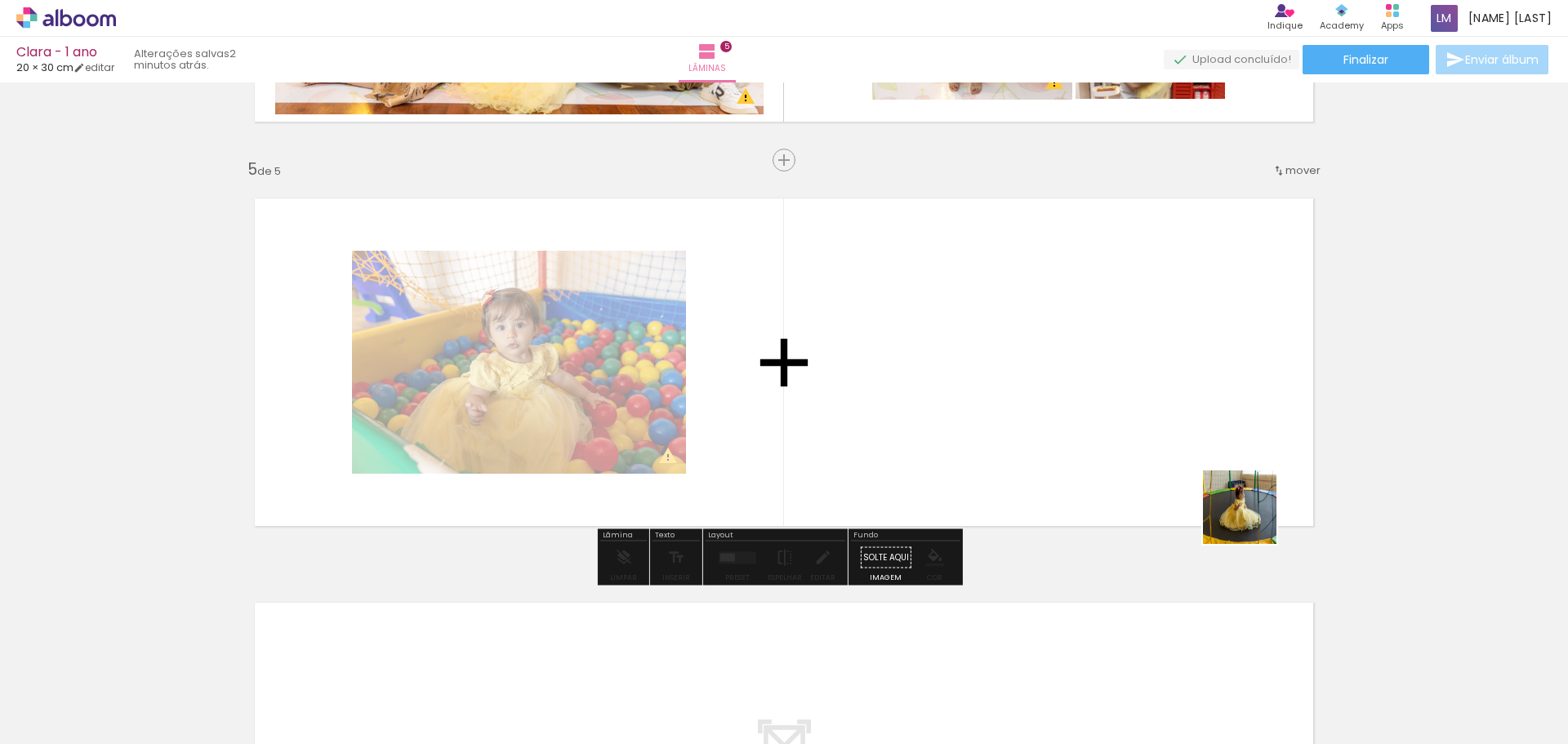 drag, startPoint x: 1428, startPoint y: 700, endPoint x: 1012, endPoint y: 310, distance: 570.22452 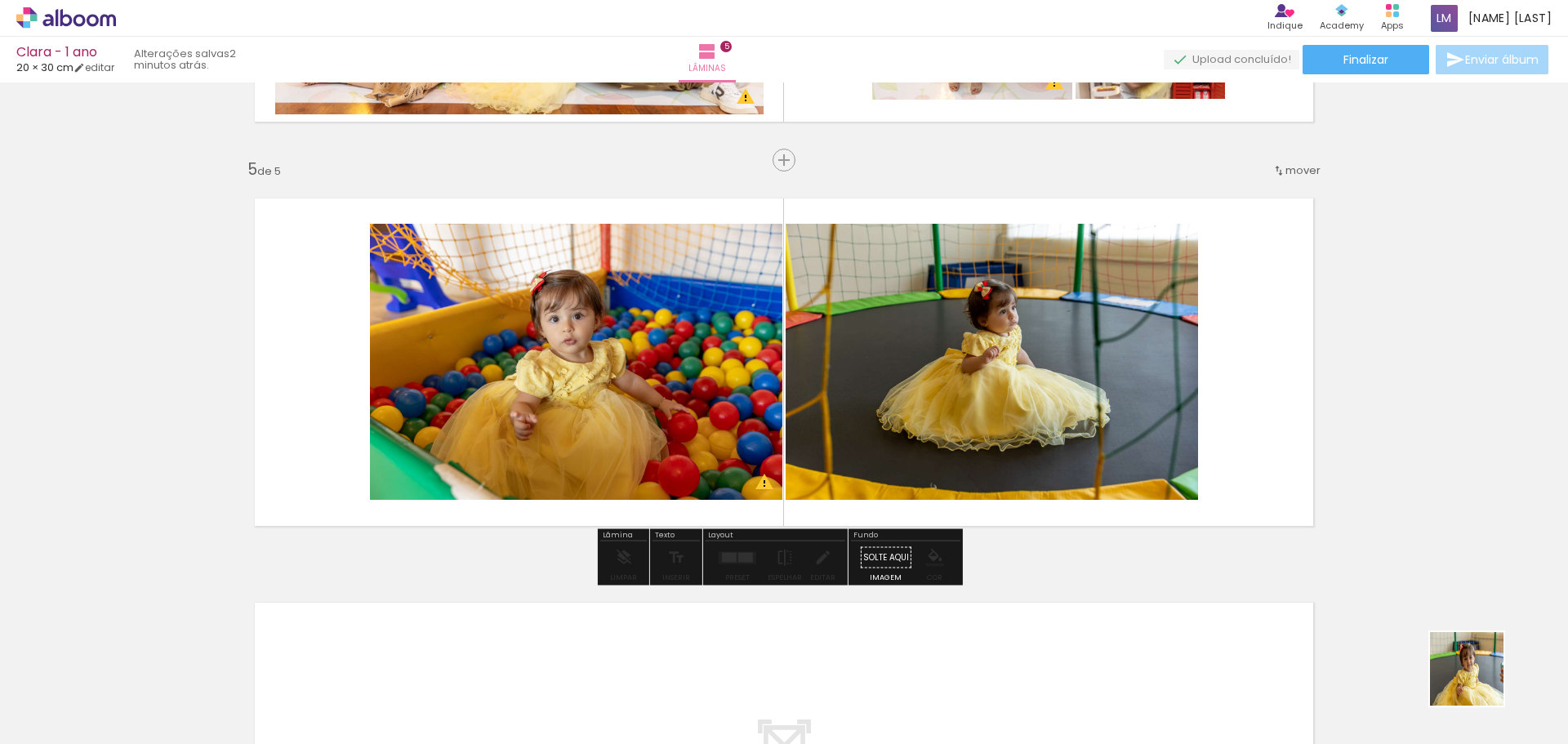 drag, startPoint x: 1479, startPoint y: 681, endPoint x: 1162, endPoint y: 428, distance: 405.58353 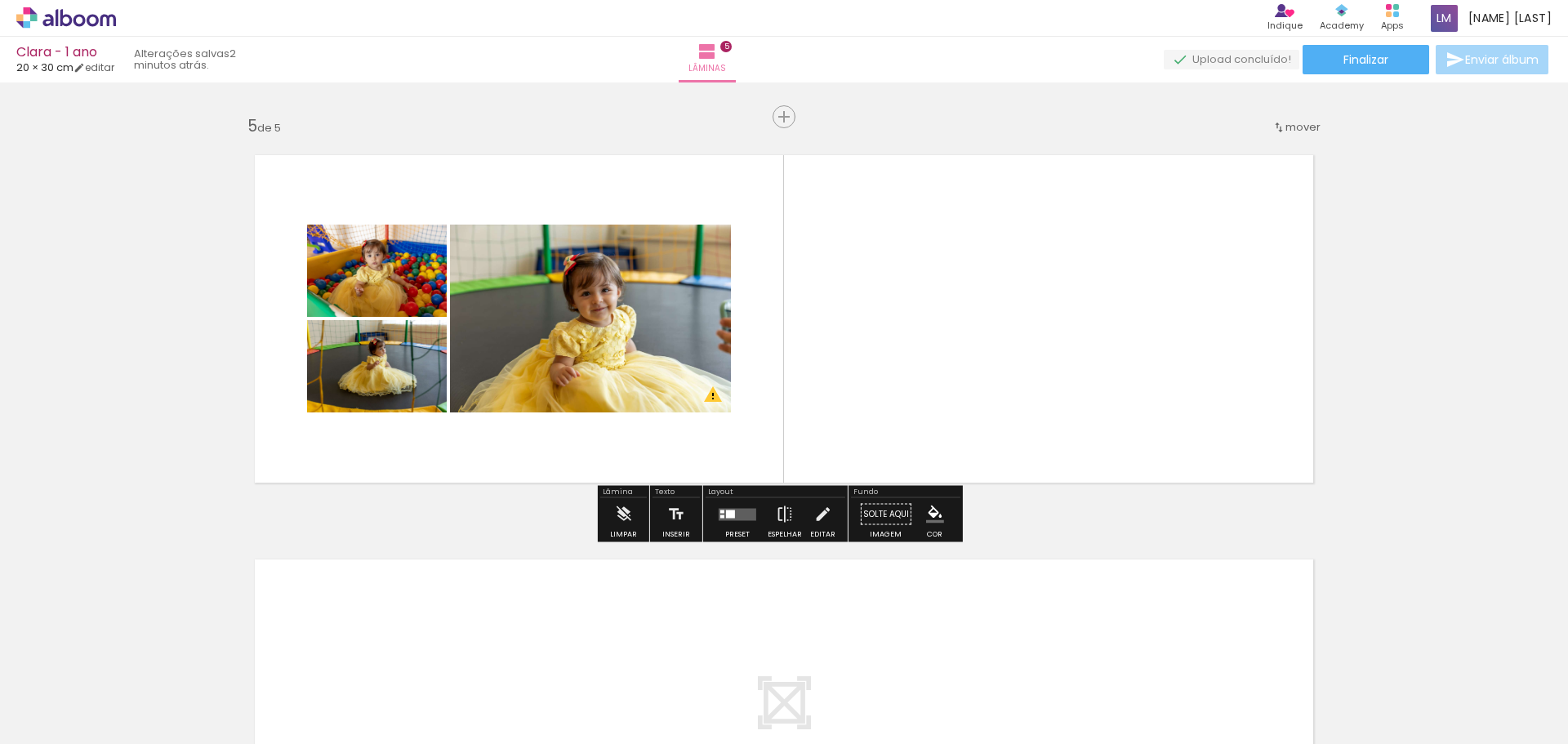 scroll, scrollTop: 1648, scrollLeft: 0, axis: vertical 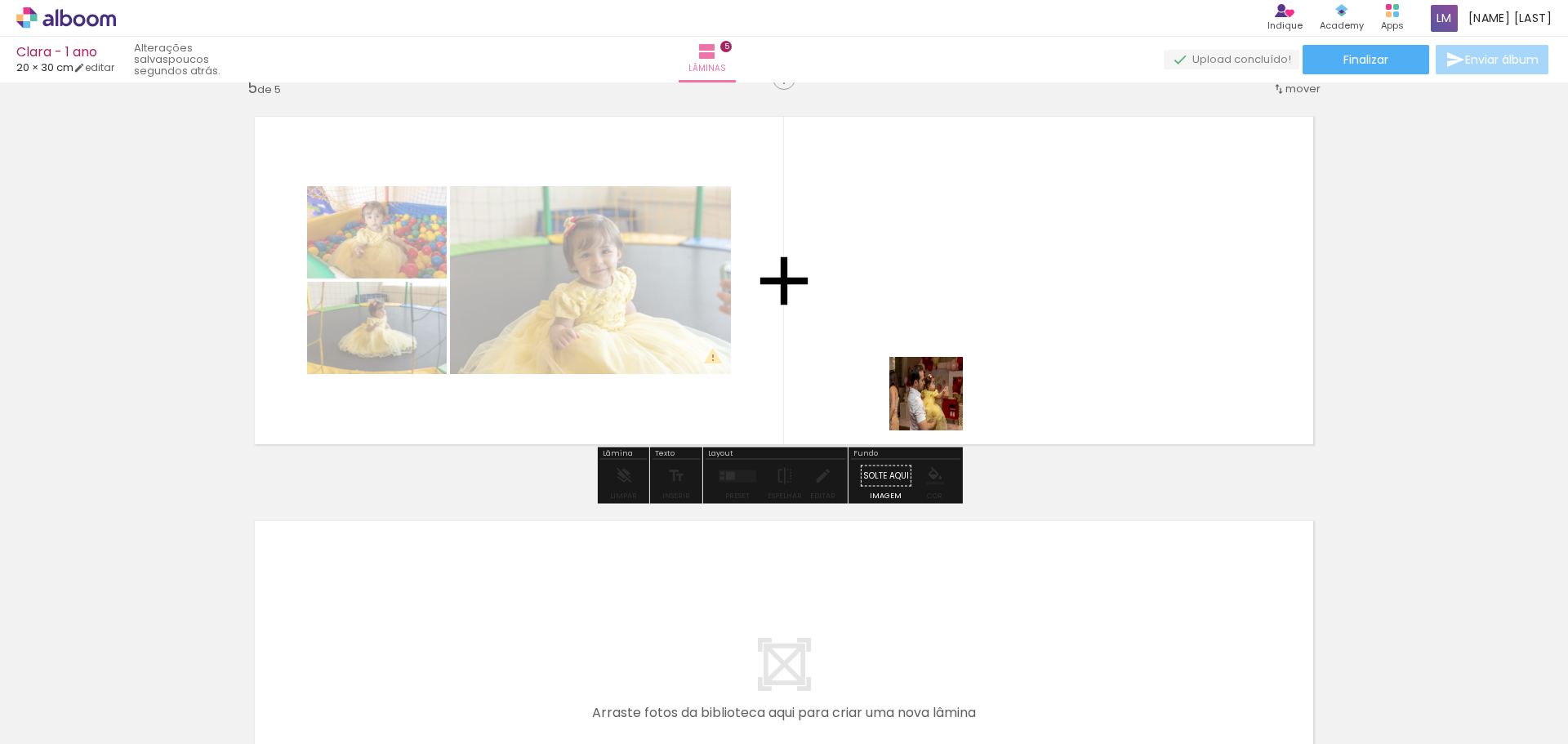 drag, startPoint x: 884, startPoint y: 703, endPoint x: 958, endPoint y: 313, distance: 396.95844 